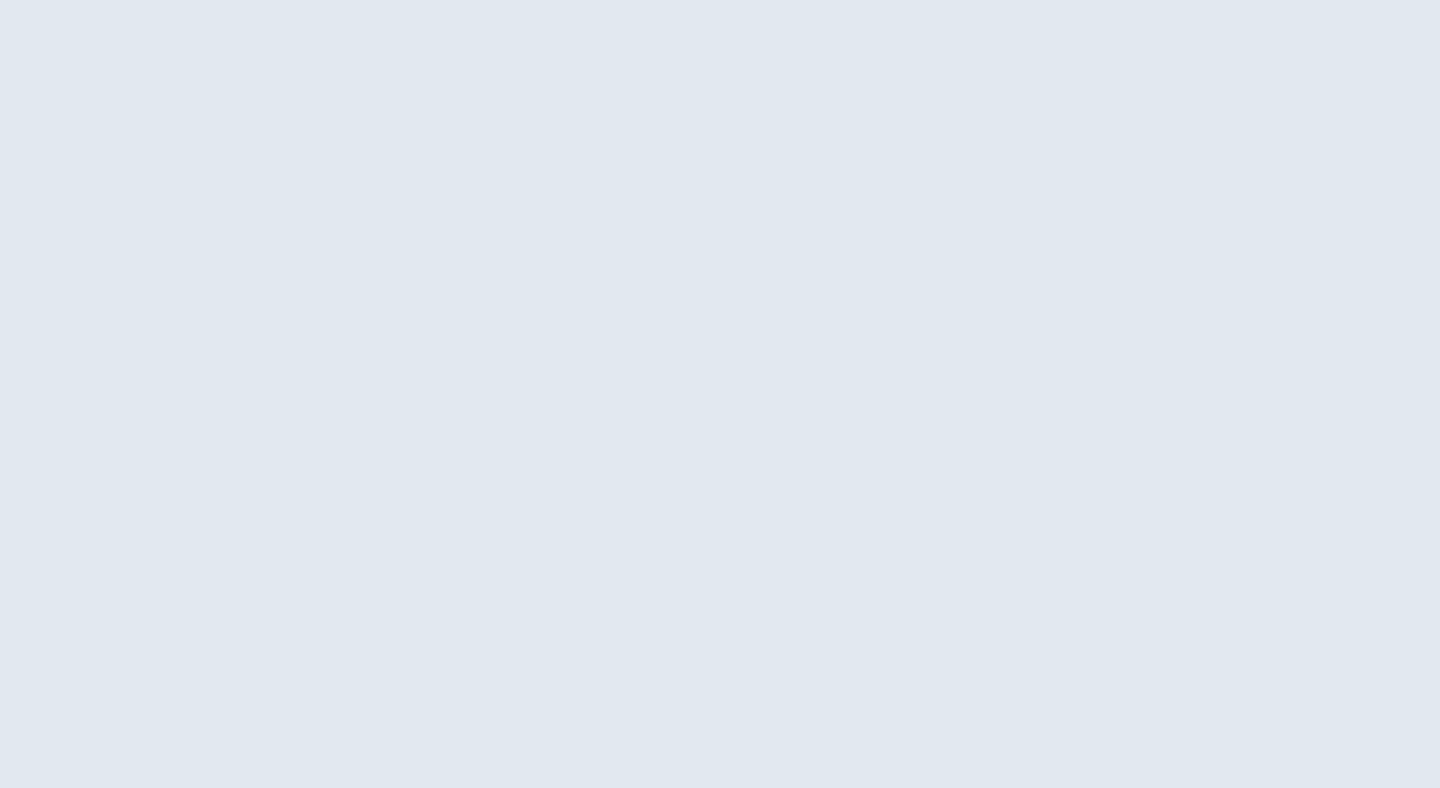 scroll, scrollTop: 0, scrollLeft: 0, axis: both 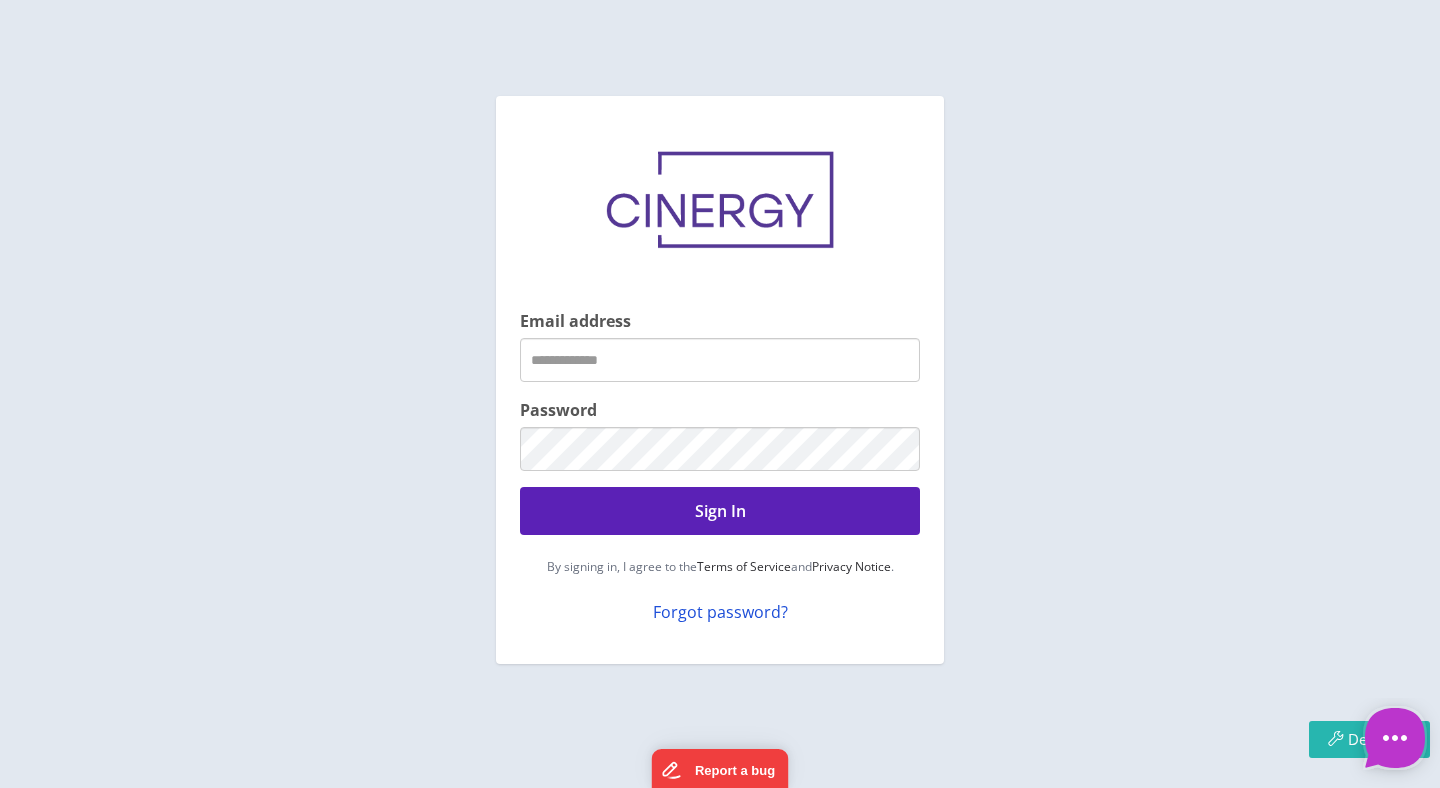 type on "**********" 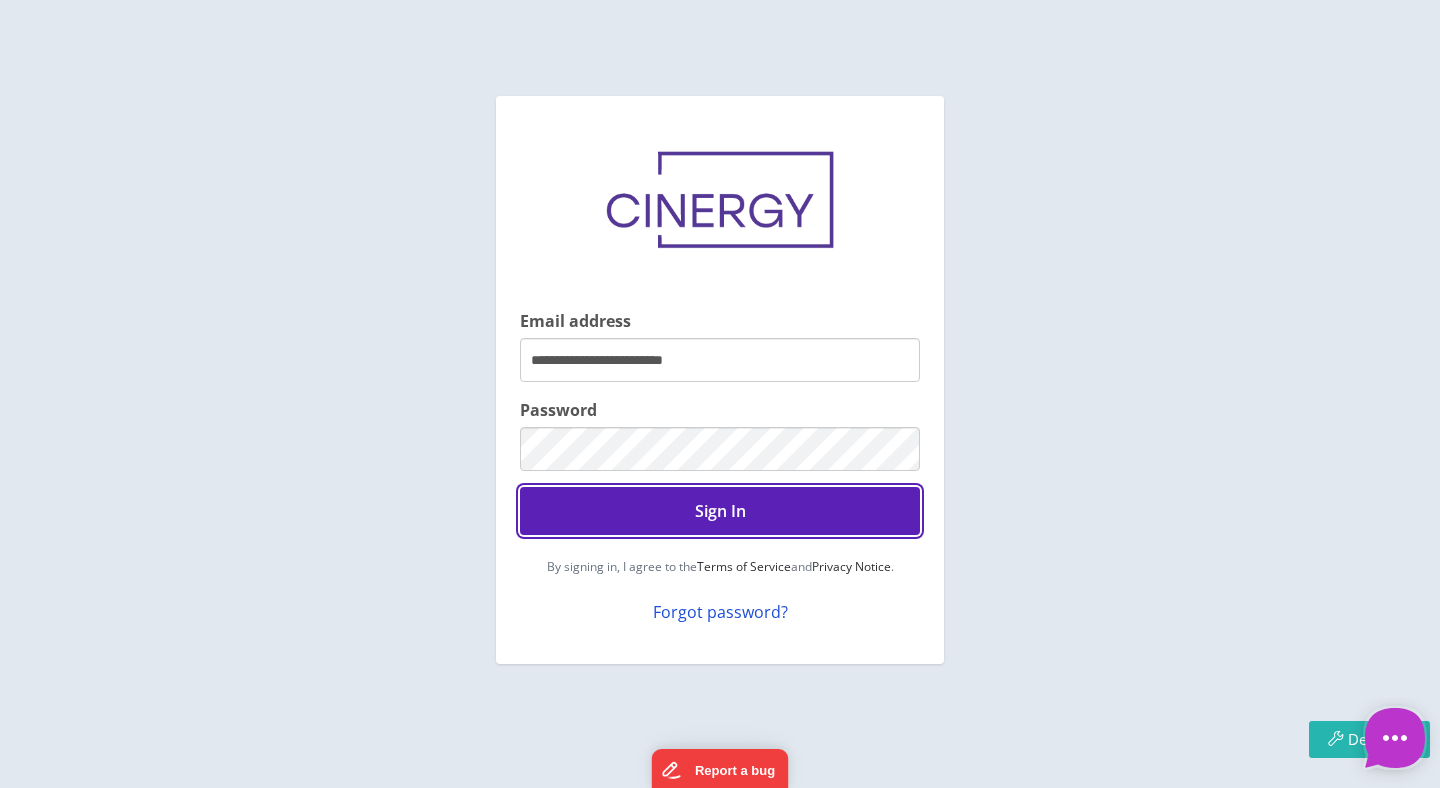 click on "Sign In" at bounding box center (720, 511) 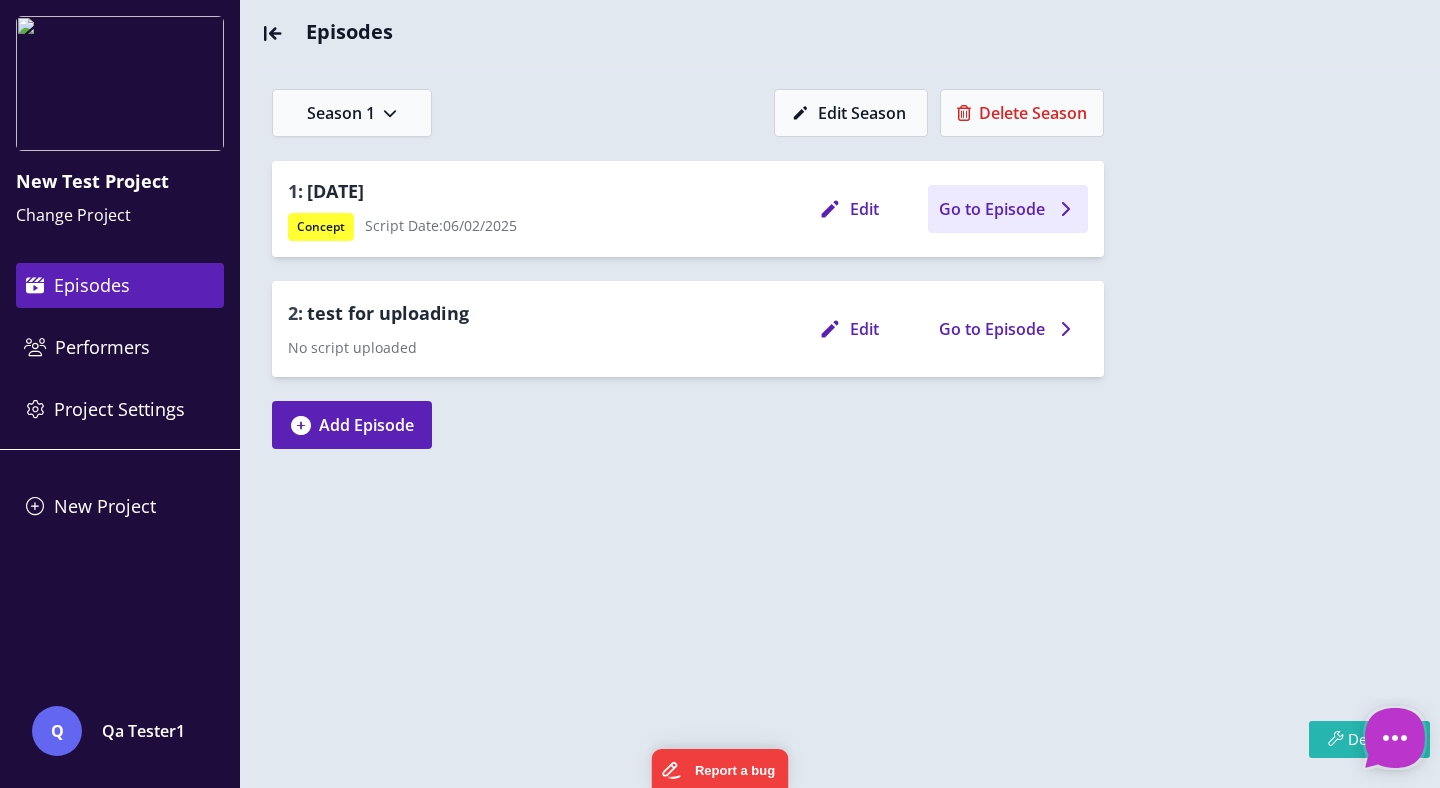 click at bounding box center [1065, 209] 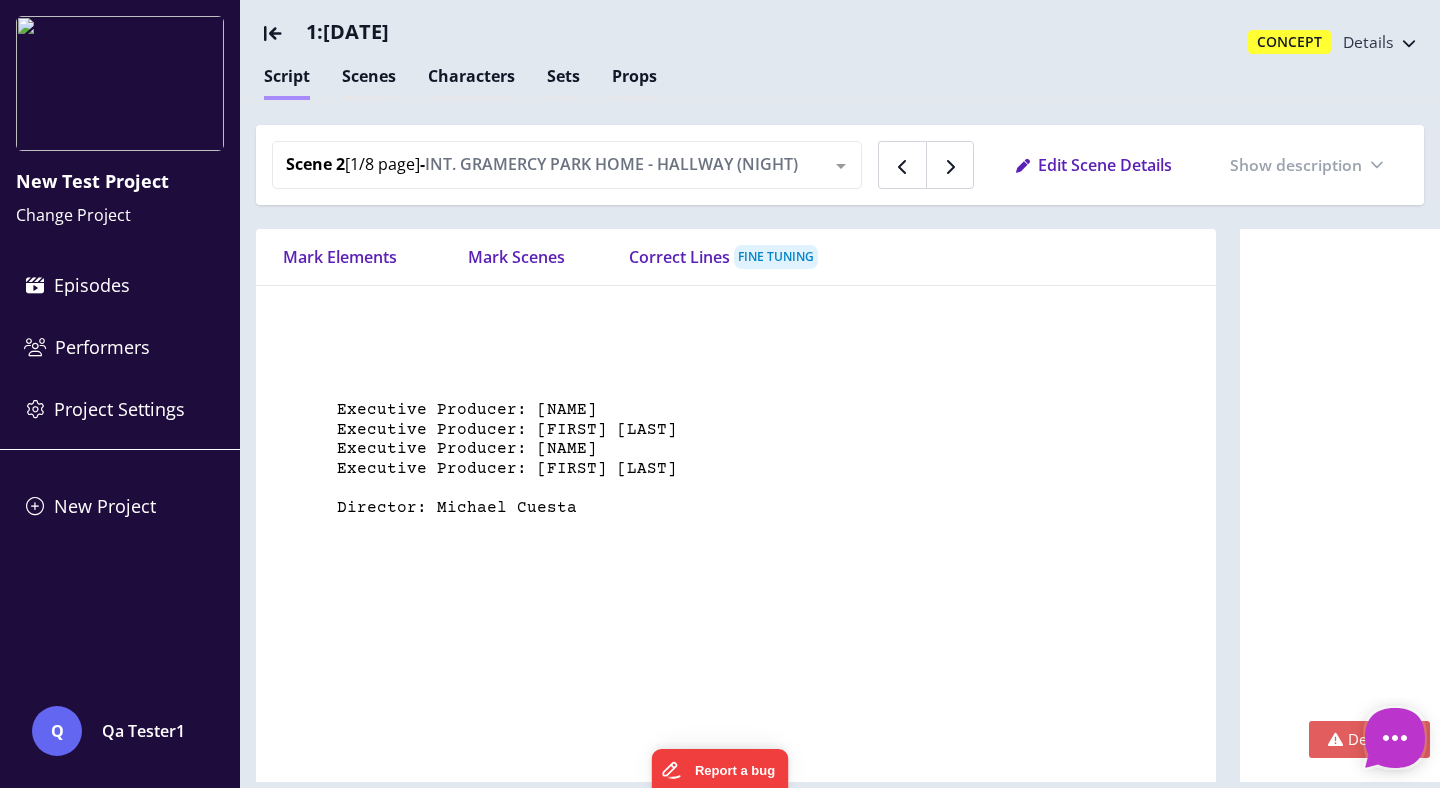 scroll, scrollTop: 5395, scrollLeft: 0, axis: vertical 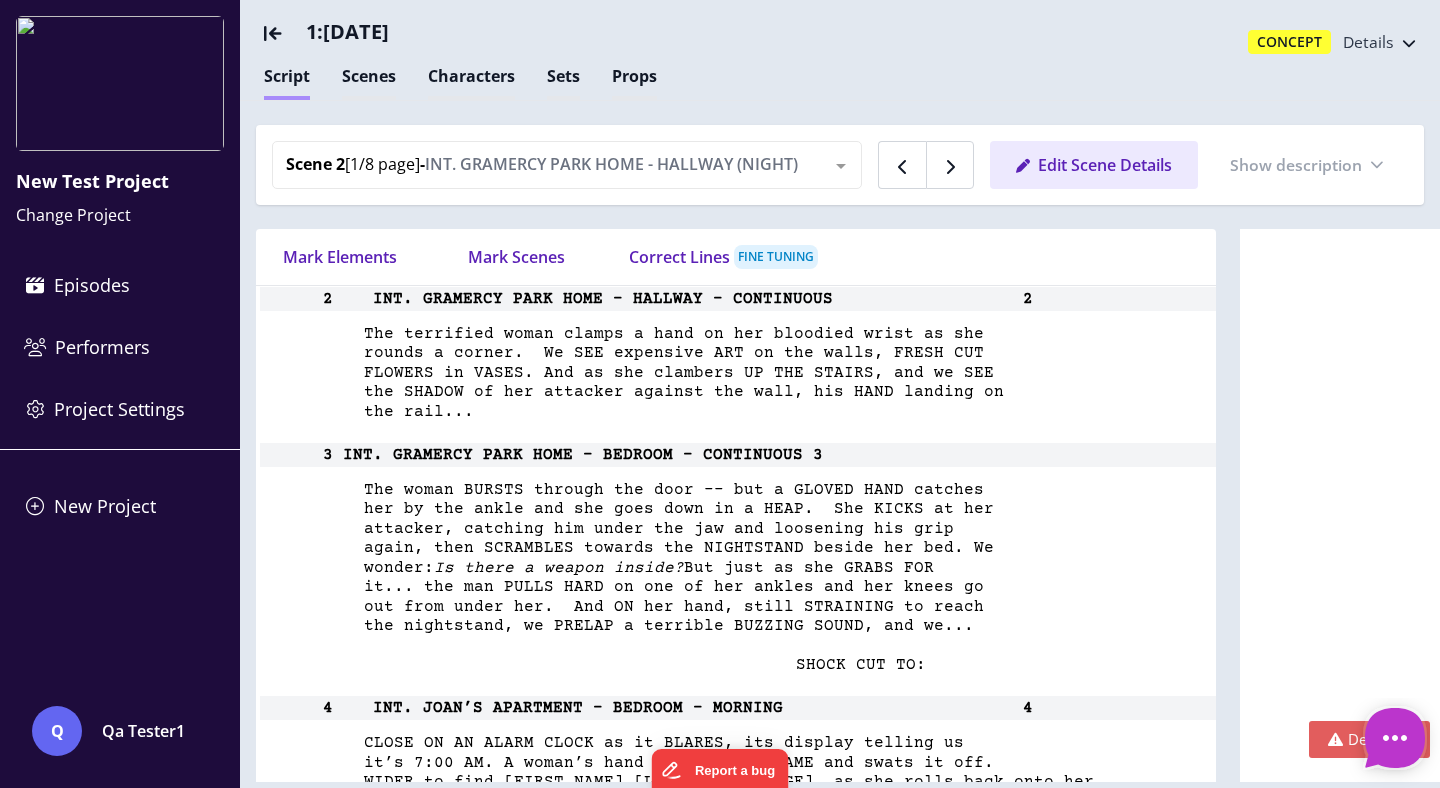 click on "Edit Scene Details" at bounding box center [1094, 165] 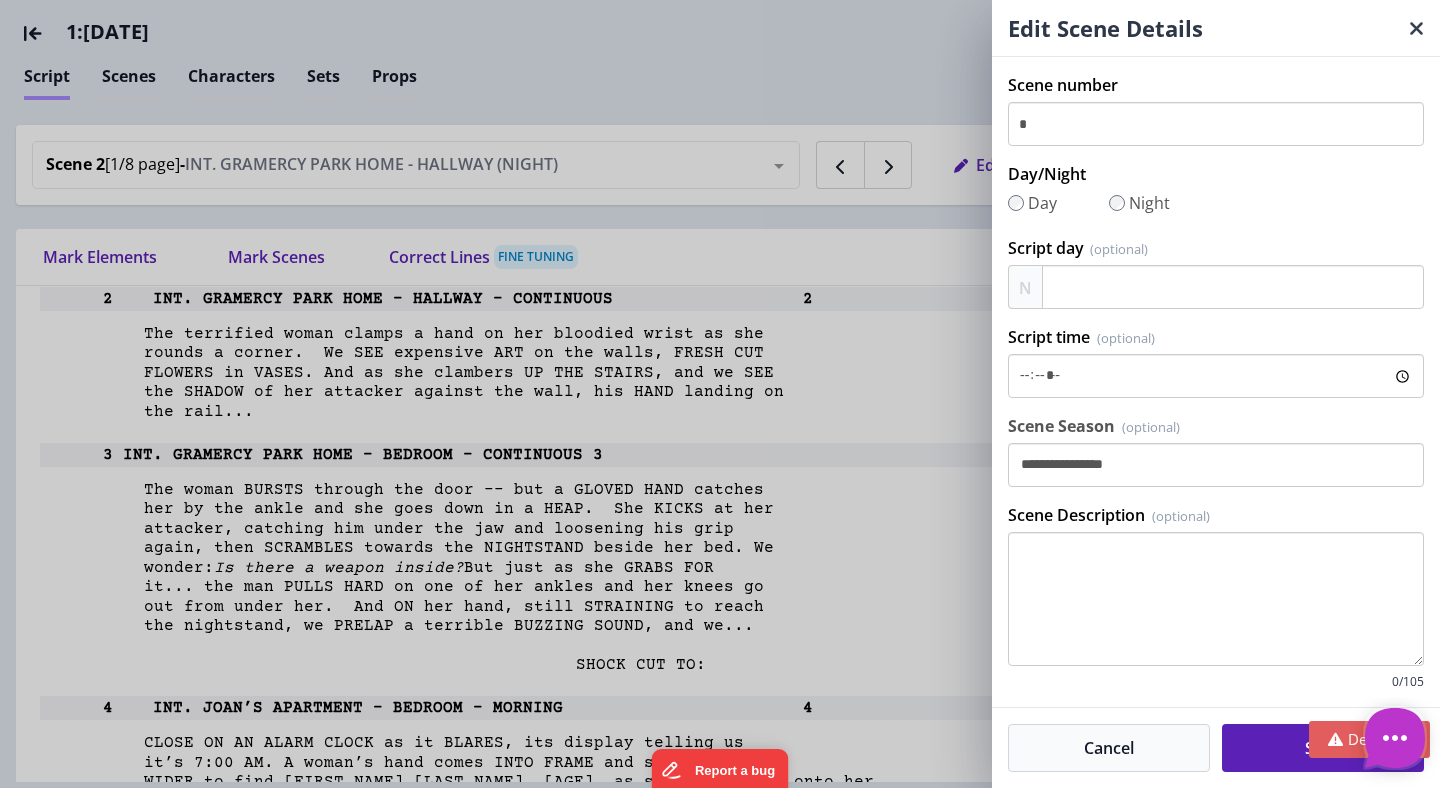 click on "**********" at bounding box center [720, 394] 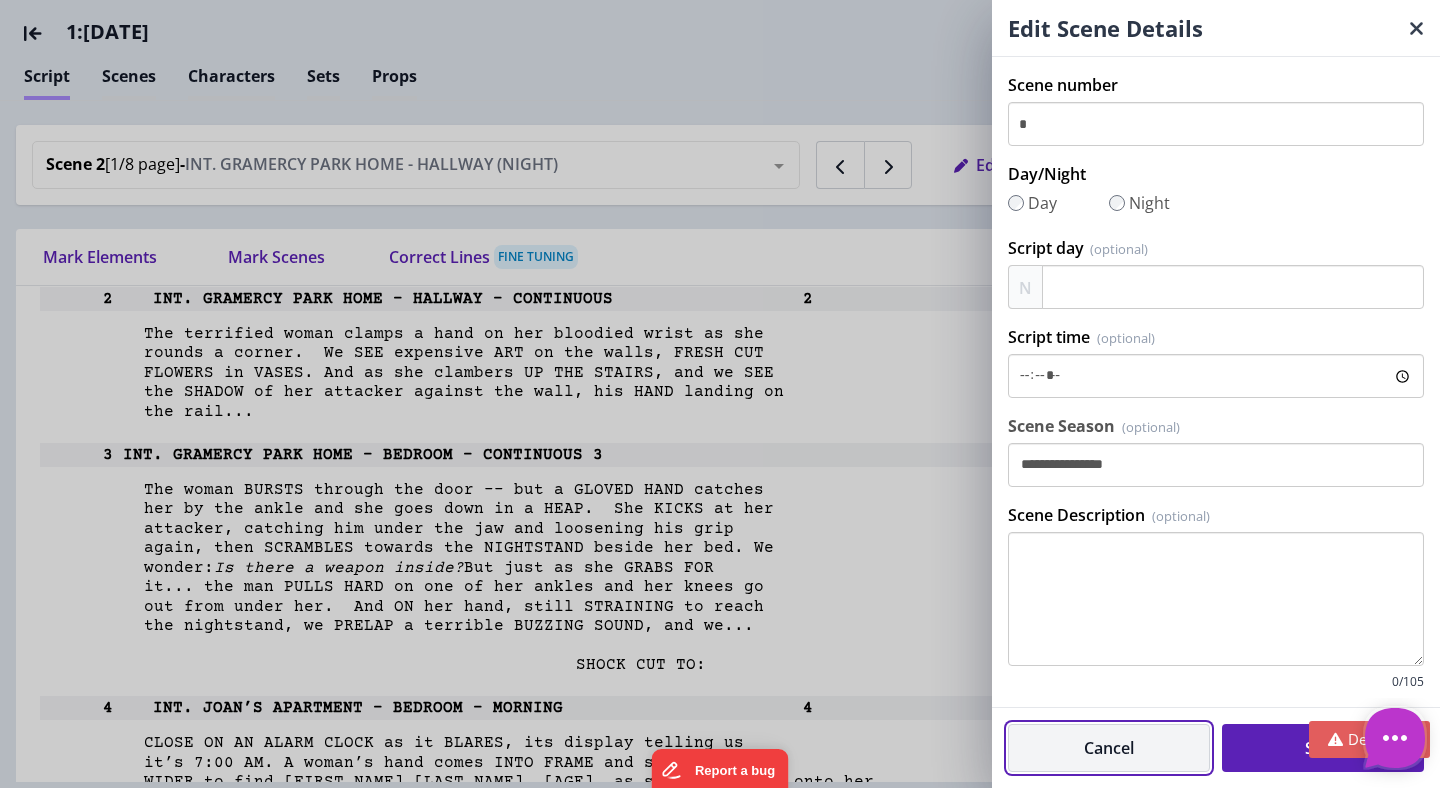 click on "Cancel" at bounding box center (1109, 748) 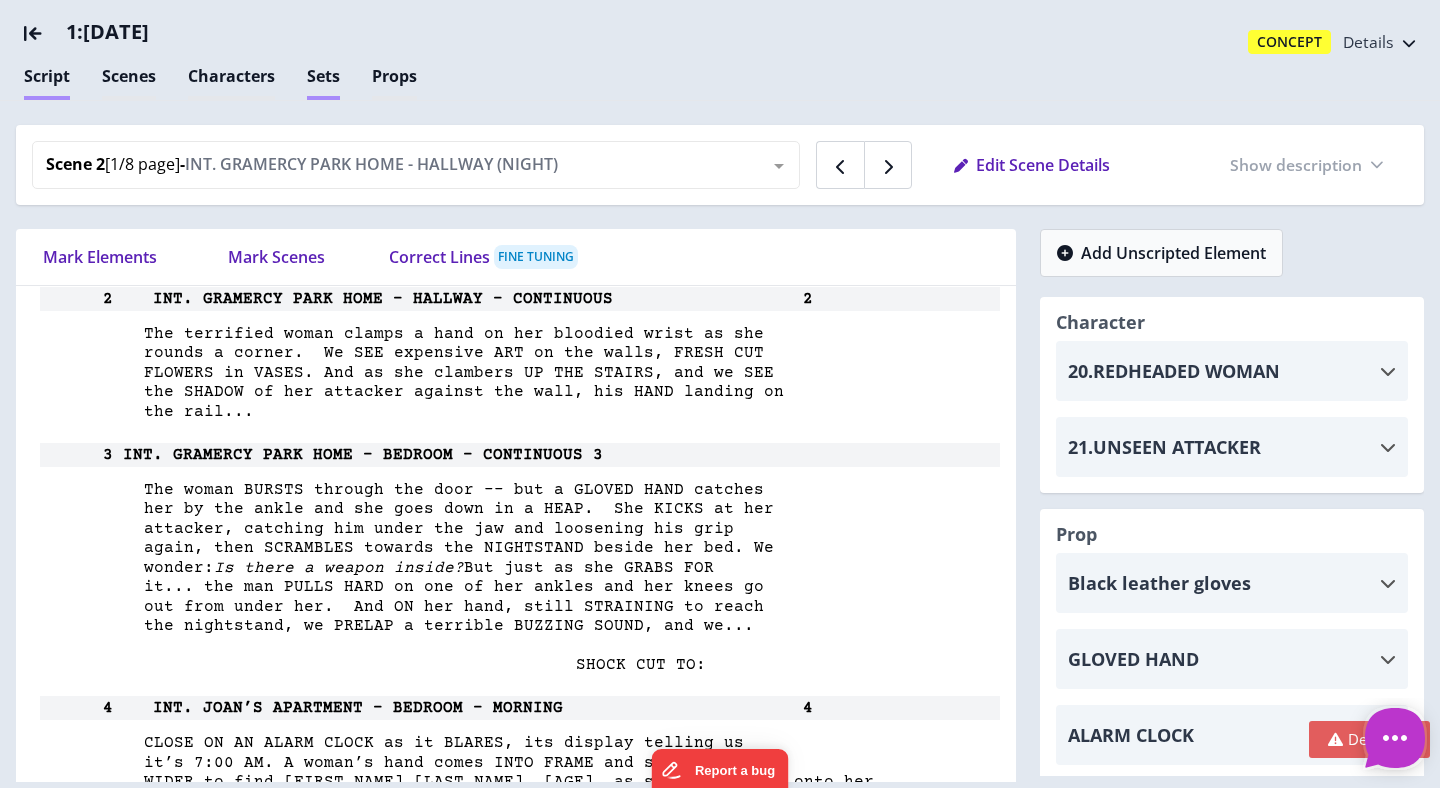 click on "Sets" at bounding box center [323, 82] 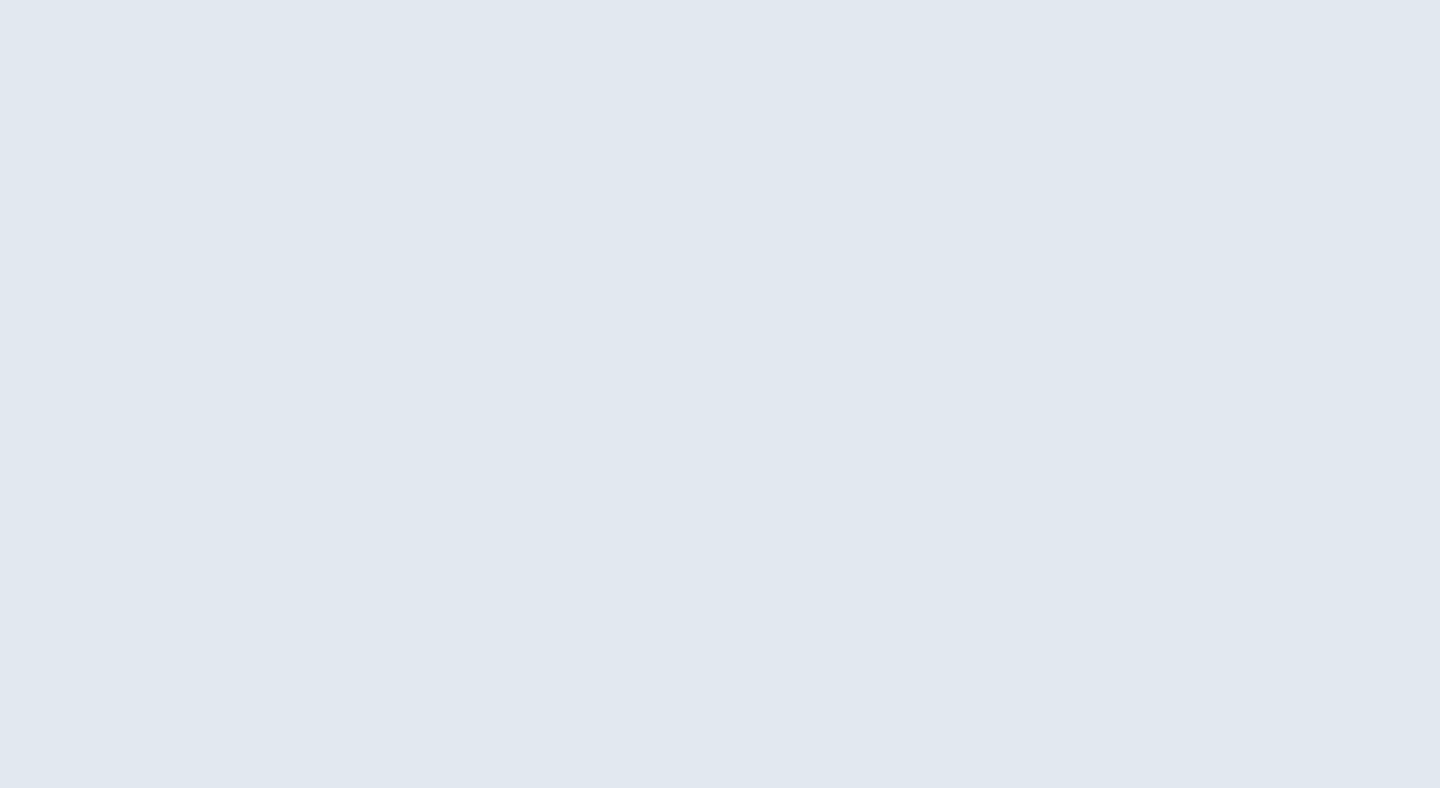 scroll, scrollTop: 0, scrollLeft: 0, axis: both 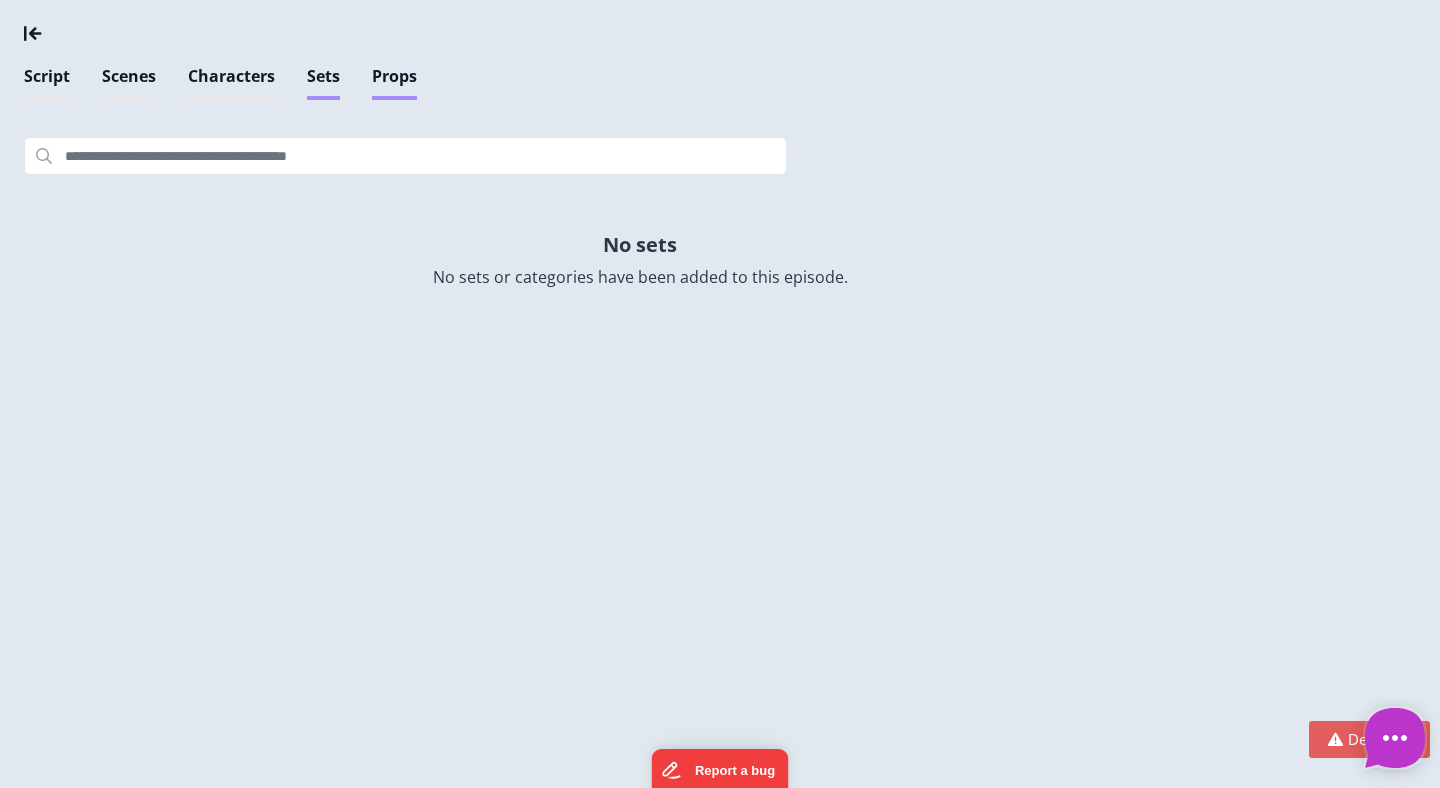 click on "Props" at bounding box center [394, 82] 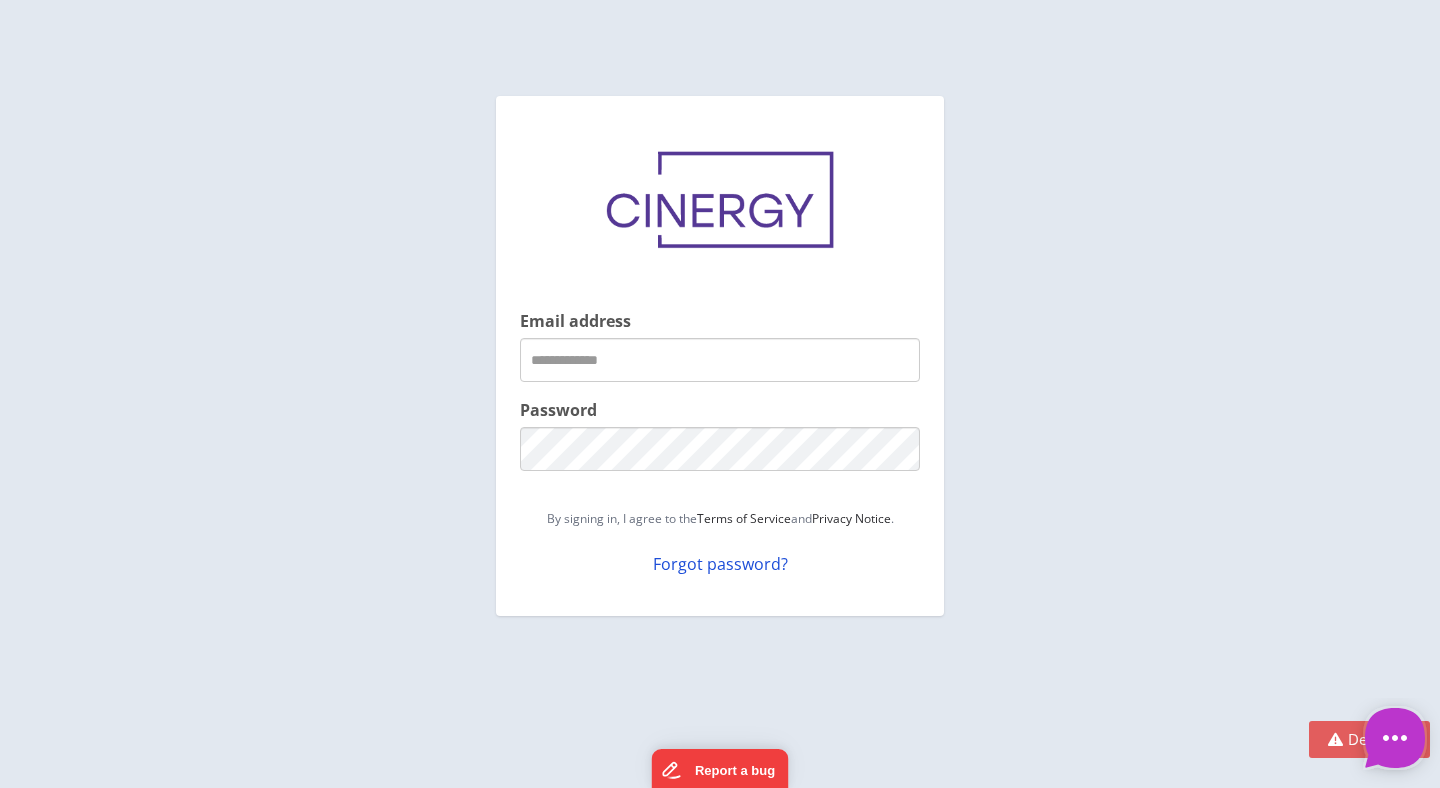 type on "**********" 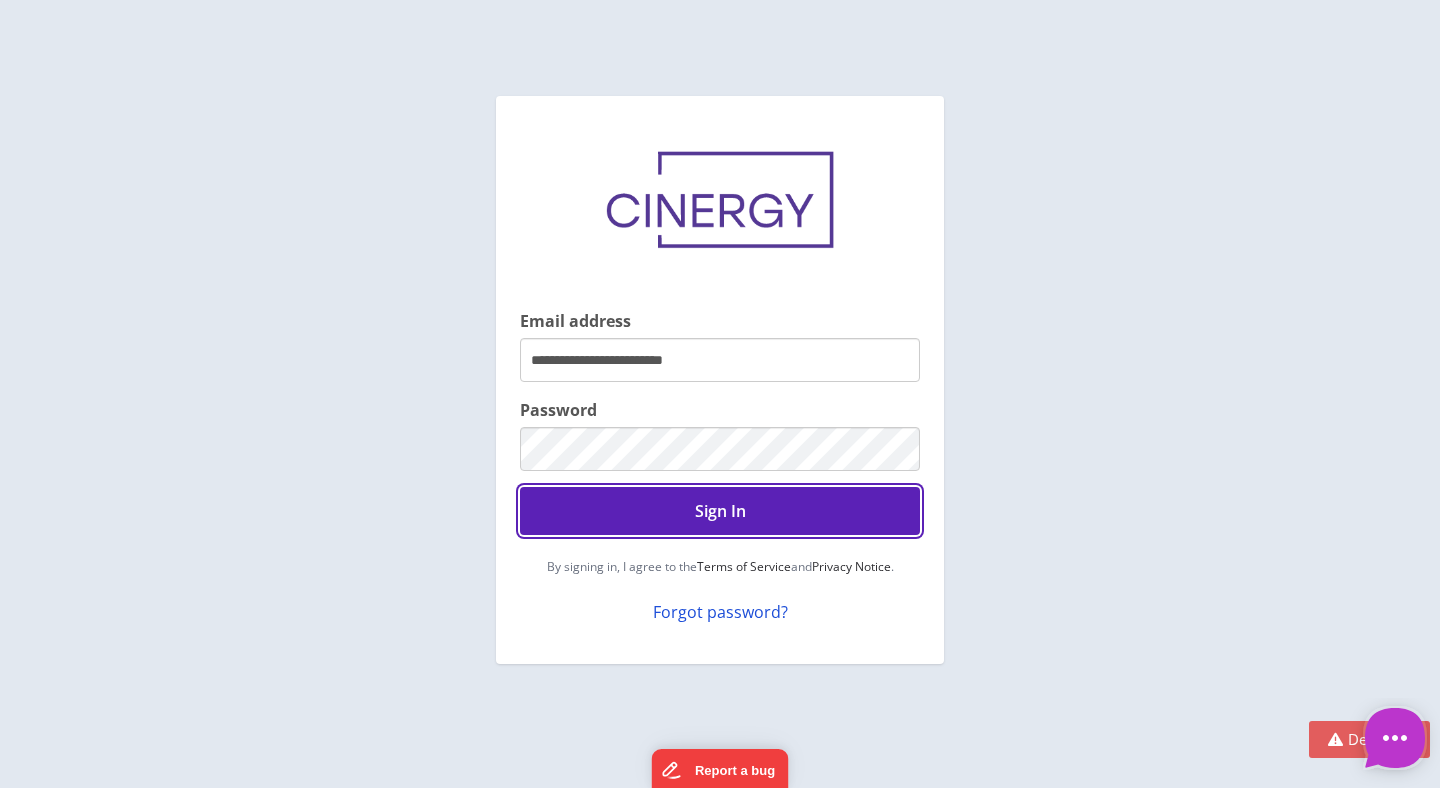 click on "Sign In" at bounding box center (720, 511) 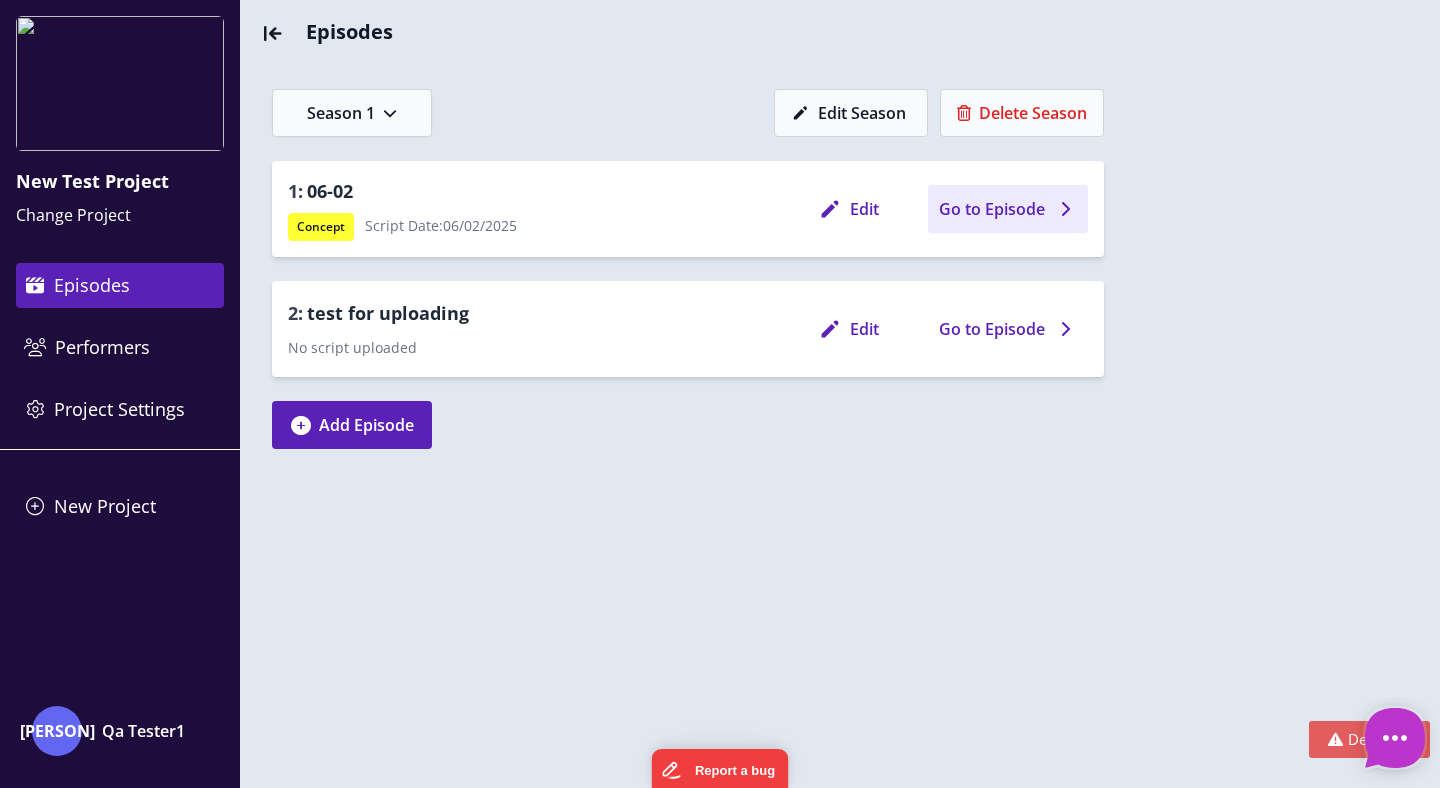 click on "Go to Episode" at bounding box center (1008, 209) 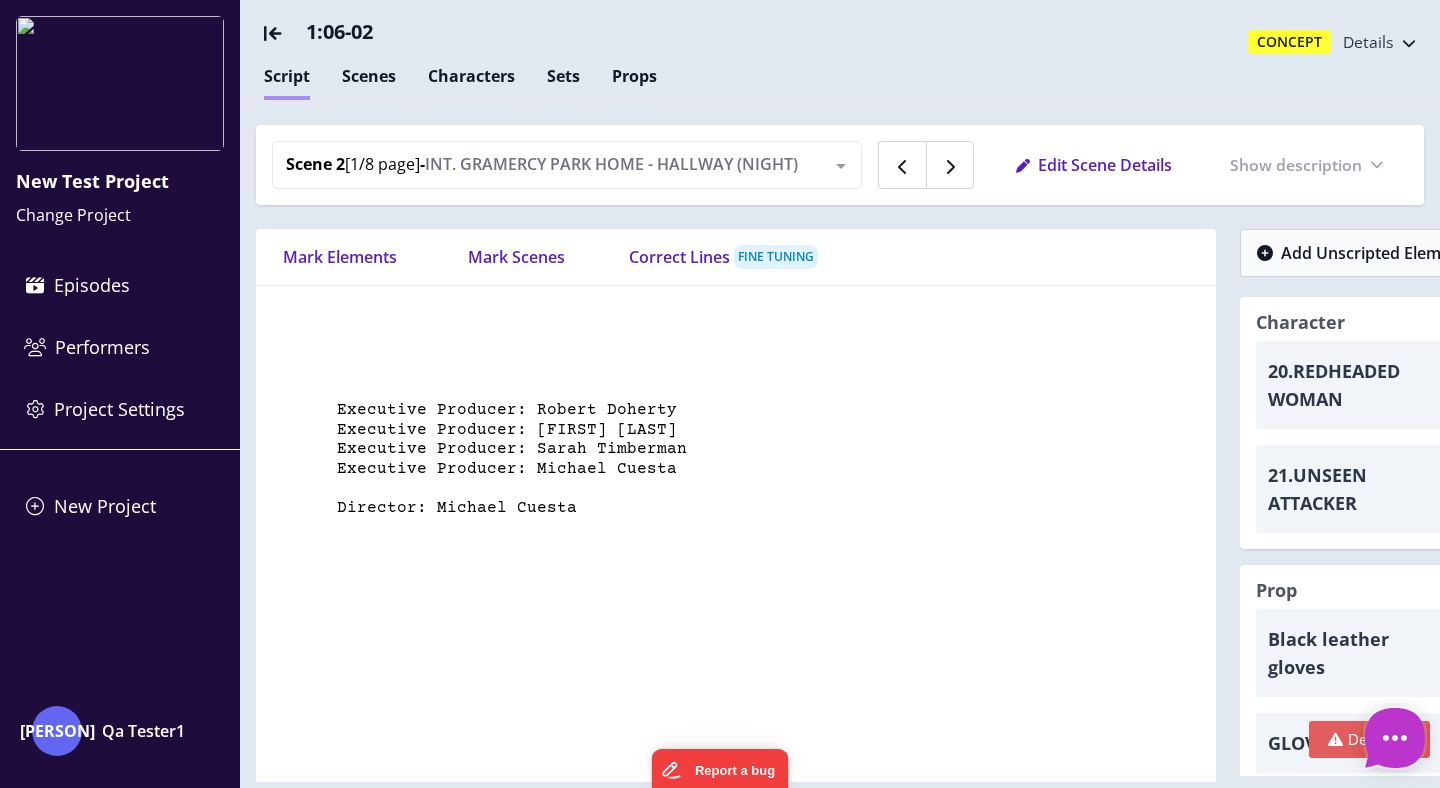 scroll, scrollTop: 5395, scrollLeft: 0, axis: vertical 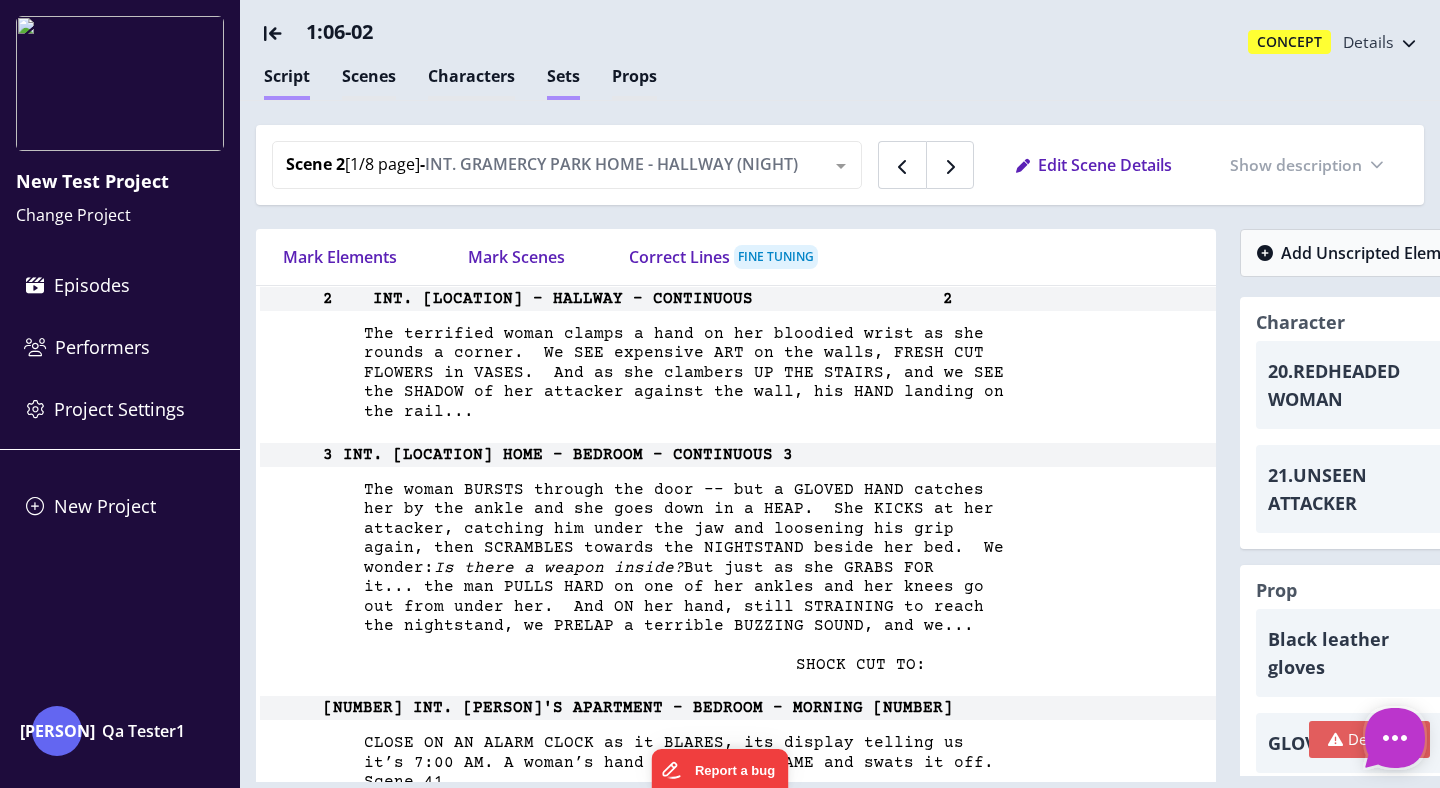 click on "Sets" at bounding box center [563, 82] 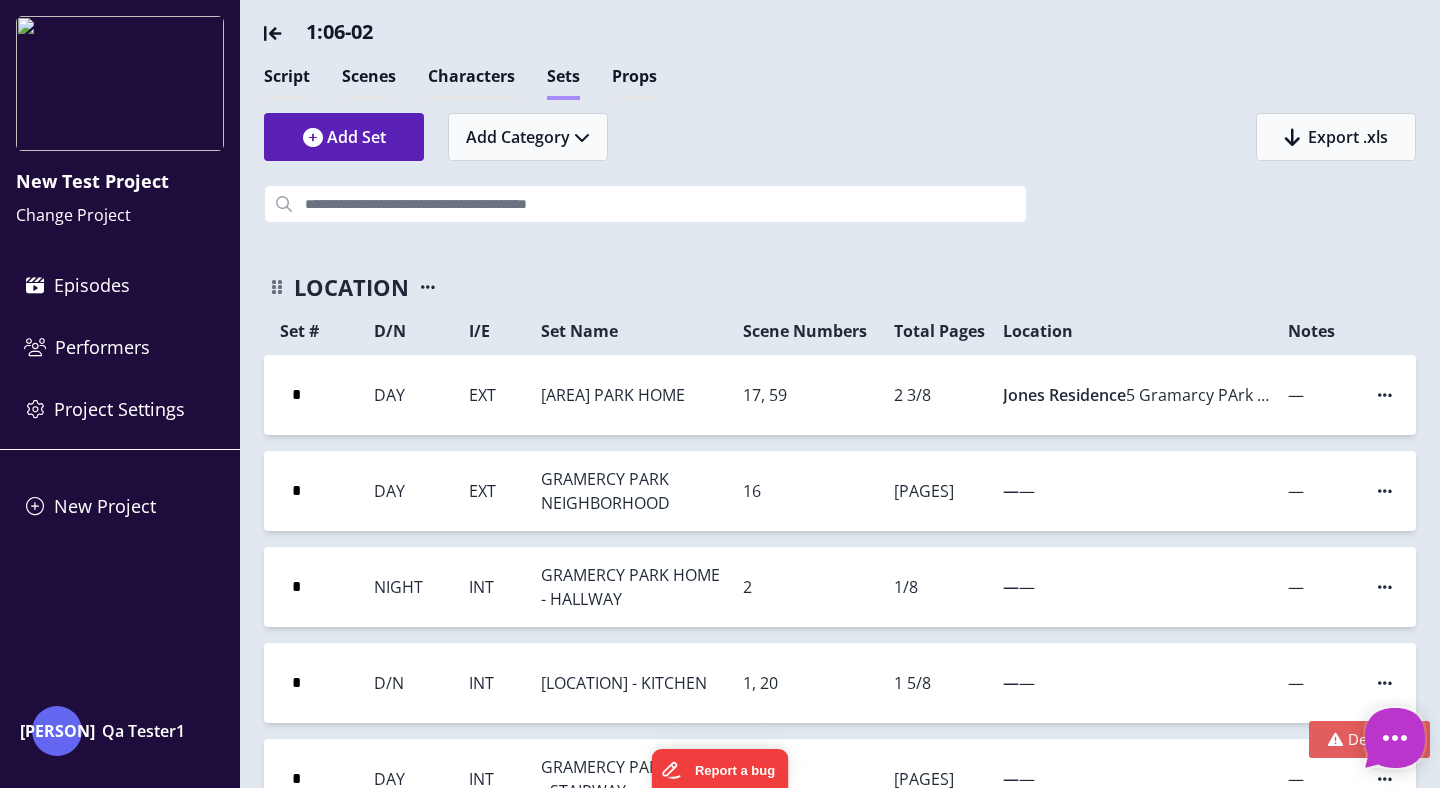 click at bounding box center (1385, 395) 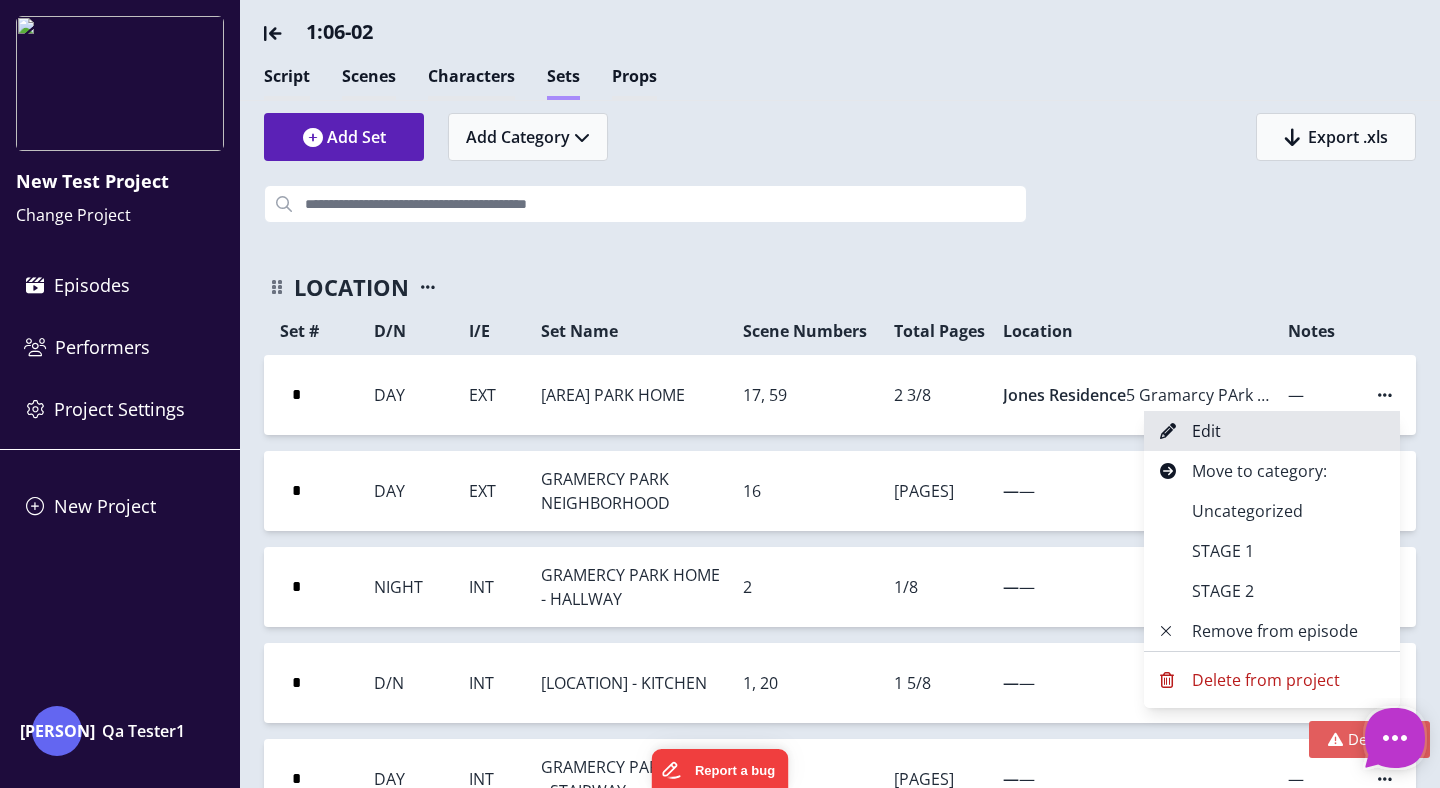 click on "Edit" at bounding box center (1272, 431) 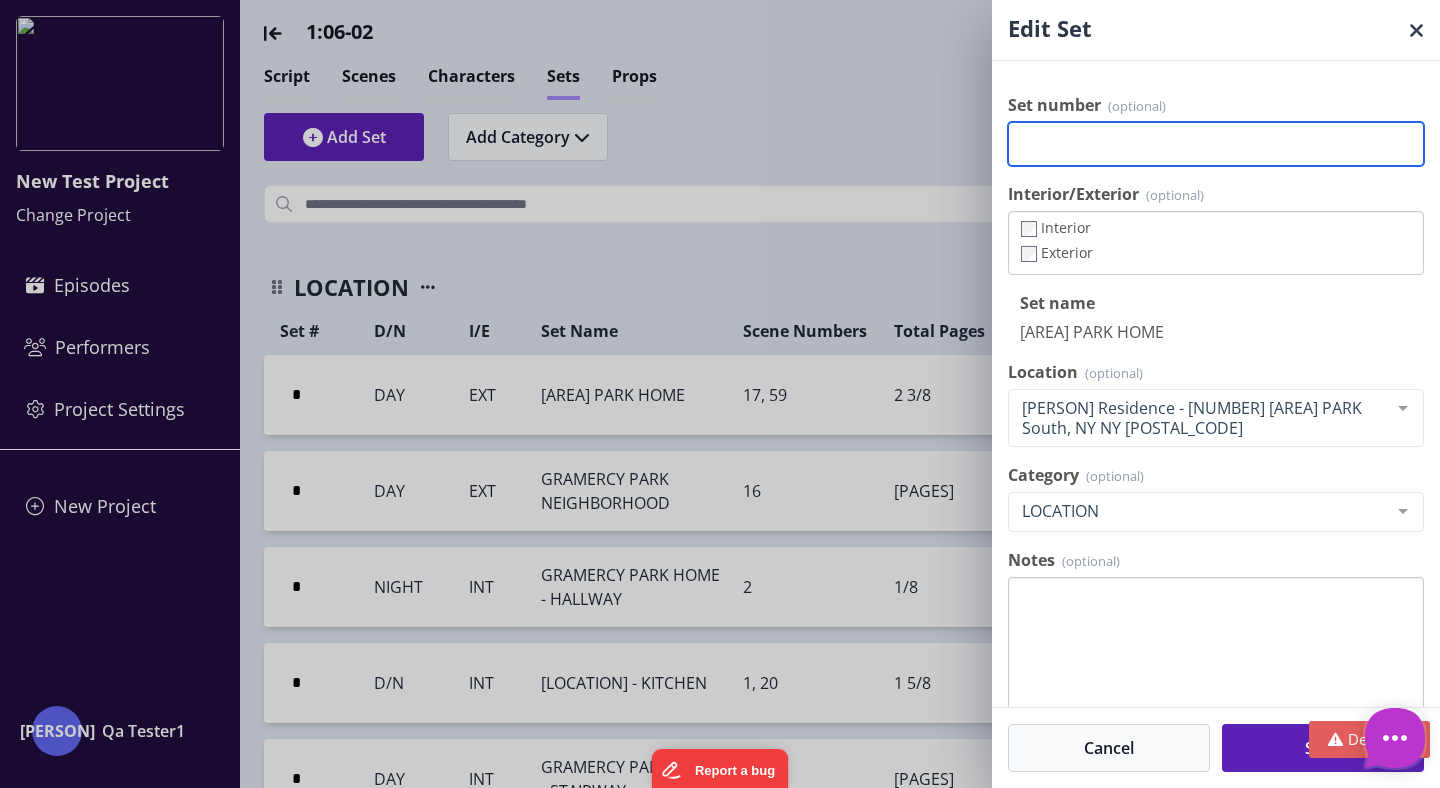 click on "Set number" at bounding box center [1216, 144] 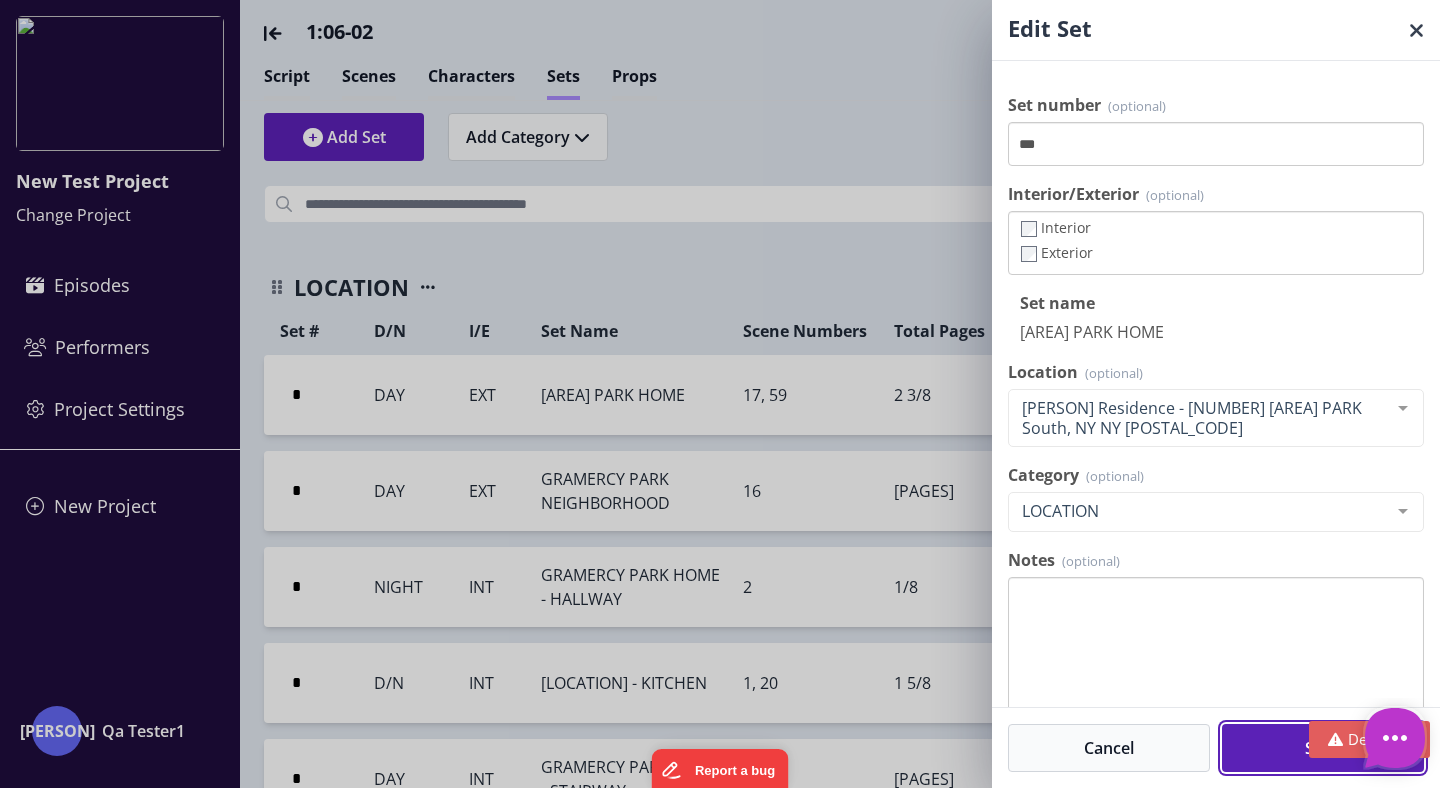 click on "Save" at bounding box center [1323, 748] 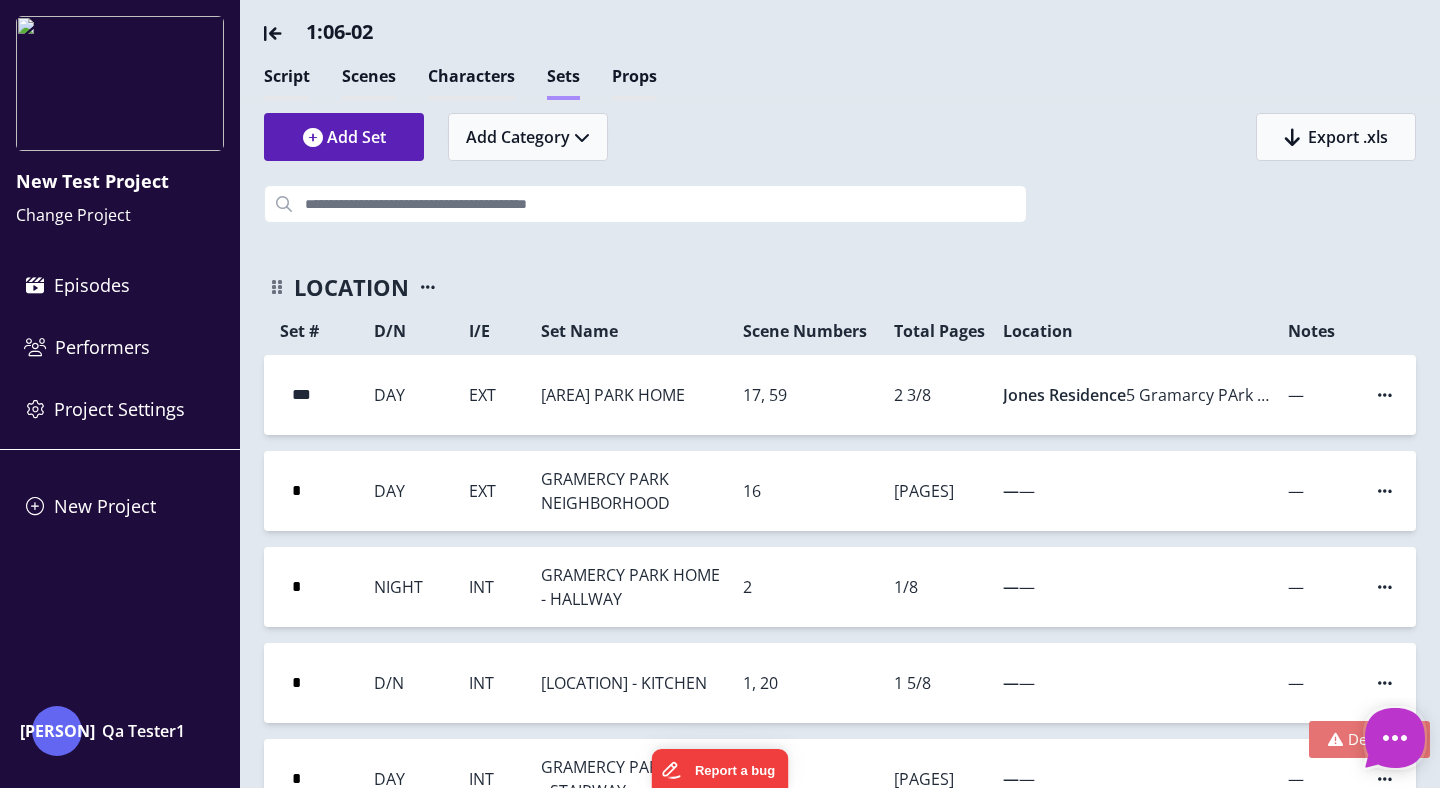 click at bounding box center (1335, 739) 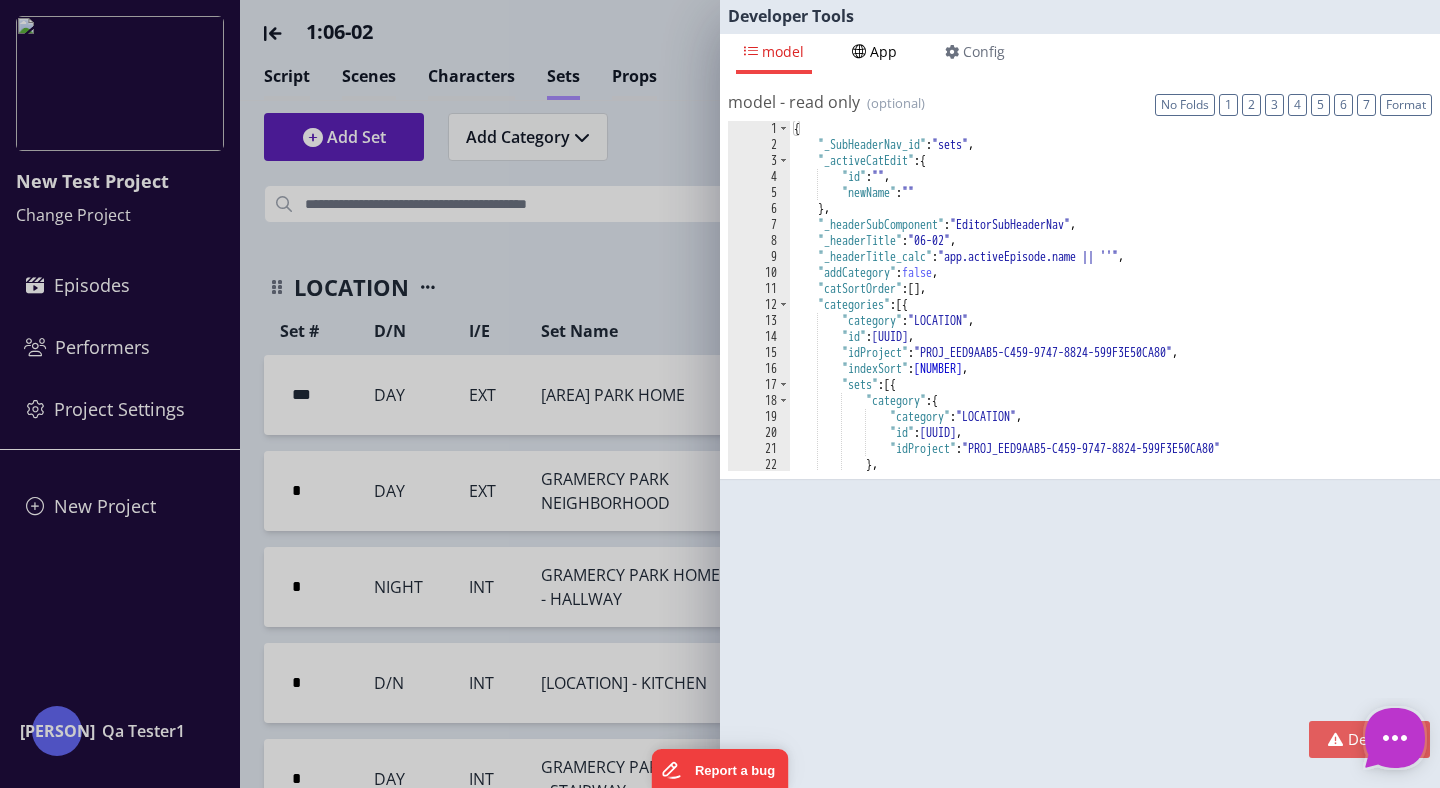 click on "App" at bounding box center [783, 51] 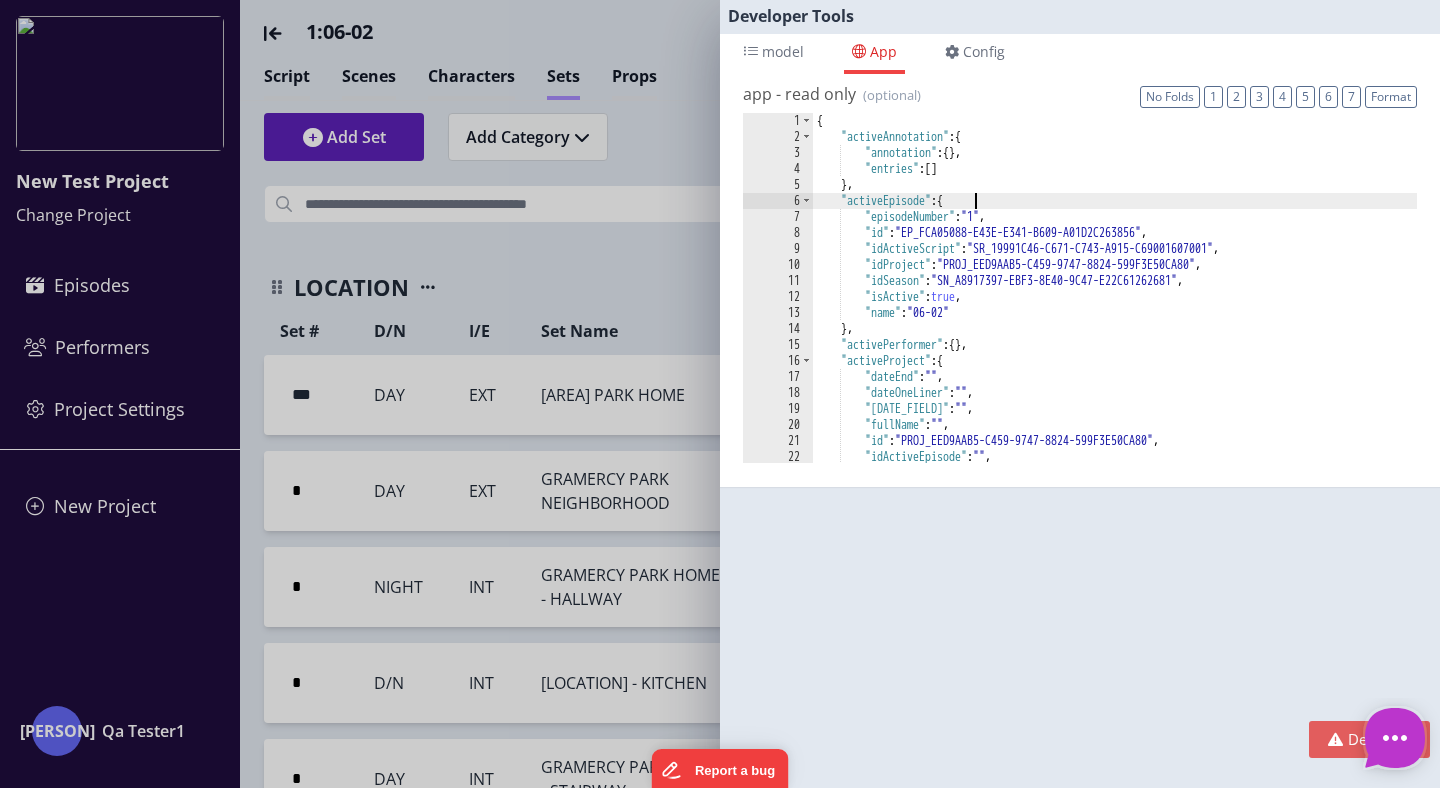 click on "{ "activeAnnotation" : { "annotation" : { } , "entries" : [ ] } , "activeEpisode" : { "episodeNumber" : "1" , "id" : "EP_FCA05088-E43E-E341-B609-A01D2C263856" , "idActiveScript" : "SR_19991C46-C671-C743-A915-C69001607001" , "idProject" : "PROJ_EED9AAB5-C459-9747-8824-599F3E50CA80" , "idSeason" : "SN_A8917397-EBF3-8E40-9C47-E22C61262681" , "isActive" : true , "name" : "06-02" } , "activePerformer" : { } , "activeProject" : { "dateEnd" : "" , "dateOneLiner" : "" , "dateStart" : "" , "fullName" : "" , "id" : "PROJ_EED9AAB5-C459-9747-8824-599F3E50CA80" , "idActiveEpisode" : "" , "idDocument" : "DOC_13B114D9-DEDC-4344-83DA-C7FE5CDA60C6" }" at bounding box center (1115, 304) 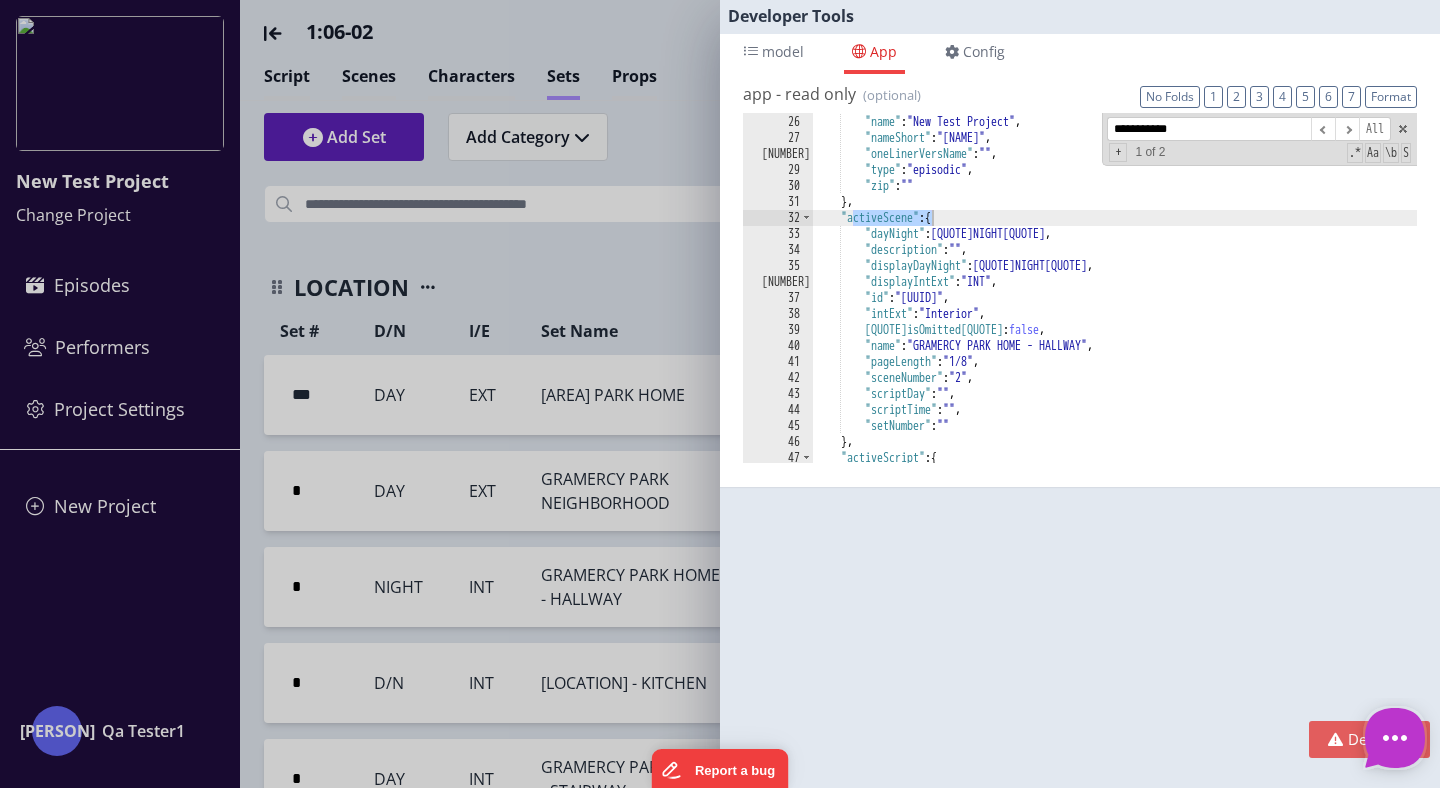 scroll, scrollTop: 21, scrollLeft: 0, axis: vertical 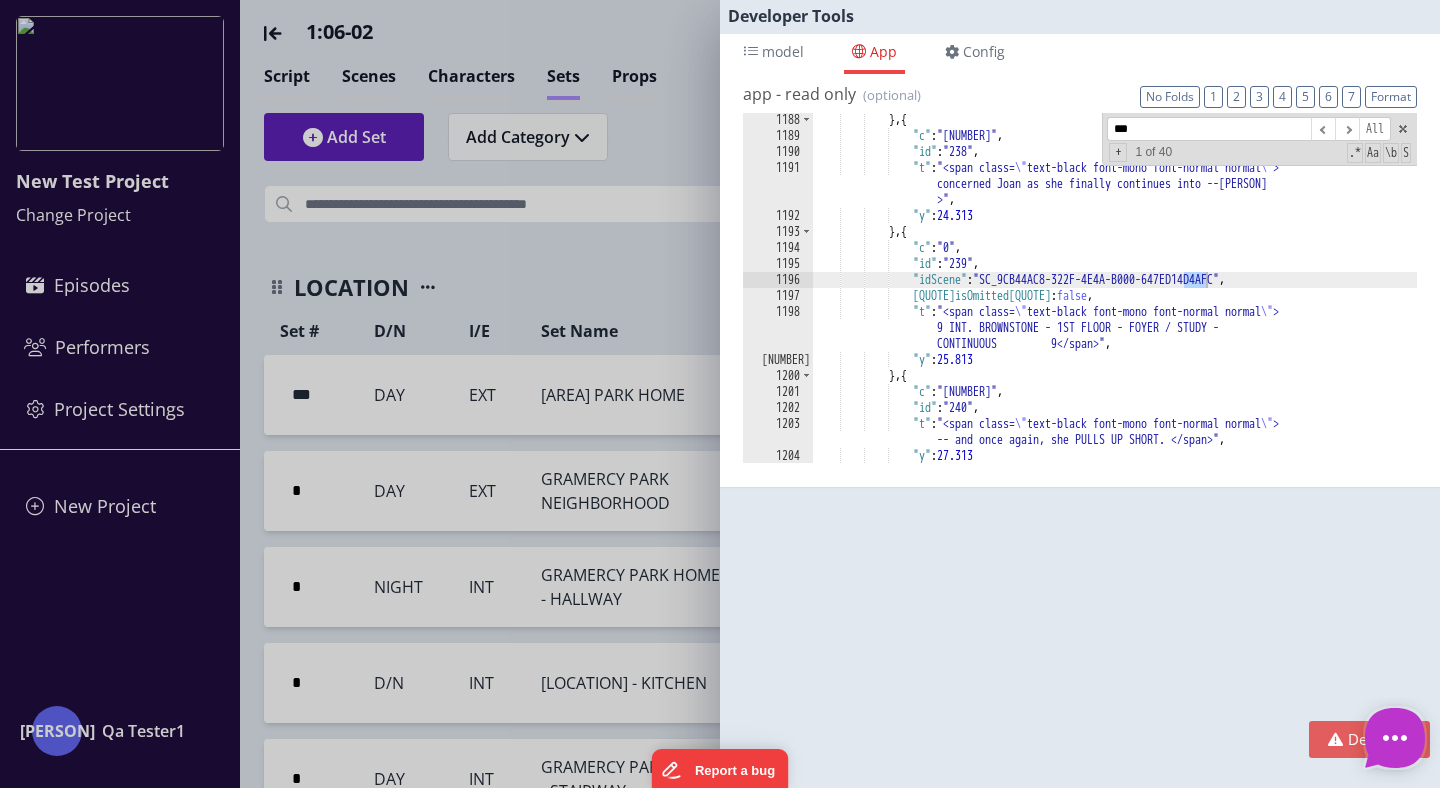 click on "***" at bounding box center [1209, 129] 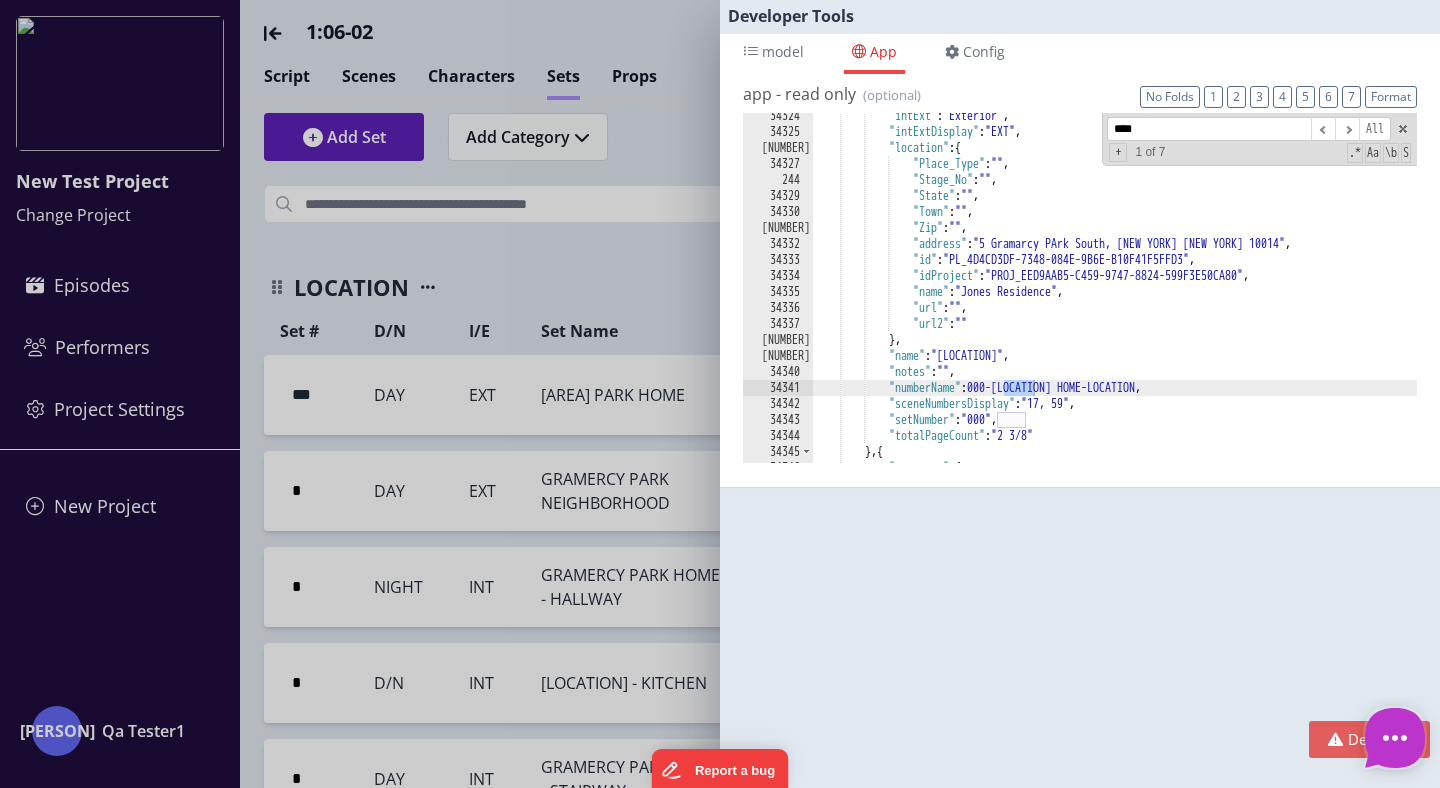 scroll, scrollTop: 27802, scrollLeft: 0, axis: vertical 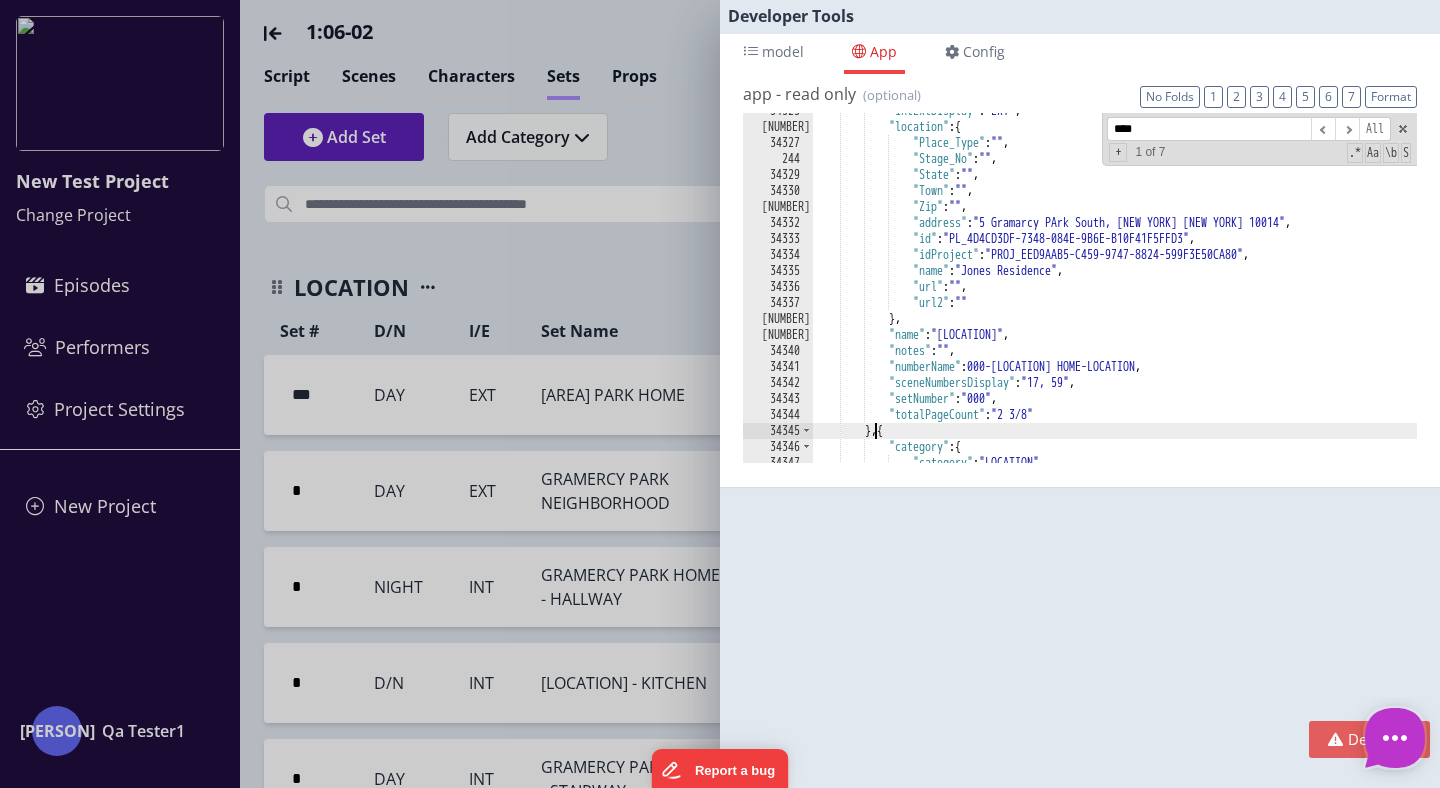 click on ""intExtDisplay" :  "EXT" ,                "location" :  {                     "Place_Type" :  "" ,                     "Stage_No" :  "" ,                     "State" :  "" ,                     "Town" :  "" ,                     "Zip" :  "" ,                     "address" :  "5 Gramarcy PArk South, [CITY], [STATE] [ZIP]" ,                     "id" :  "PL_4D4CD3DF-7348-084E-9B6E-B10F41F5FFD3" ,                     "idProject" :  "PROJ_EED9AAB5-C459-9747-8824-599F3E50CA80" ,                     "name" :  "Jones Residence" ,                     "url" :  "" ,                     "url2" :  ""                } ,                "name" :  "GRAMERCY PARK HOME" ,                "notes" :  "" ,                "numberName" :  "000-GRAMERCY PARK HOME-LOCATION" ,                "sceneNumbersDisplay" :  "17, 59" ,                "setNumber" :  "000" ,                "totalPageCount" :  "2 3/8"           } ,  {                "category" :  {                     "category" :  "LOCATION" ," at bounding box center [1115, 294] 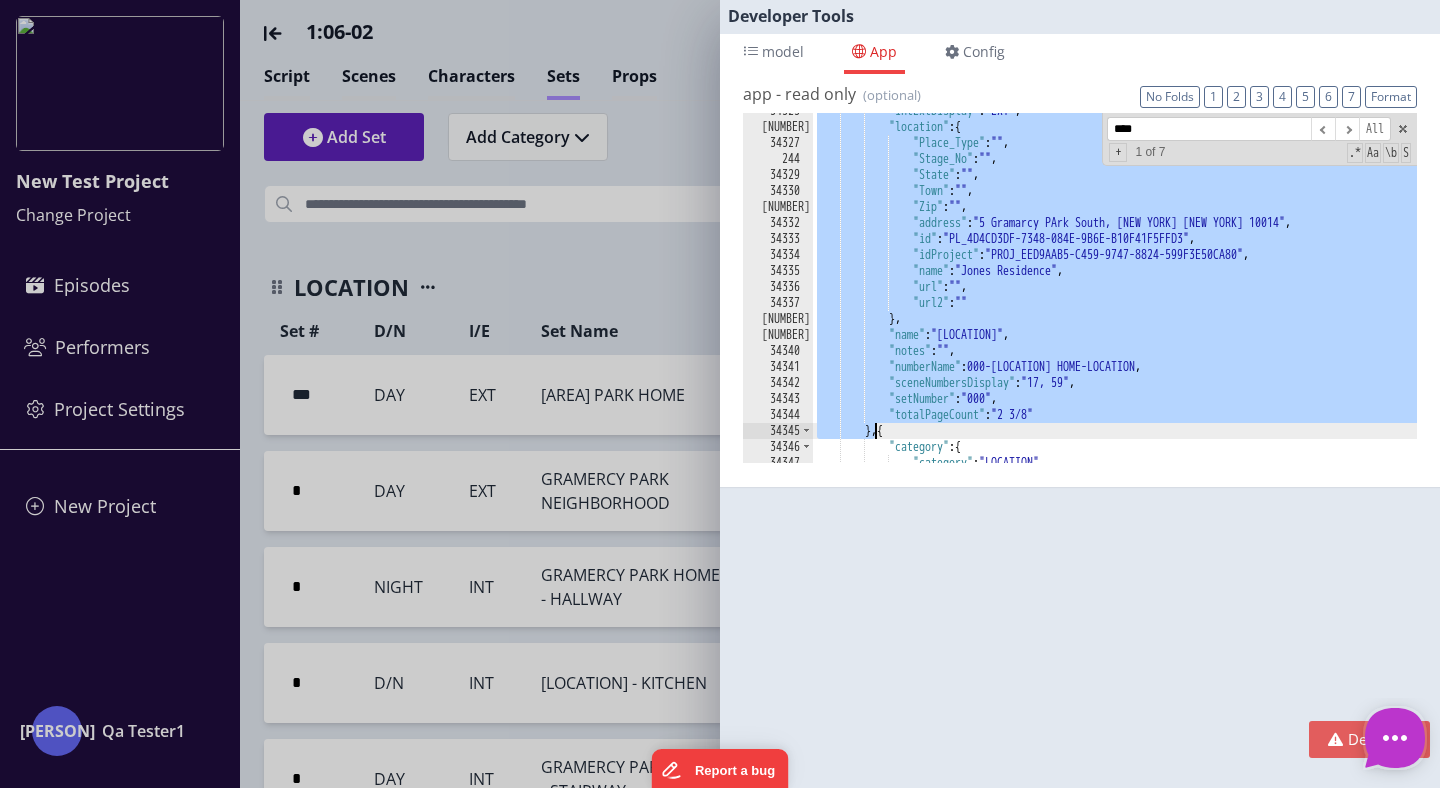 click on ""intExtDisplay" :  "EXT" ,                "location" :  {                     "Place_Type" :  "" ,                     "Stage_No" :  "" ,                     "State" :  "" ,                     "Town" :  "" ,                     "Zip" :  "" ,                     "address" :  "5 Gramarcy PArk South, [CITY], [STATE] [ZIP]" ,                     "id" :  "PL_4D4CD3DF-7348-084E-9B6E-B10F41F5FFD3" ,                     "idProject" :  "PROJ_EED9AAB5-C459-9747-8824-599F3E50CA80" ,                     "name" :  "Jones Residence" ,                     "url" :  "" ,                     "url2" :  ""                } ,                "name" :  "GRAMERCY PARK HOME" ,                "notes" :  "" ,                "numberName" :  "000-GRAMERCY PARK HOME-LOCATION" ,                "sceneNumbersDisplay" :  "17, 59" ,                "setNumber" :  "000" ,                "totalPageCount" :  "2 3/8"           } ,  {                "category" :  {                     "category" :  "LOCATION" ," at bounding box center (1115, 294) 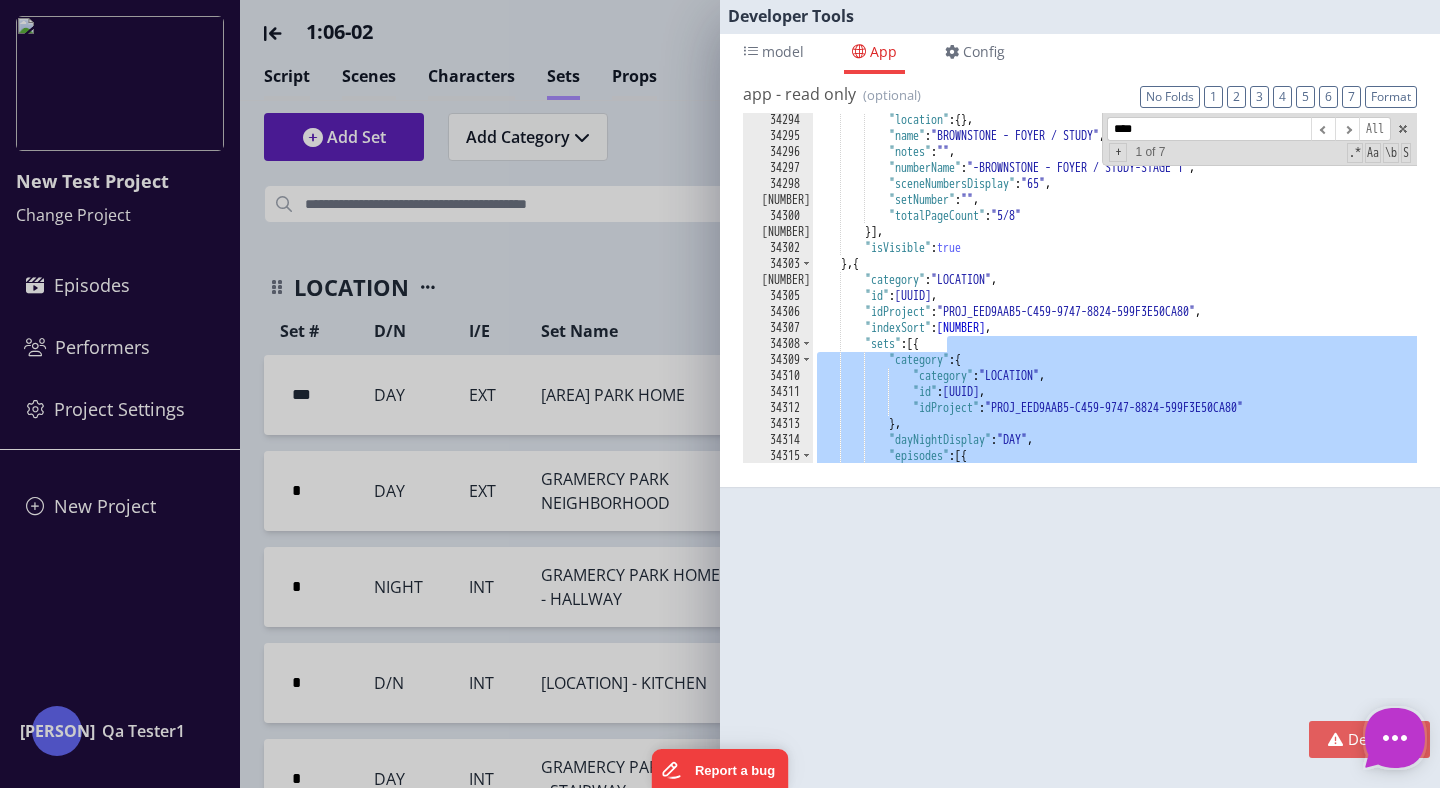 scroll, scrollTop: 27781, scrollLeft: 0, axis: vertical 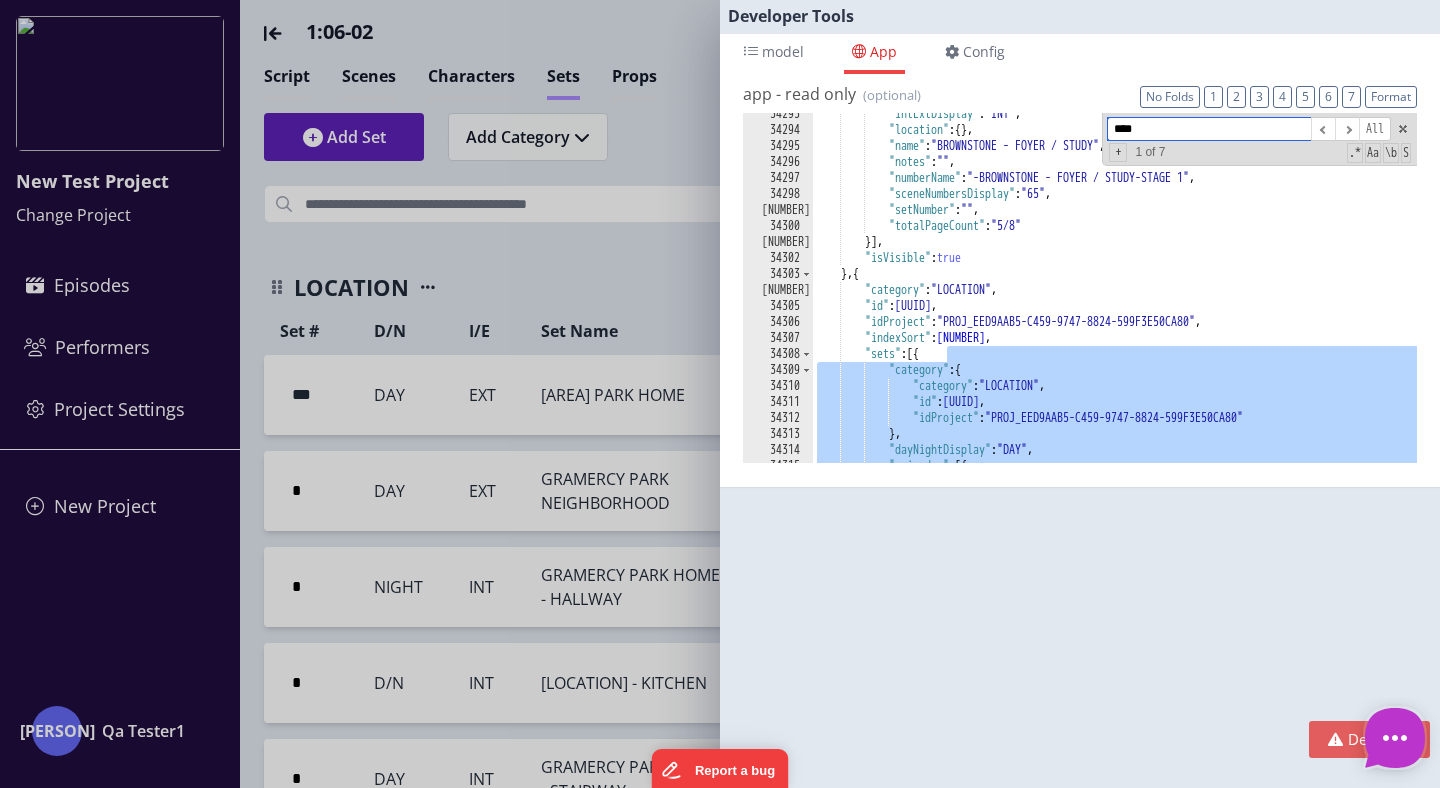drag, startPoint x: 1166, startPoint y: 126, endPoint x: 1050, endPoint y: 126, distance: 116 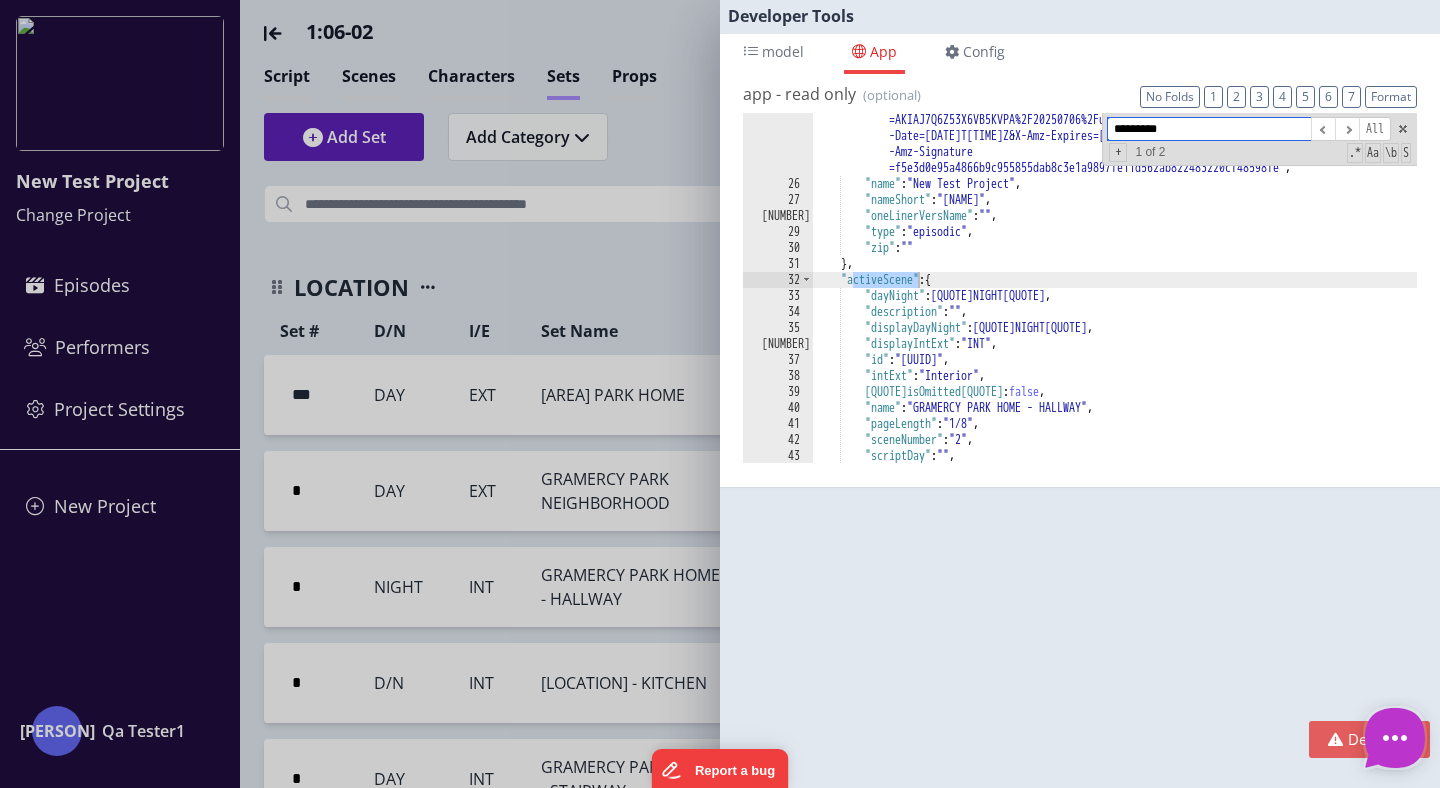 scroll, scrollTop: 18, scrollLeft: 0, axis: vertical 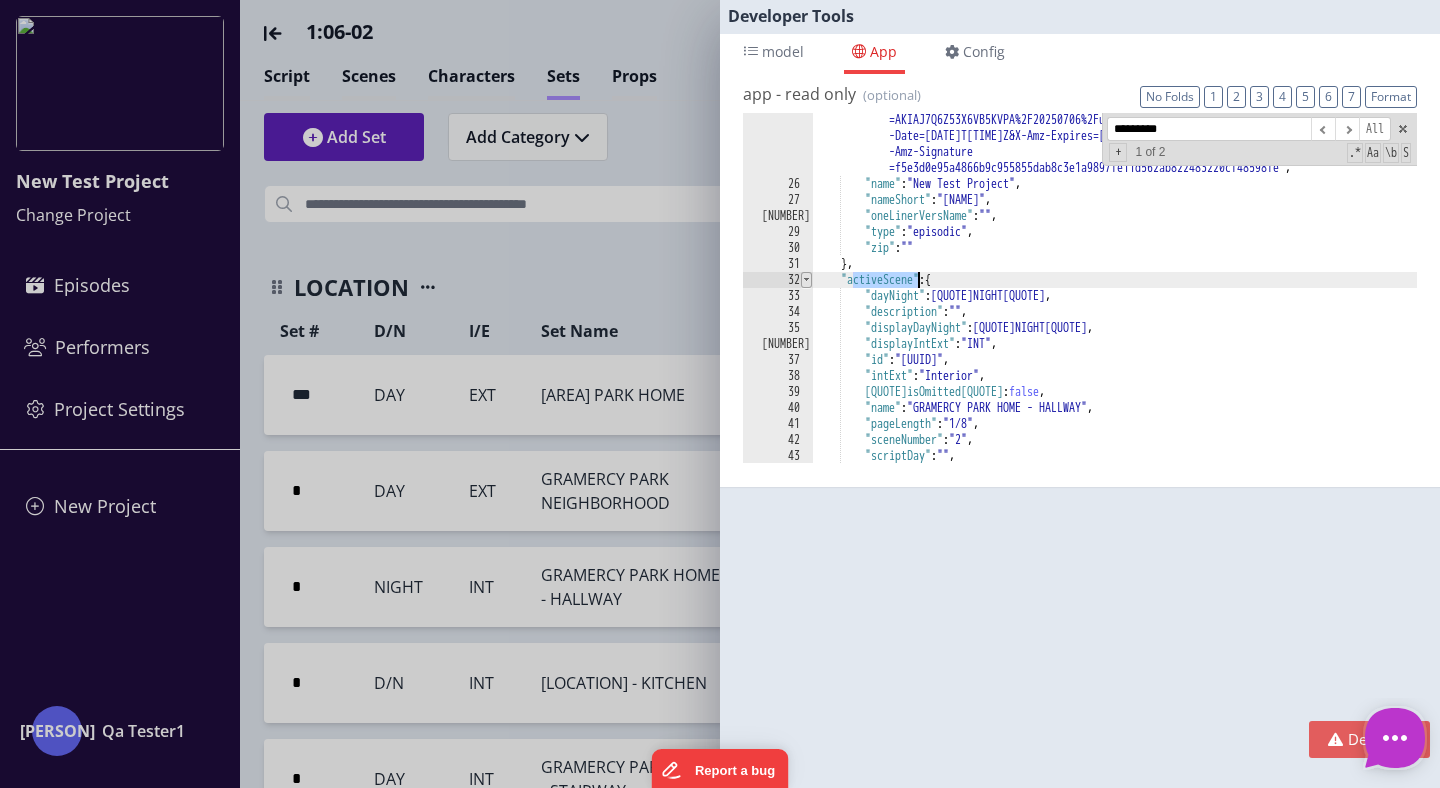 click at bounding box center (806, 280) 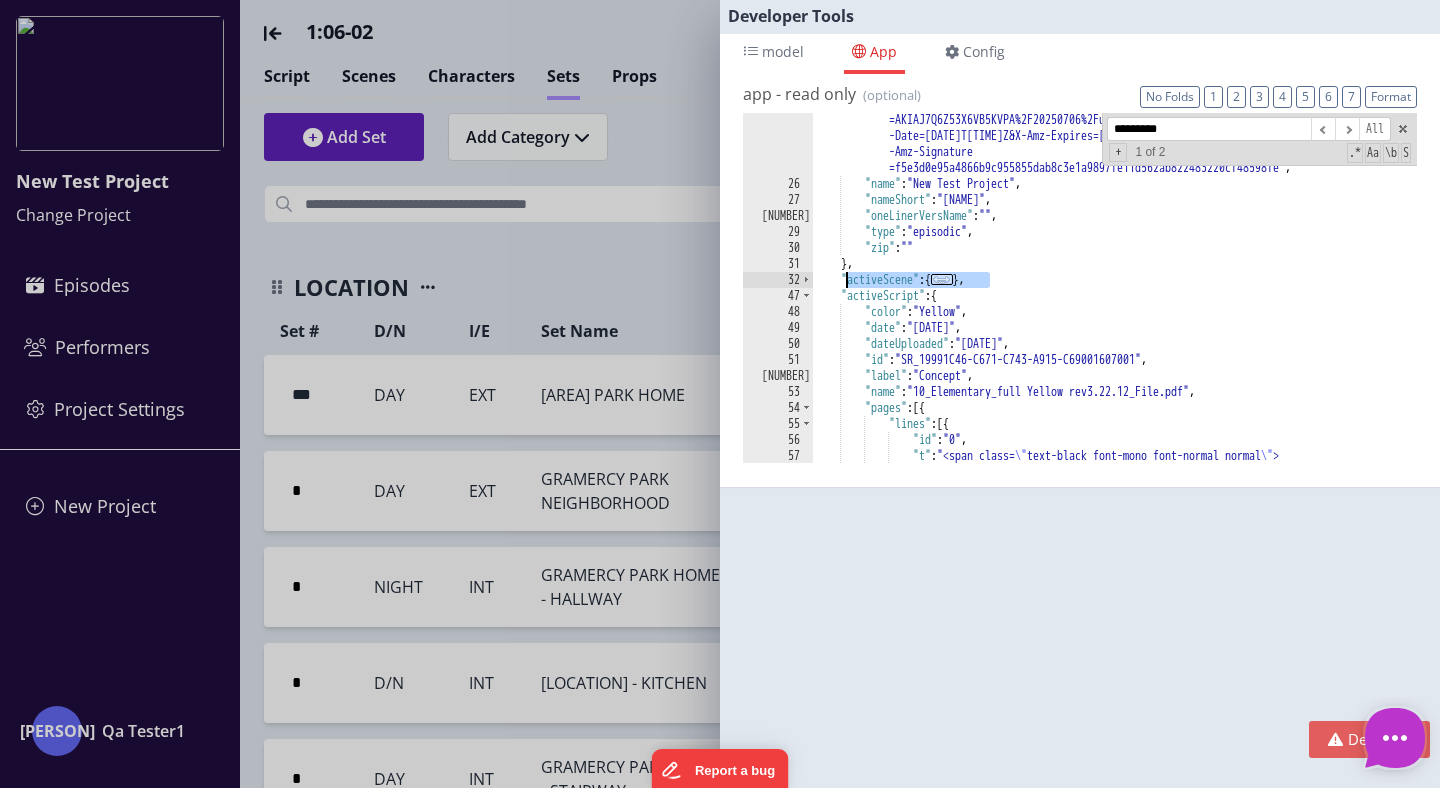 drag, startPoint x: 990, startPoint y: 278, endPoint x: 847, endPoint y: 276, distance: 143.01399 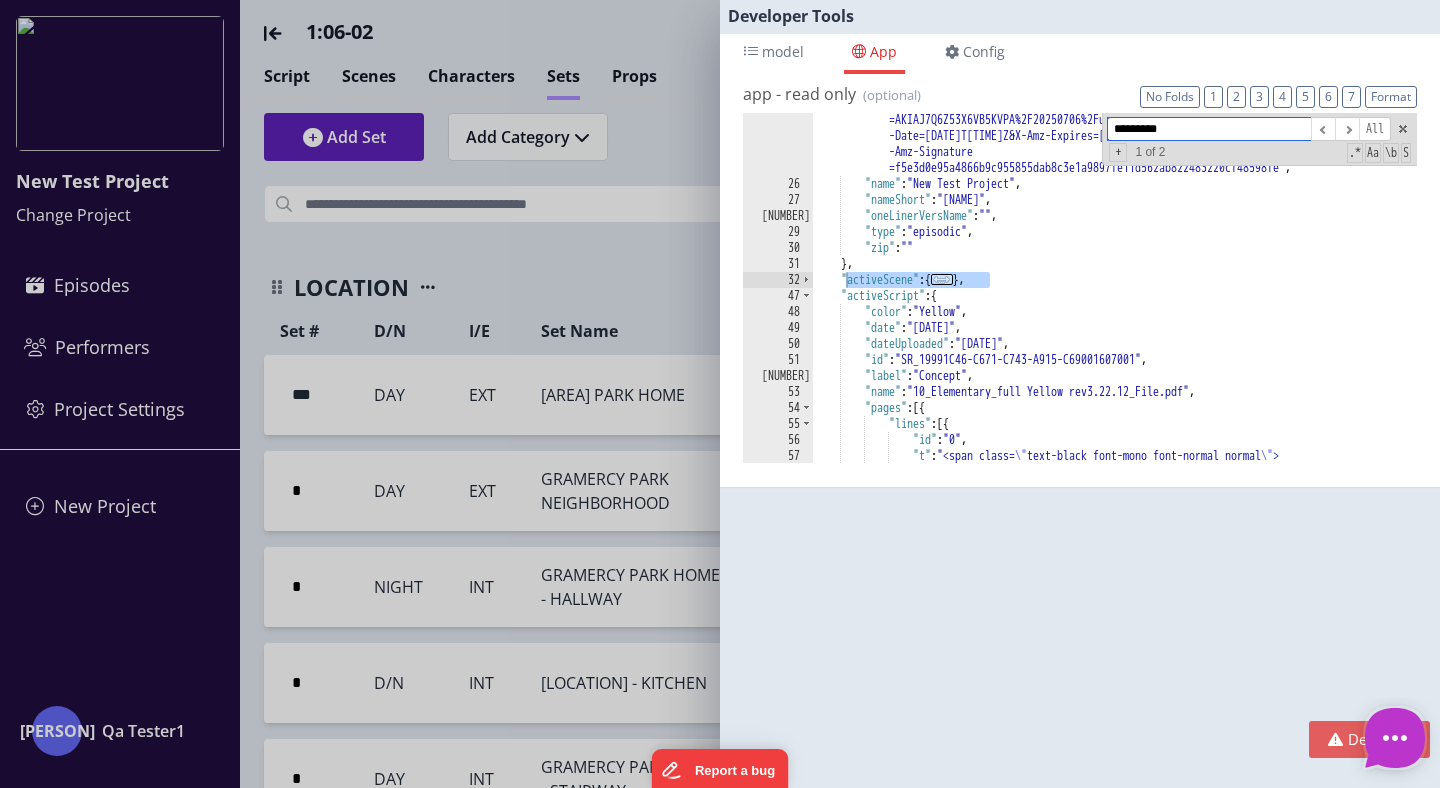 drag, startPoint x: 1193, startPoint y: 132, endPoint x: 1068, endPoint y: 132, distance: 125 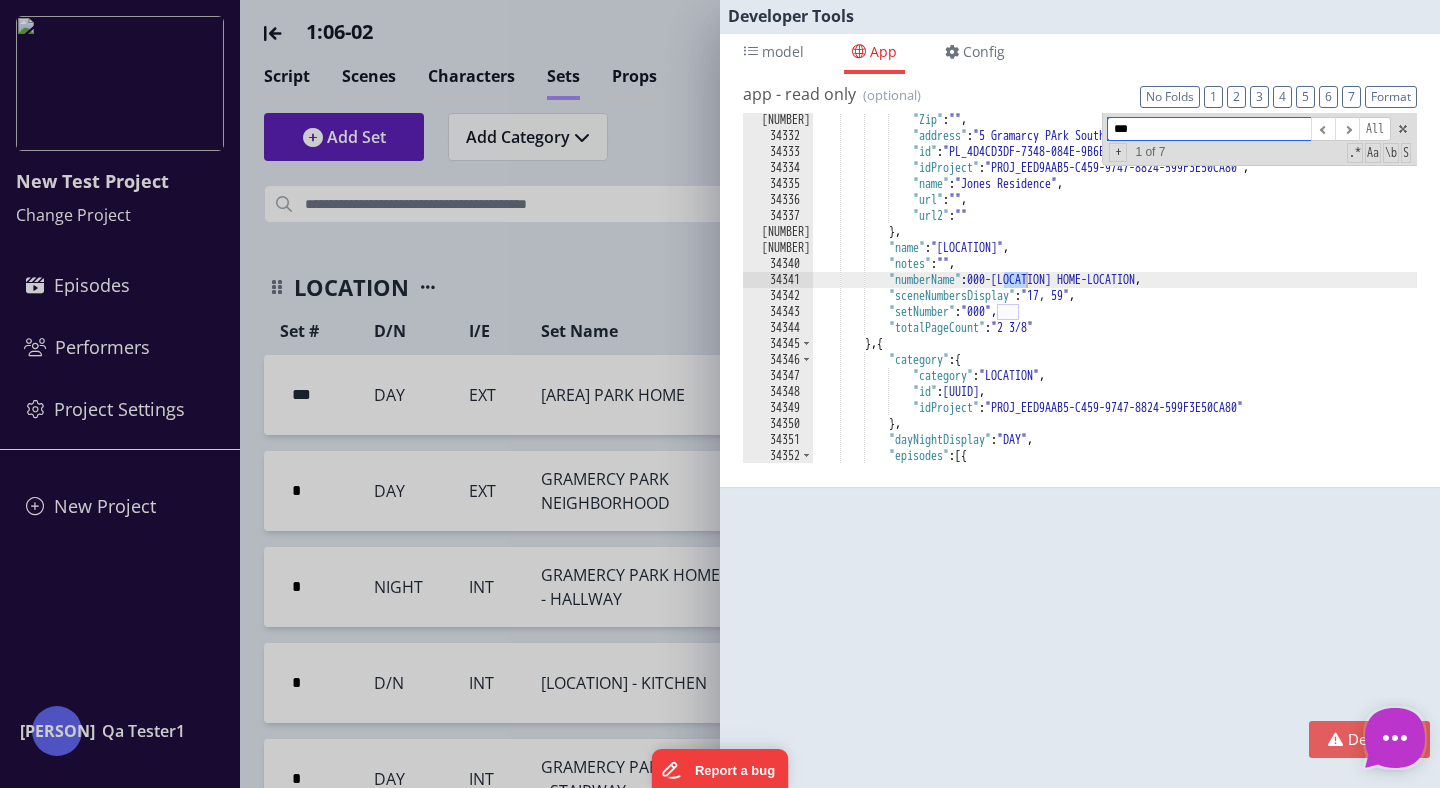 scroll, scrollTop: 27805, scrollLeft: 0, axis: vertical 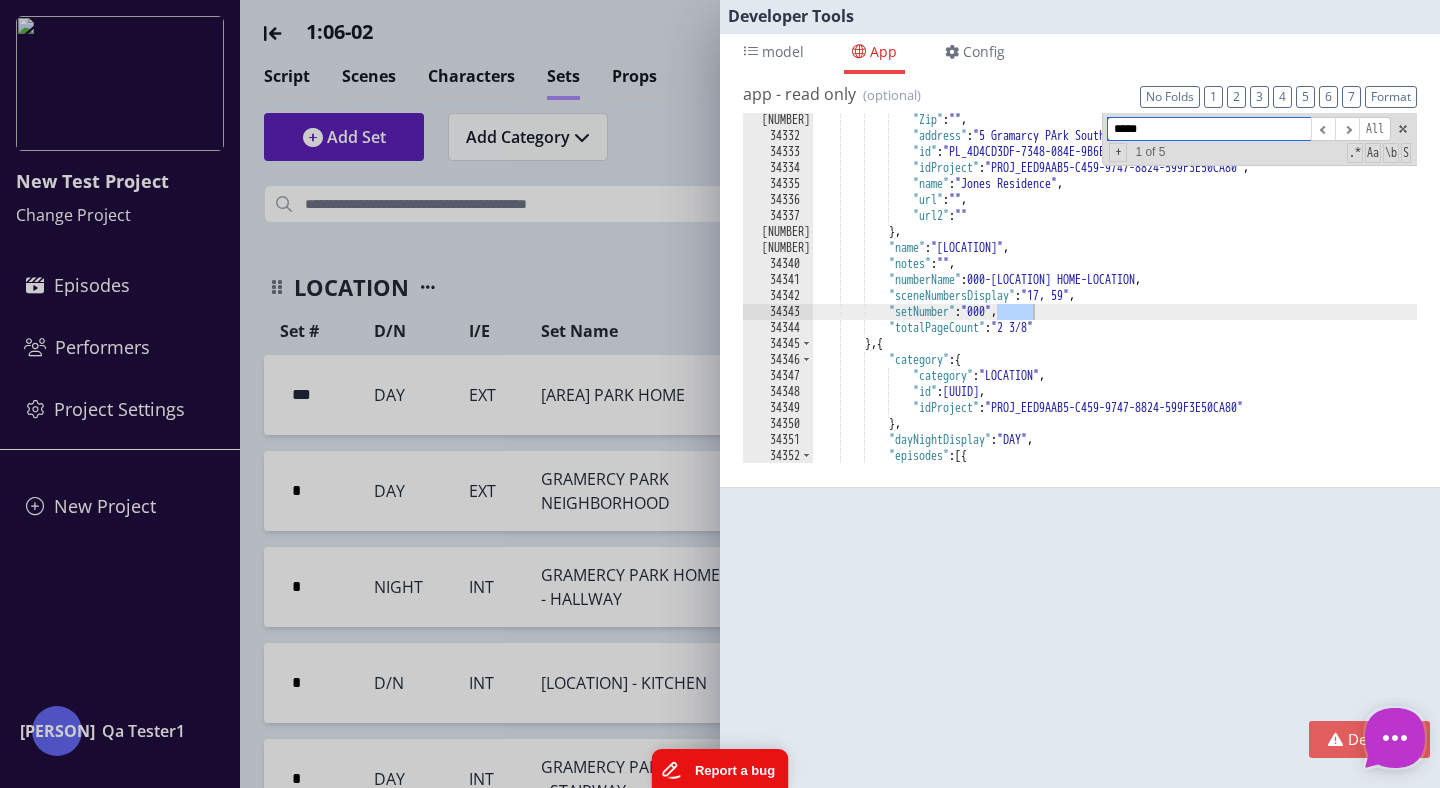 type on "*****" 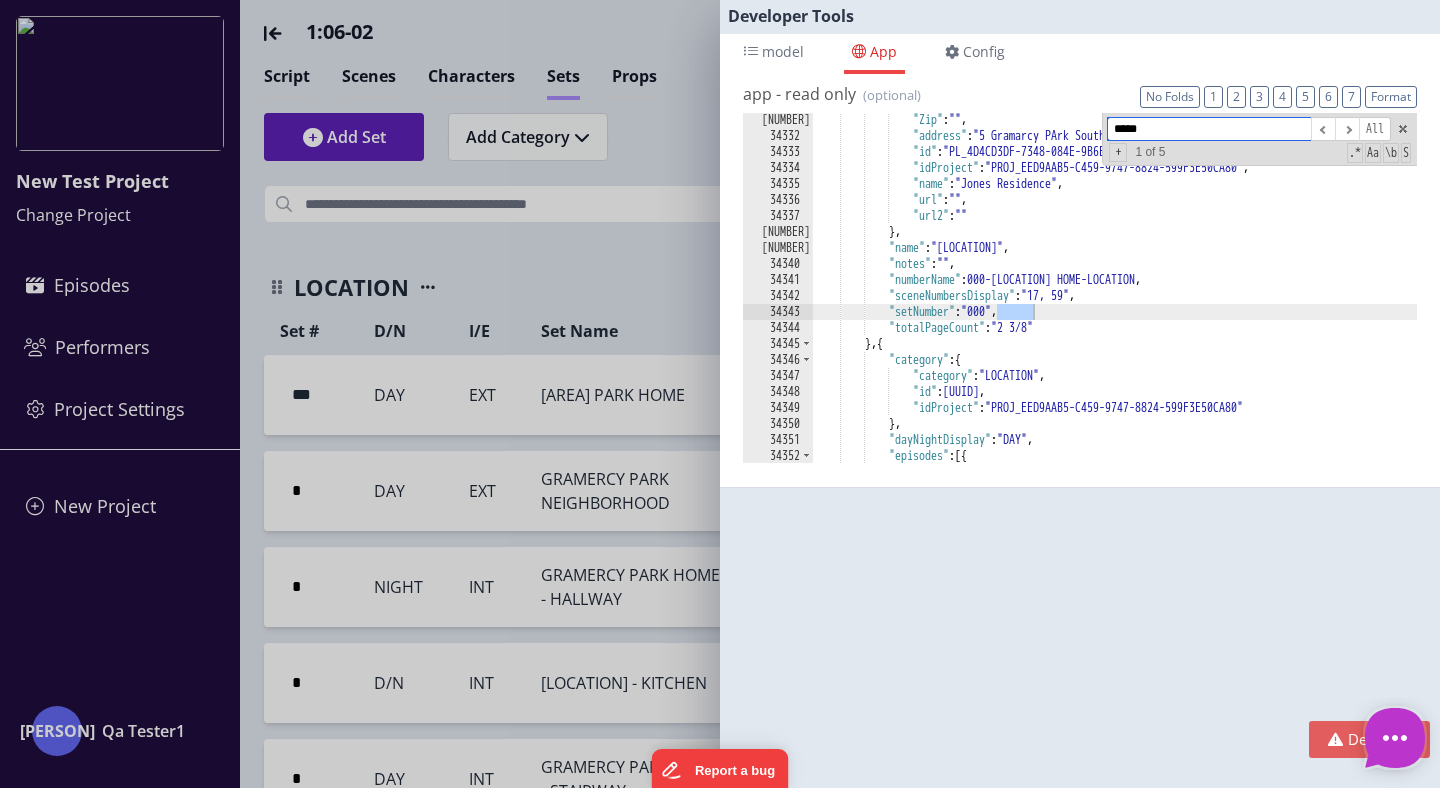 drag, startPoint x: 1198, startPoint y: 136, endPoint x: 1070, endPoint y: 133, distance: 128.03516 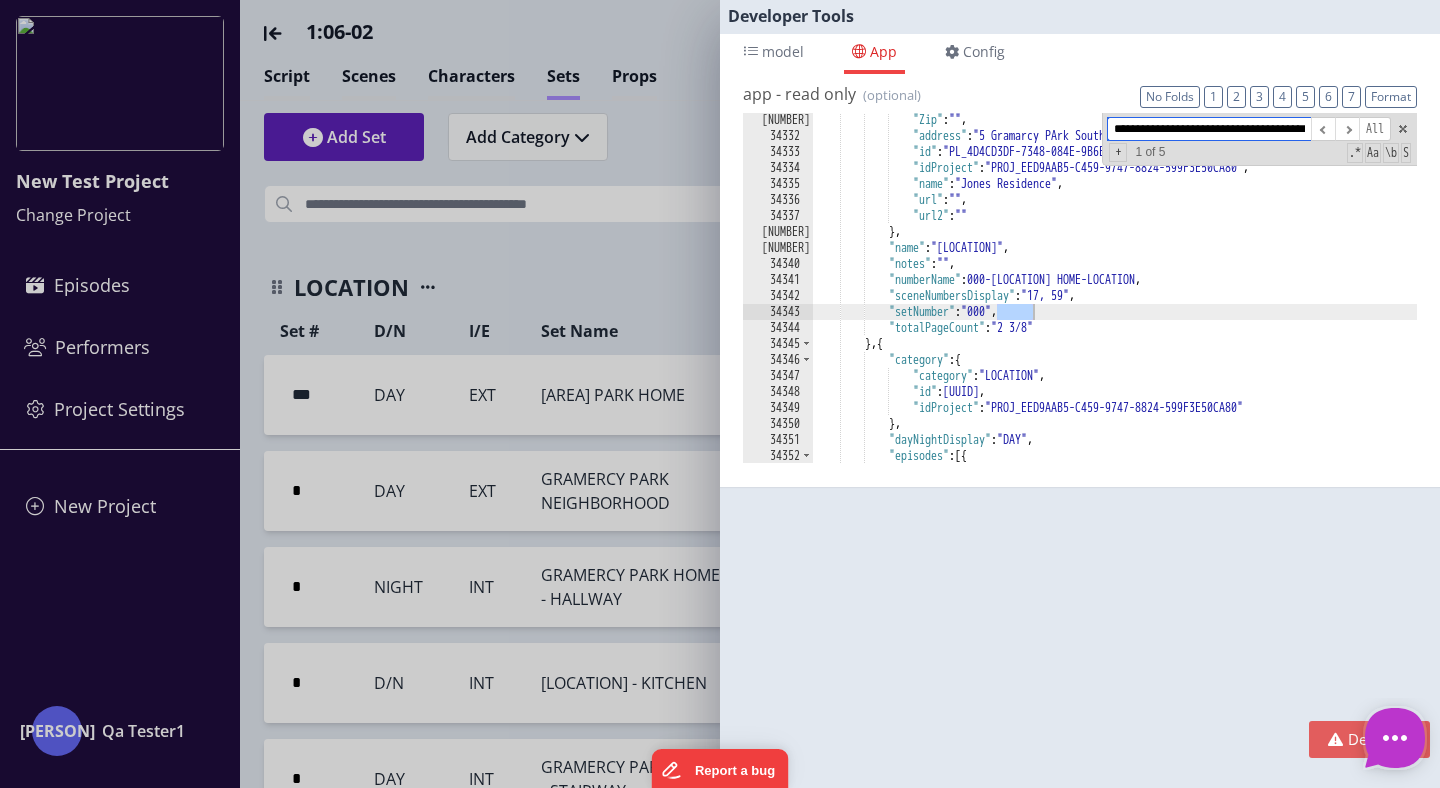 scroll, scrollTop: 0, scrollLeft: 89, axis: horizontal 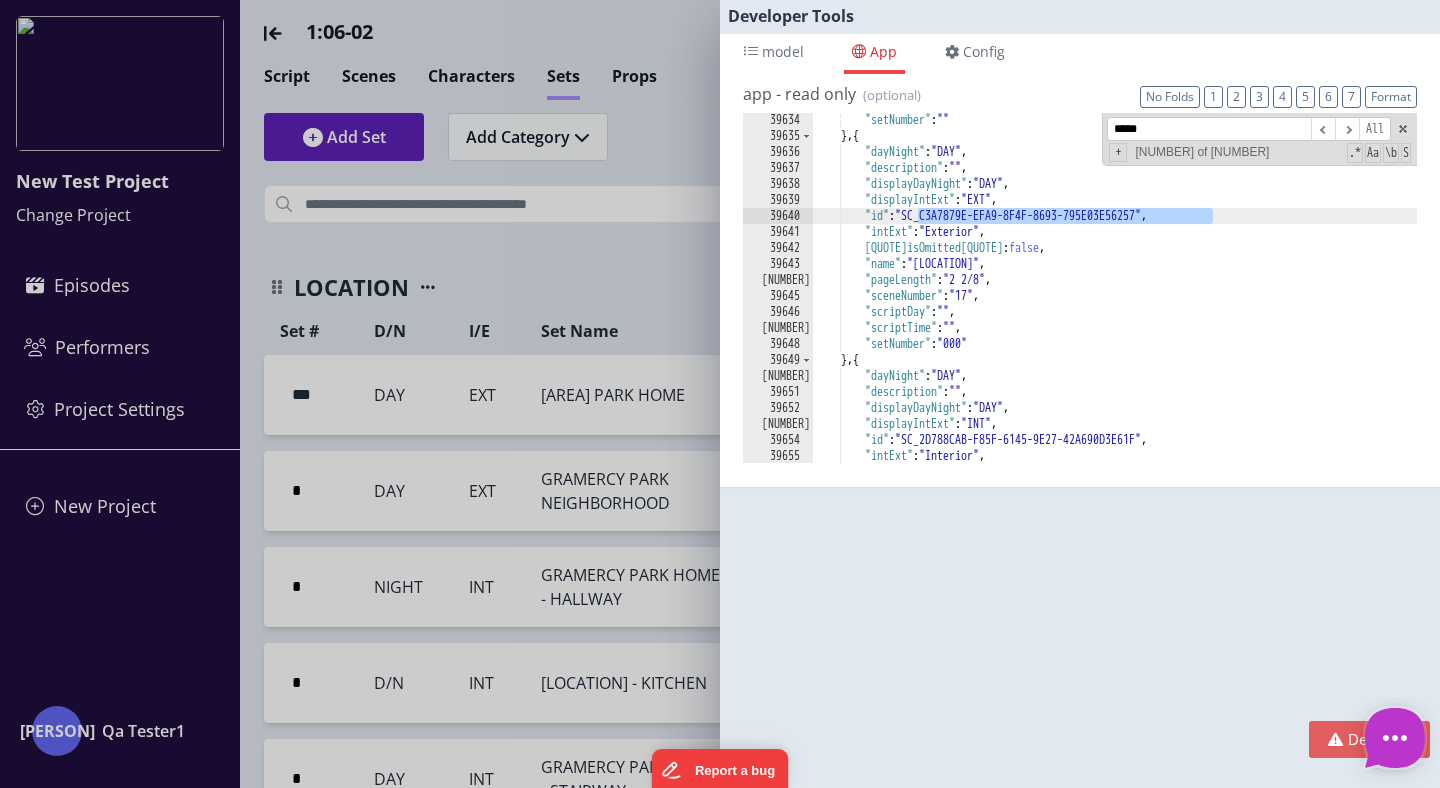 drag, startPoint x: 917, startPoint y: 217, endPoint x: 1210, endPoint y: 213, distance: 293.0273 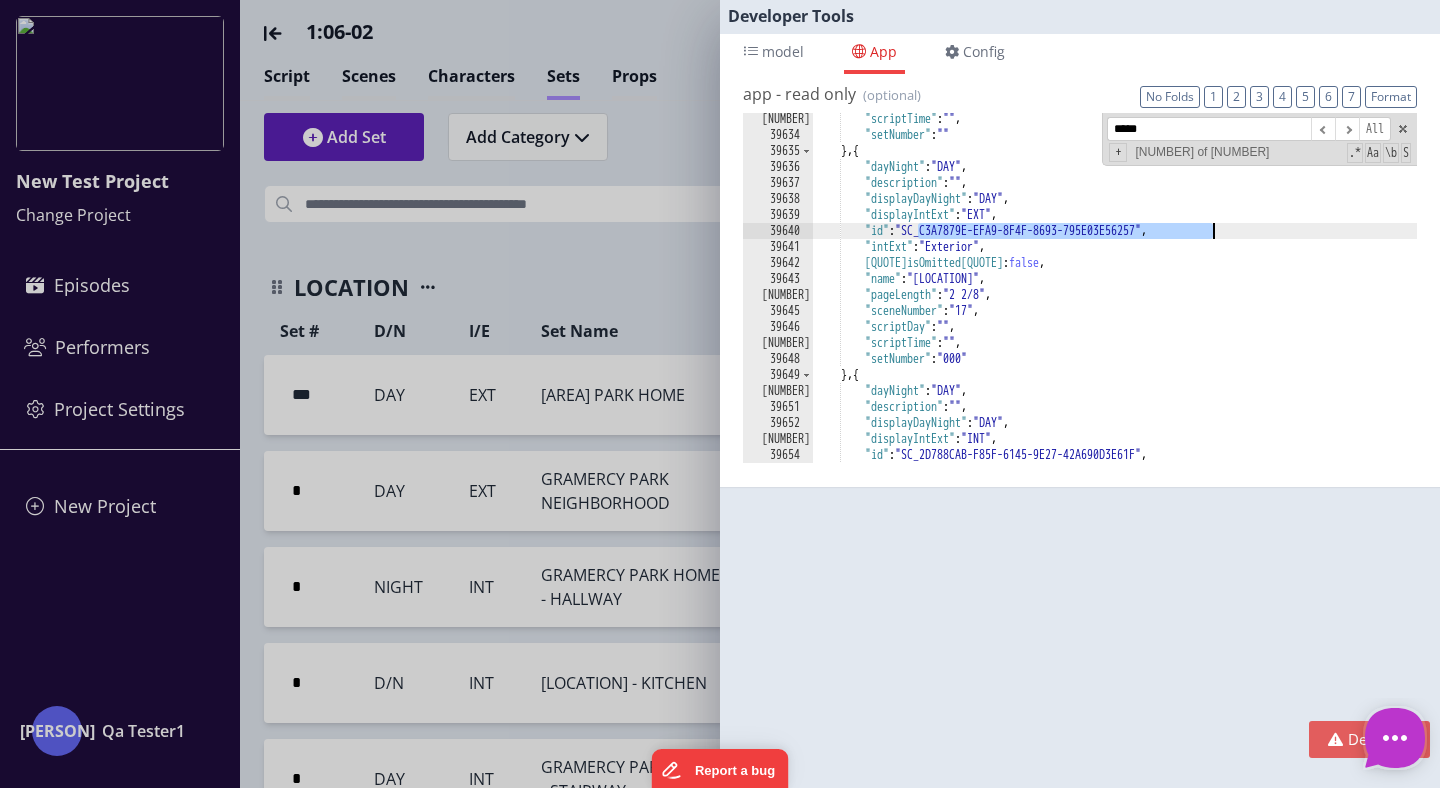 scroll, scrollTop: 31266, scrollLeft: 0, axis: vertical 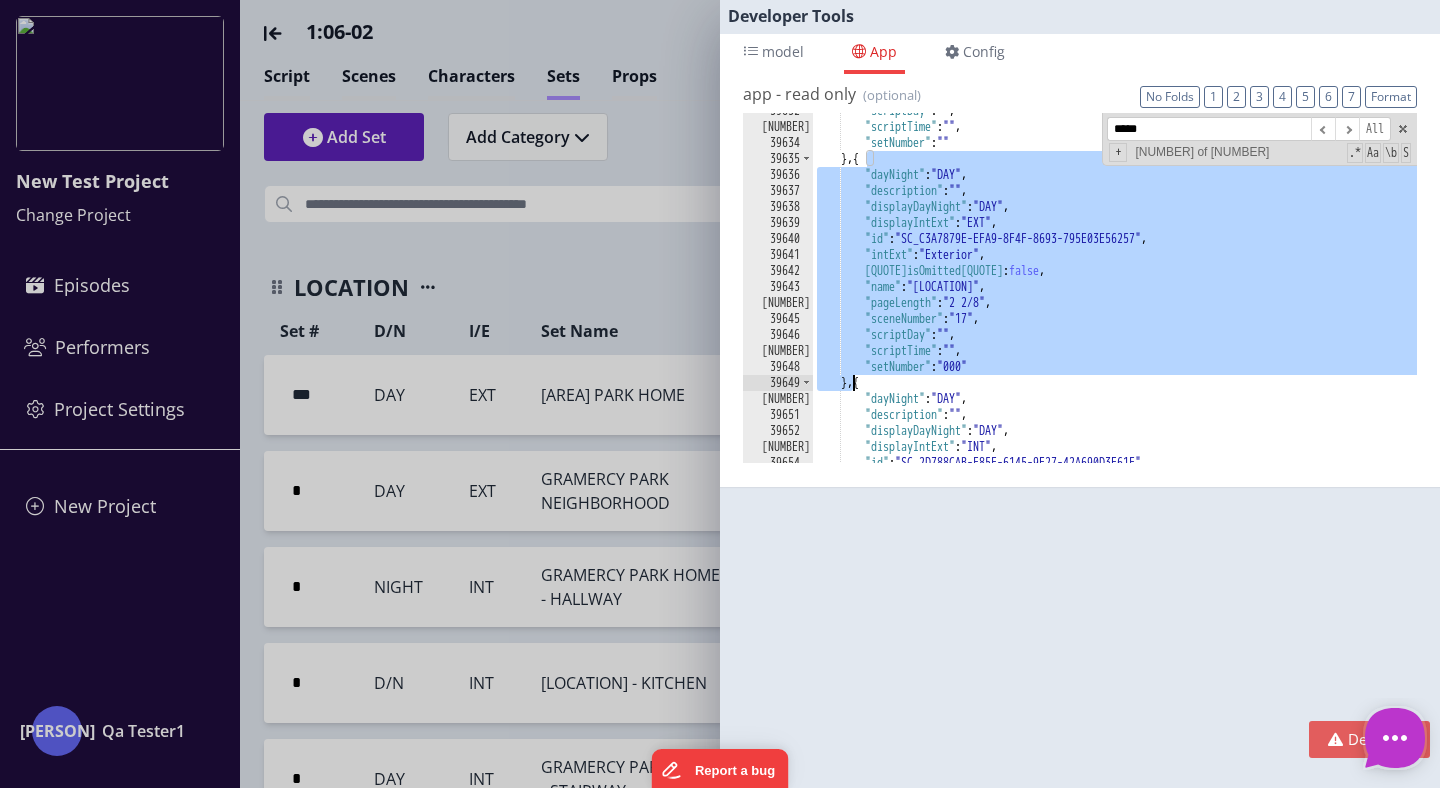 drag, startPoint x: 870, startPoint y: 158, endPoint x: 851, endPoint y: 384, distance: 226.79727 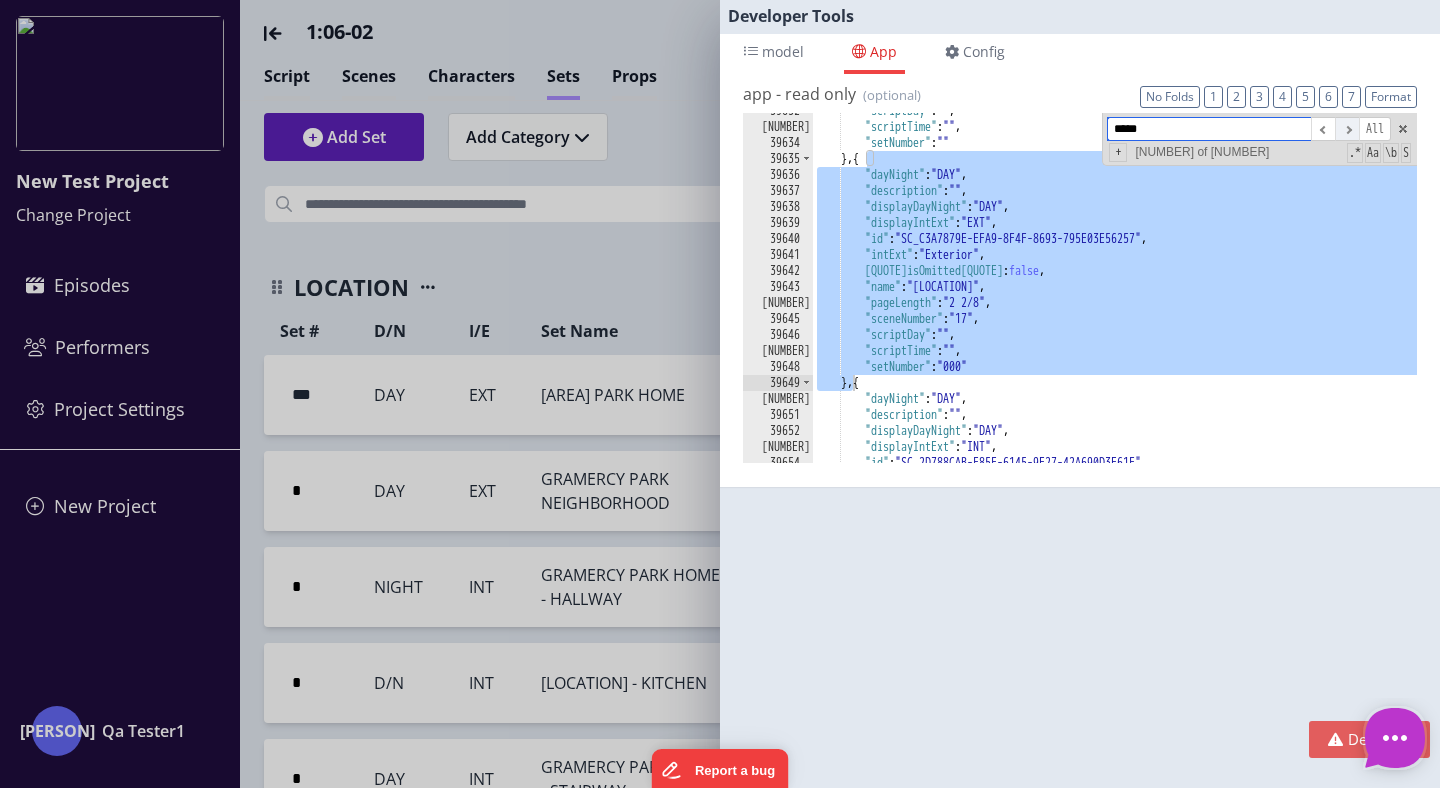 click at bounding box center (1347, 129) 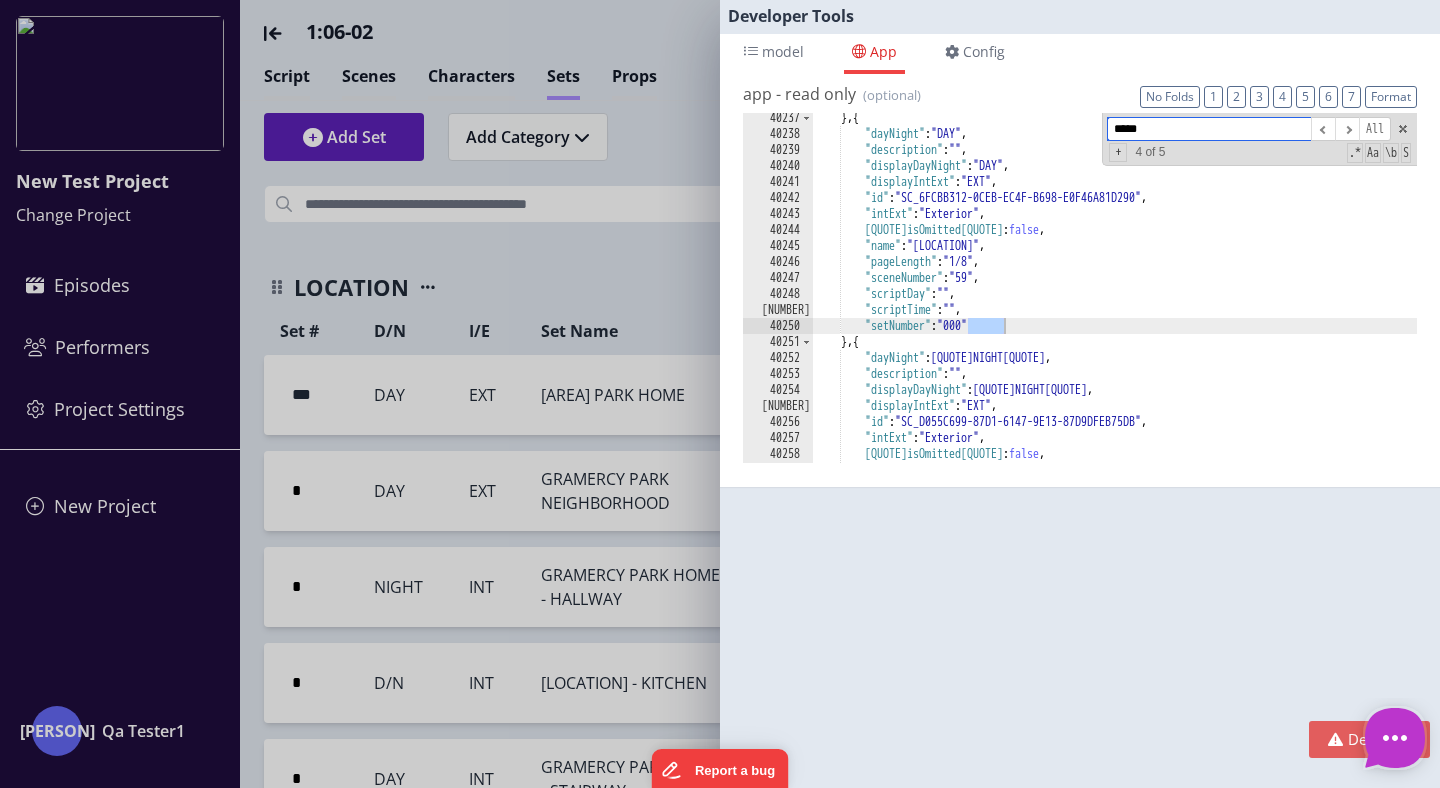 scroll, scrollTop: 31660, scrollLeft: 0, axis: vertical 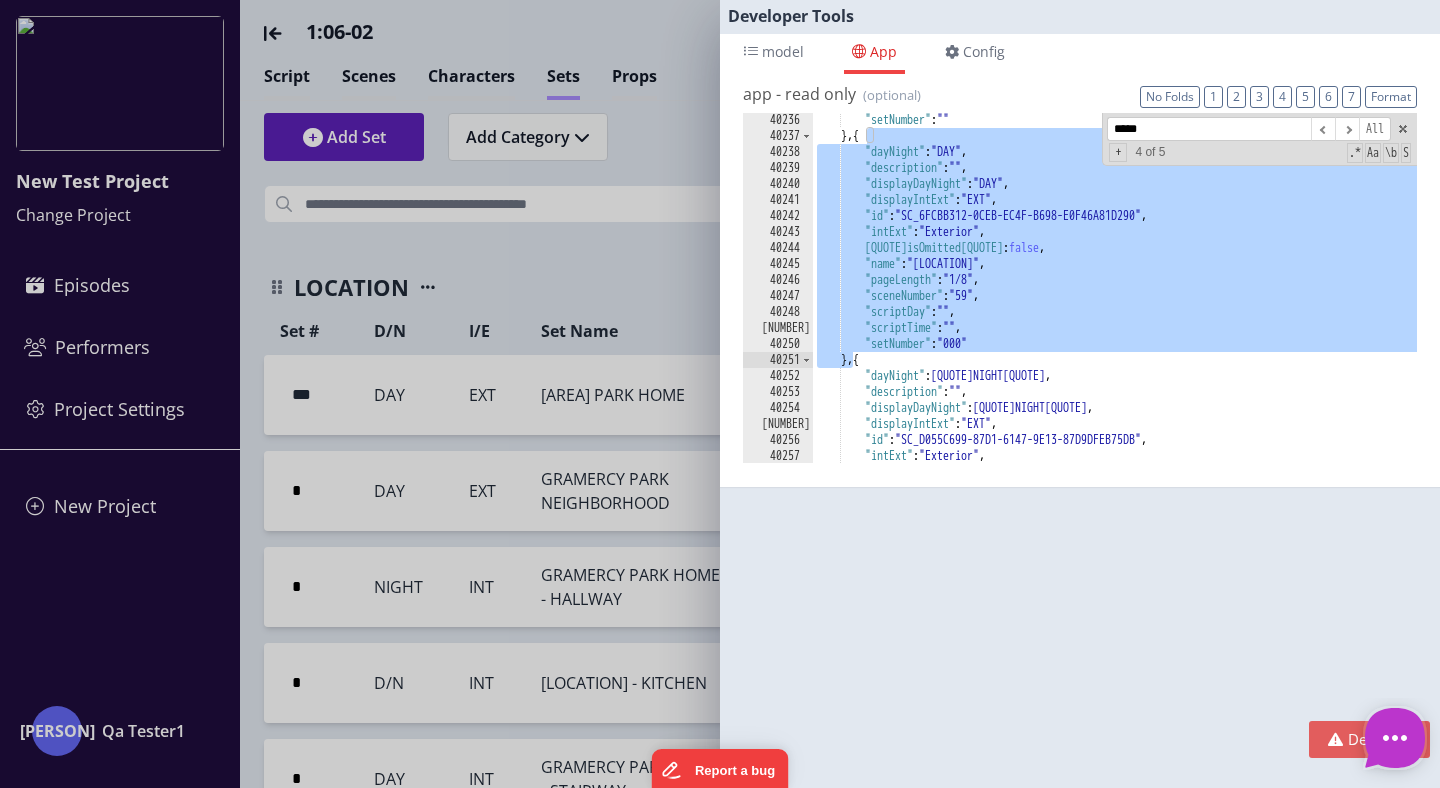 drag, startPoint x: 868, startPoint y: 142, endPoint x: 853, endPoint y: 357, distance: 215.52261 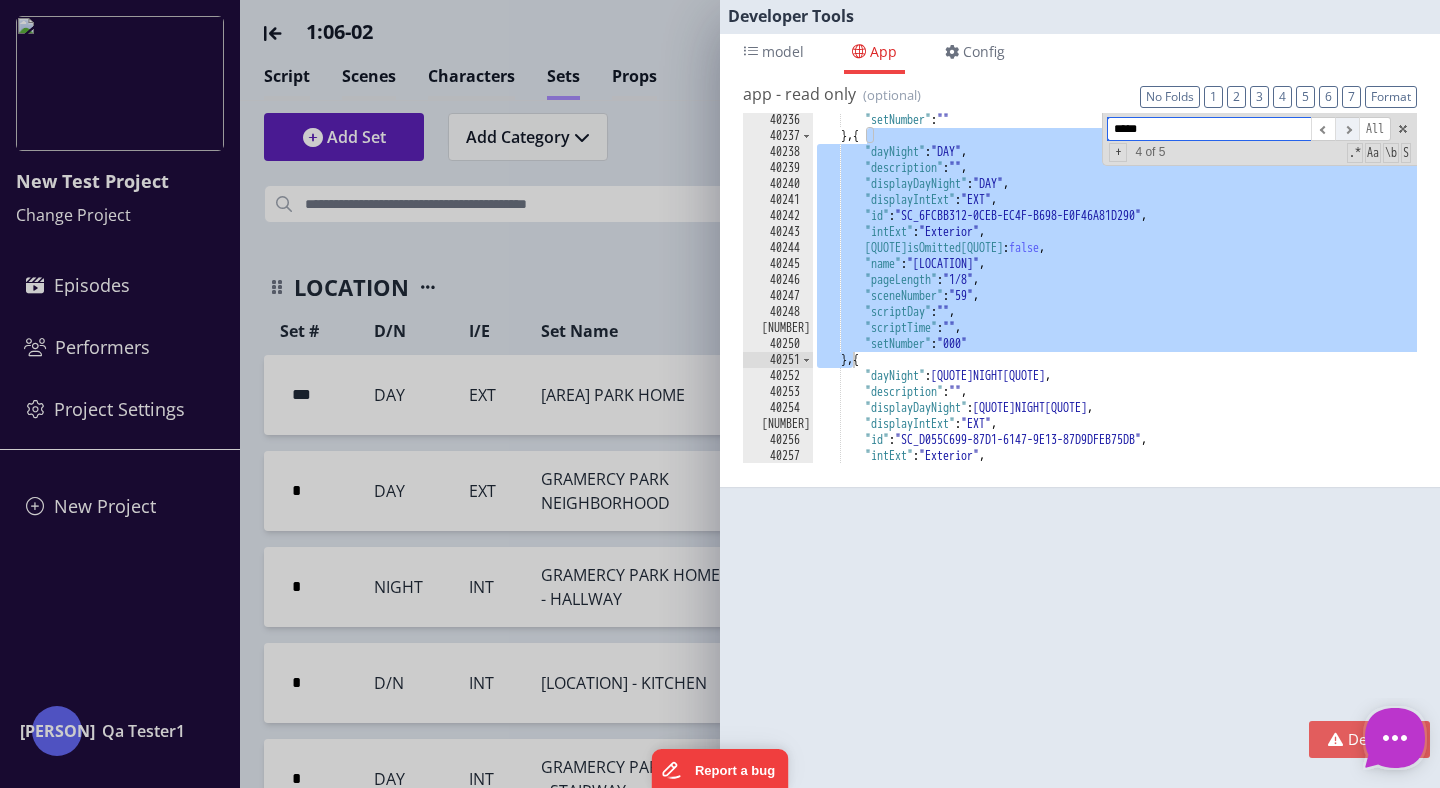 click at bounding box center [1347, 129] 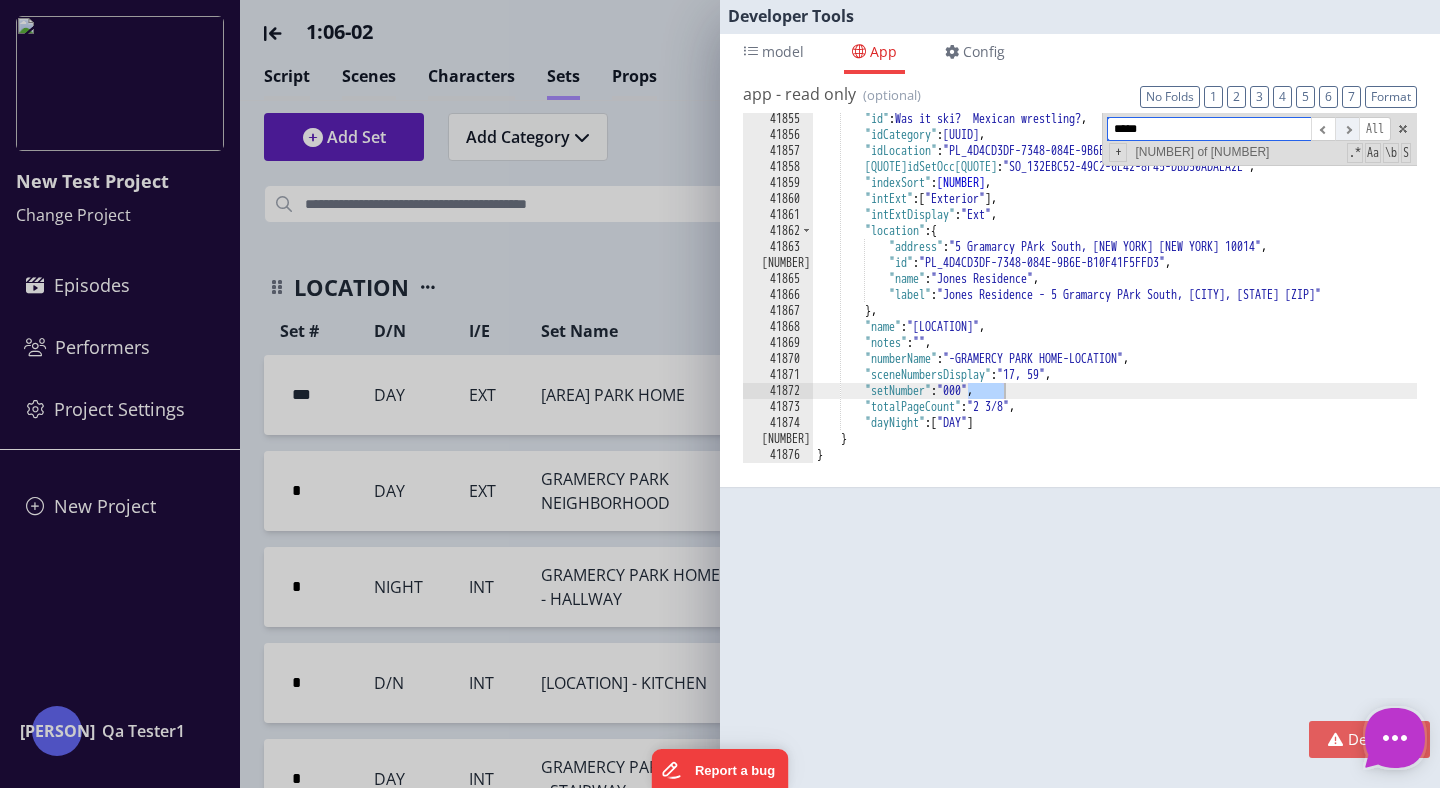 click at bounding box center (1347, 129) 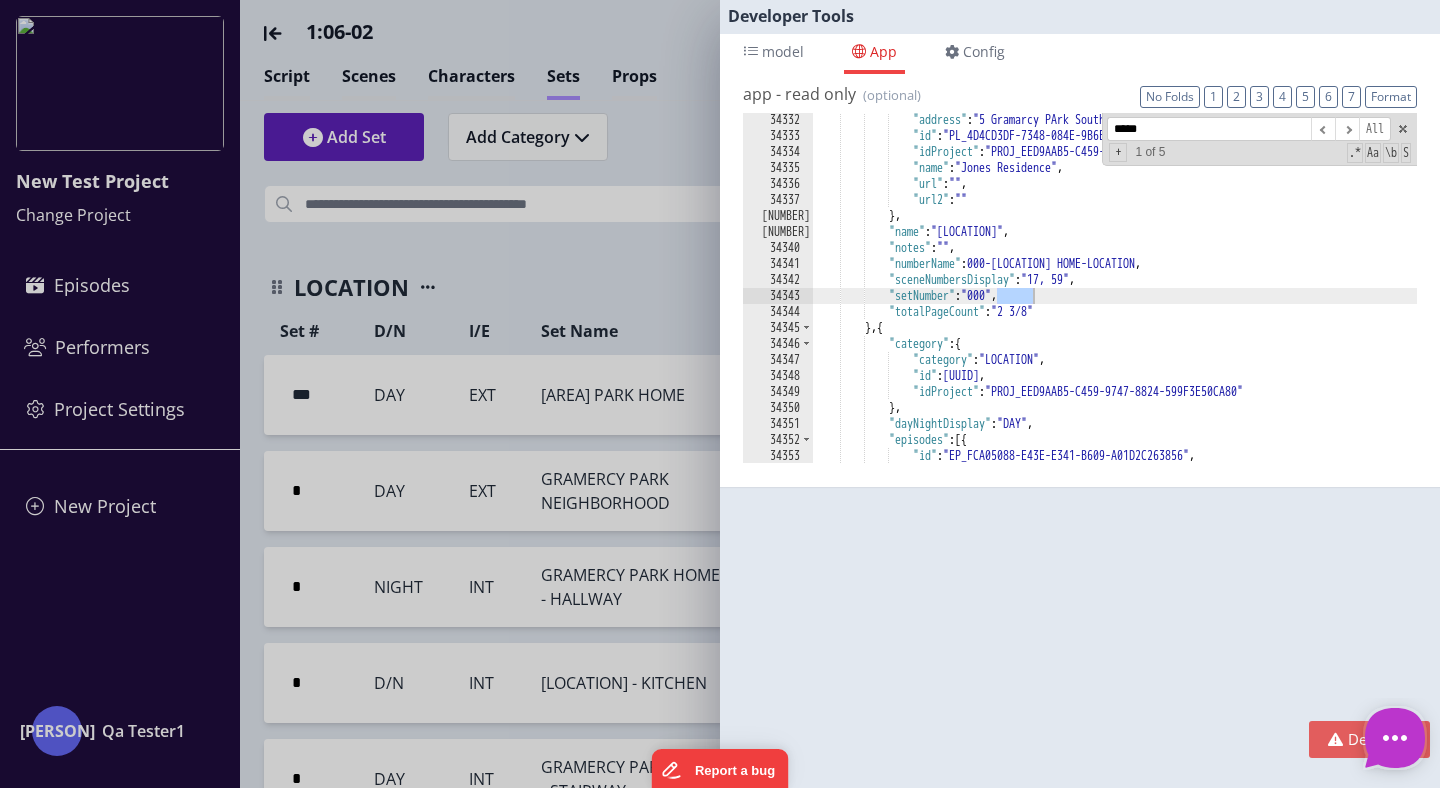 click on "Developer Tools App Params Log (12) Misc Windows Config model - read only Format 7 6 5 4 3 2 1 No Folds 1 2 3 4 5 6 7 8 9 10 11 12 13 14 15 16 17 18 19 20 21 22 23 { "_SubHeaderNav_id" : "sets" , "_activeCatEdit" : { "id" : "" , "newName" : "" } , "_headerSubComponent" : "EditorSubHeaderNav" , "_headerTitle" : "06-02" , "_headerTitle_calc" : "app.activeEpisode.name || ''" ," at bounding box center [720, 394] 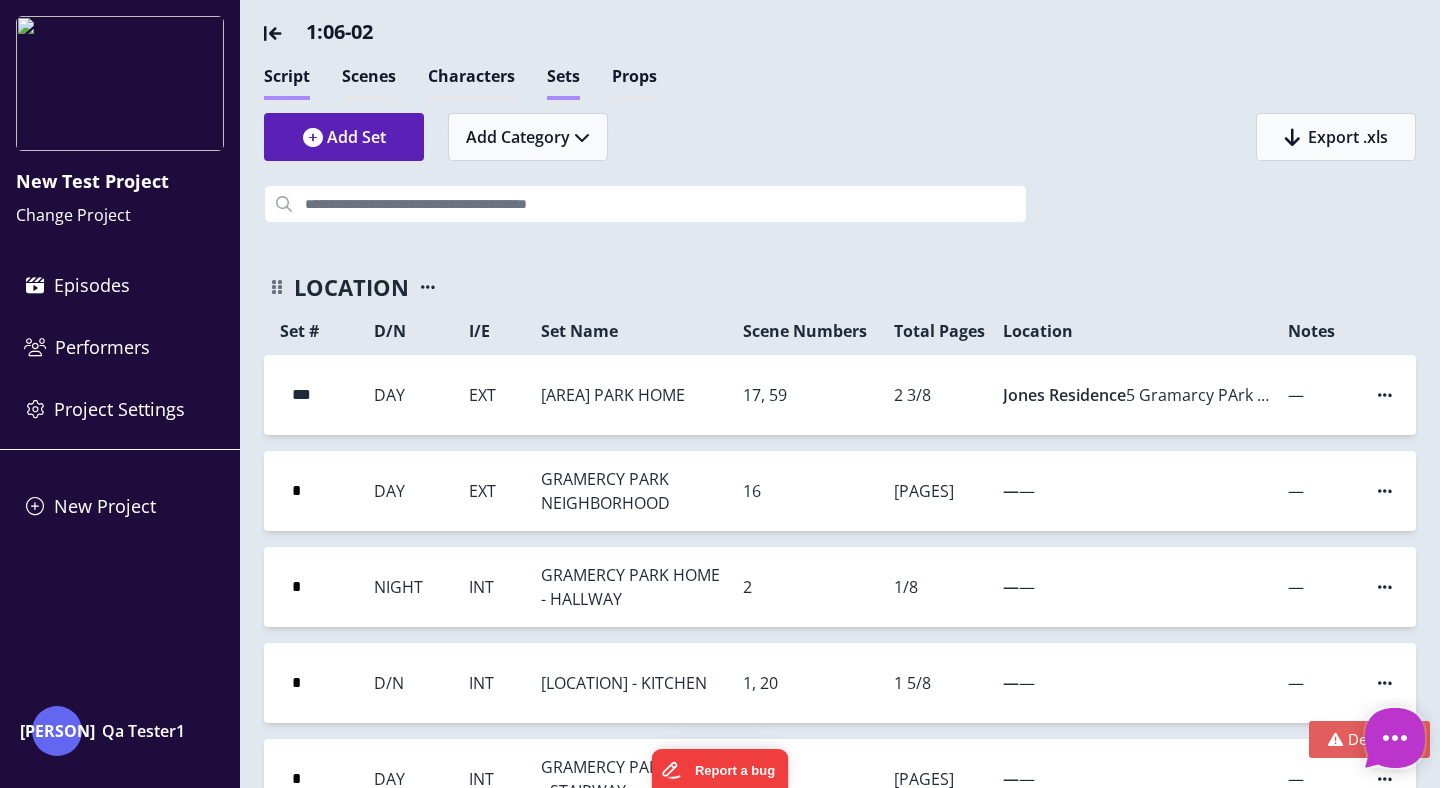 click on "Script" at bounding box center (287, 82) 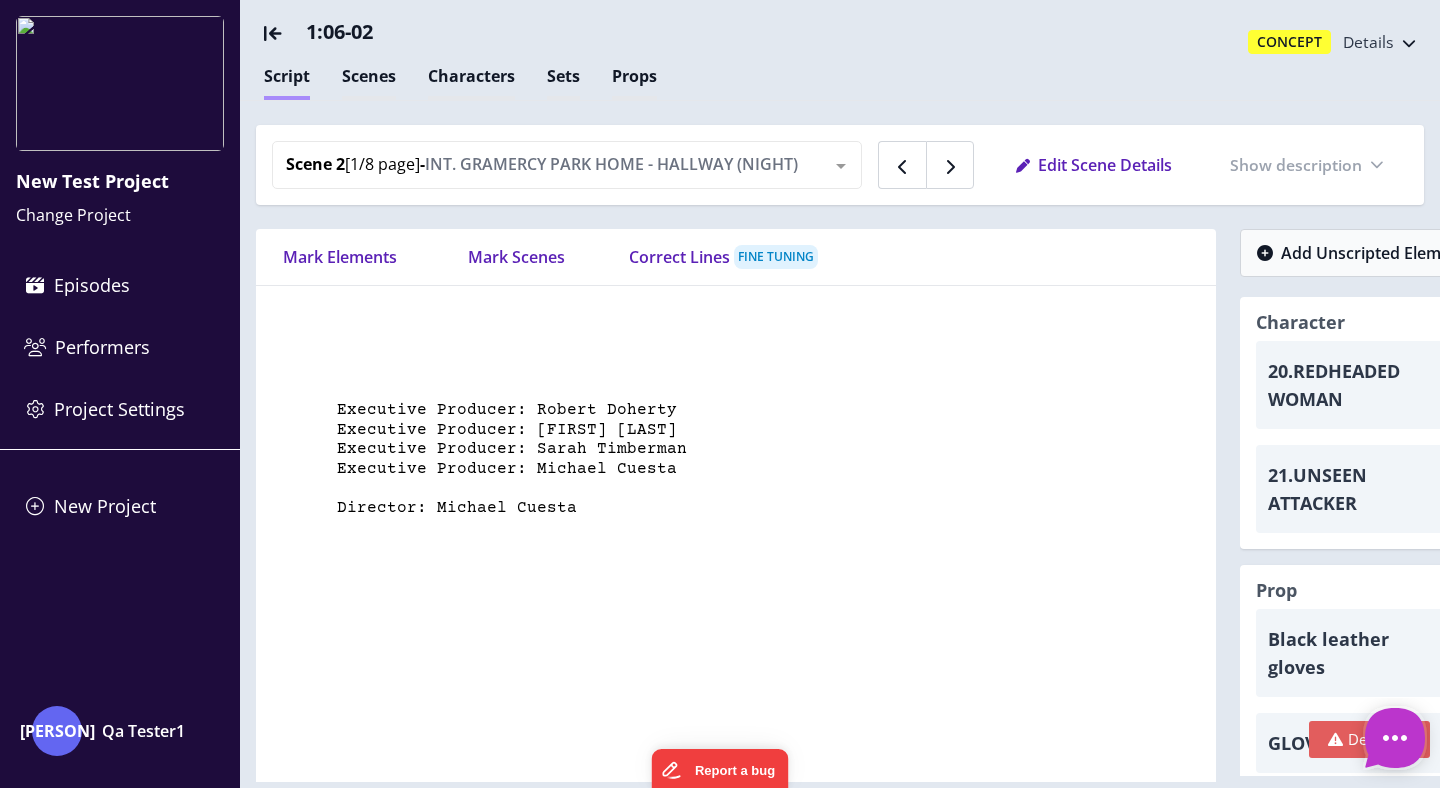 scroll, scrollTop: 5395, scrollLeft: 0, axis: vertical 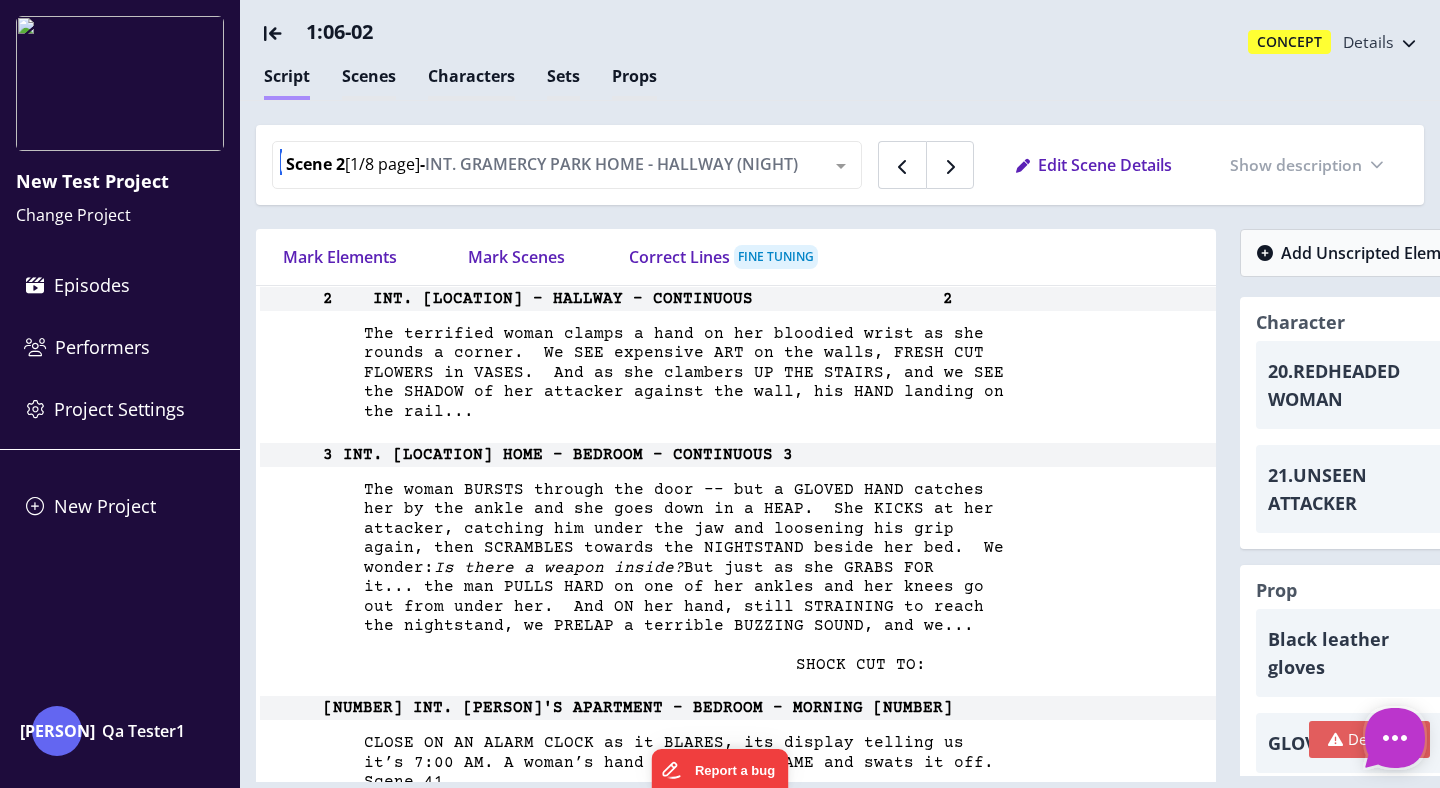 click at bounding box center (841, 166) 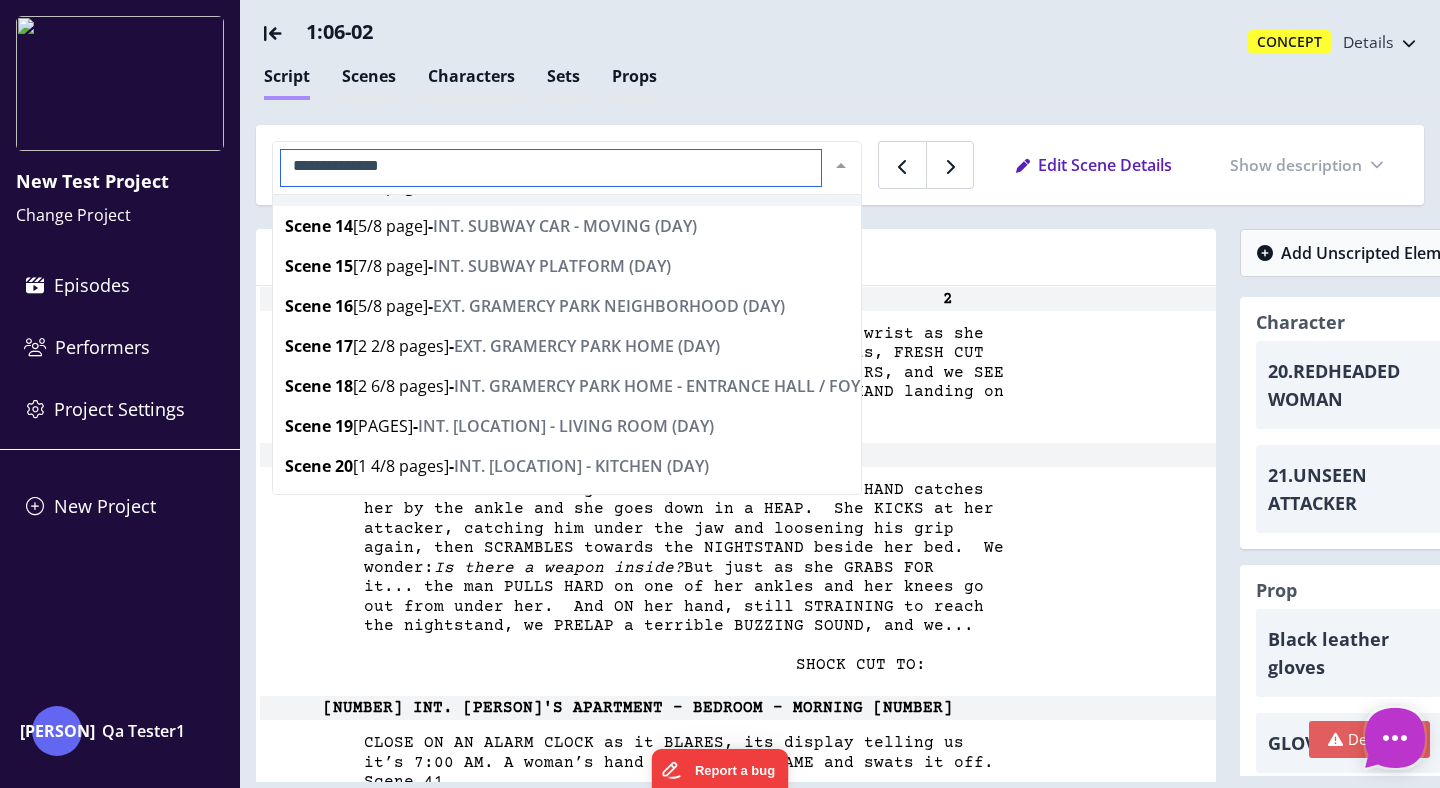 scroll, scrollTop: 523, scrollLeft: 0, axis: vertical 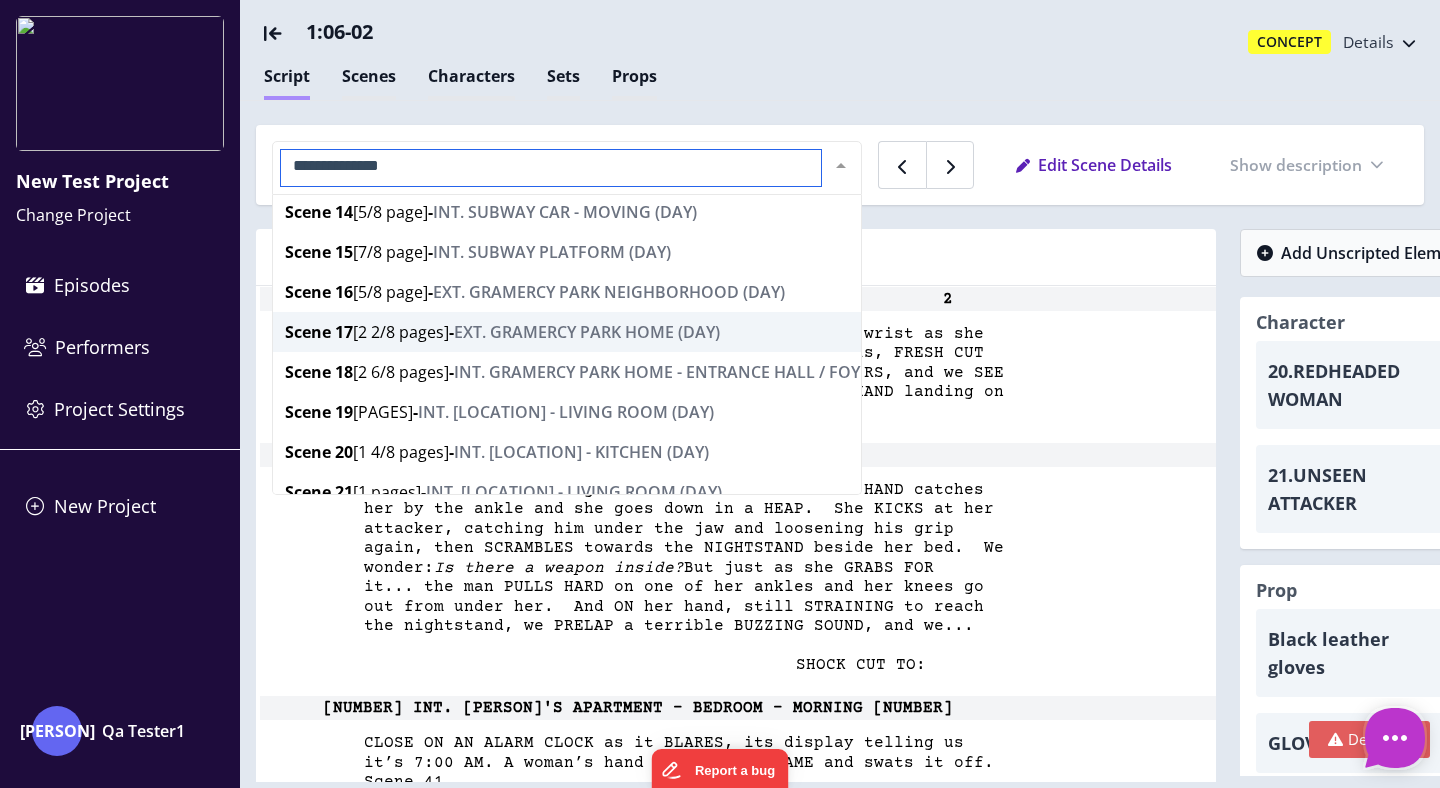 click on "EXT.   GRAMERCY PARK HOME (DAY)" at bounding box center [587, 332] 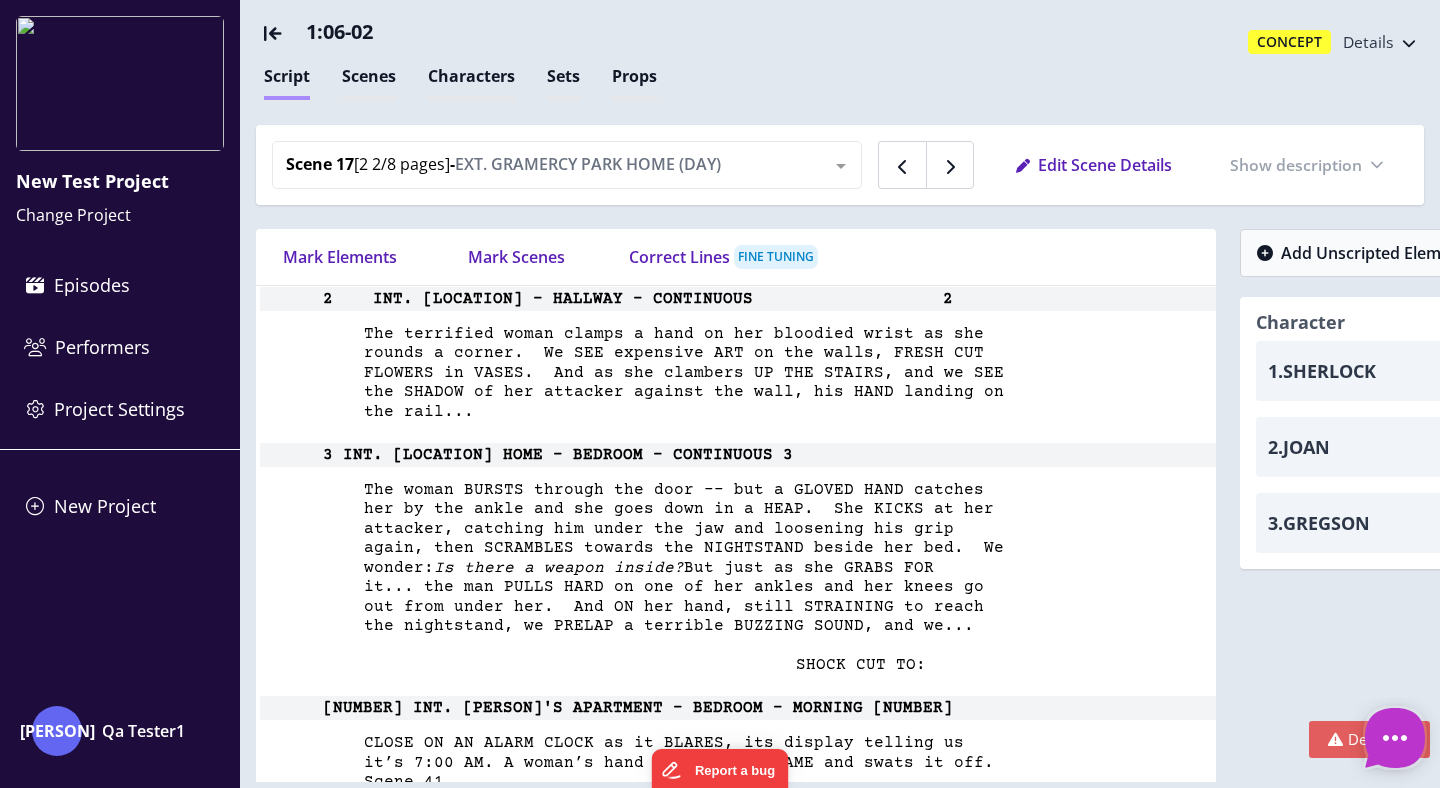 scroll, scrollTop: 20995, scrollLeft: 0, axis: vertical 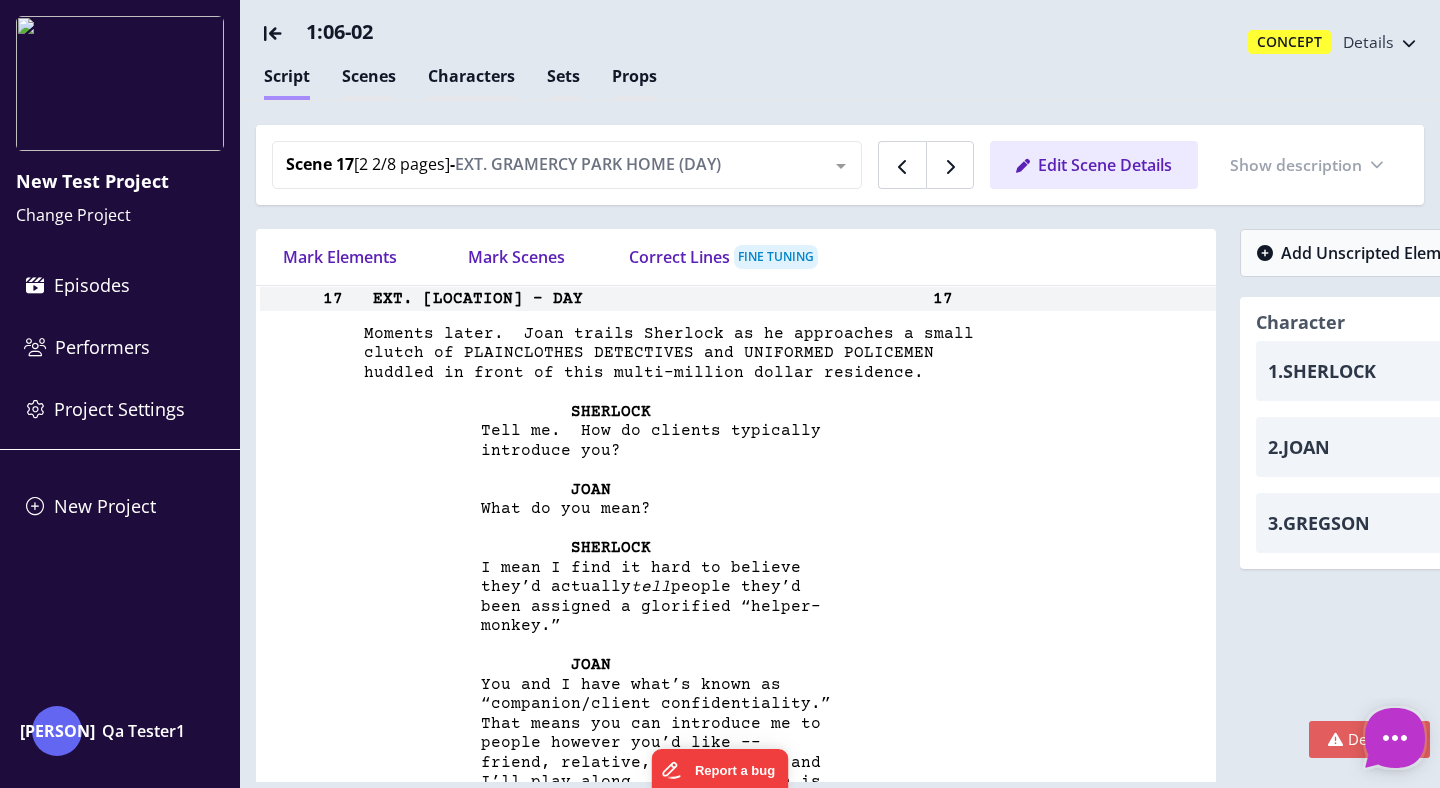 click on "Edit Scene Details" at bounding box center (1094, 165) 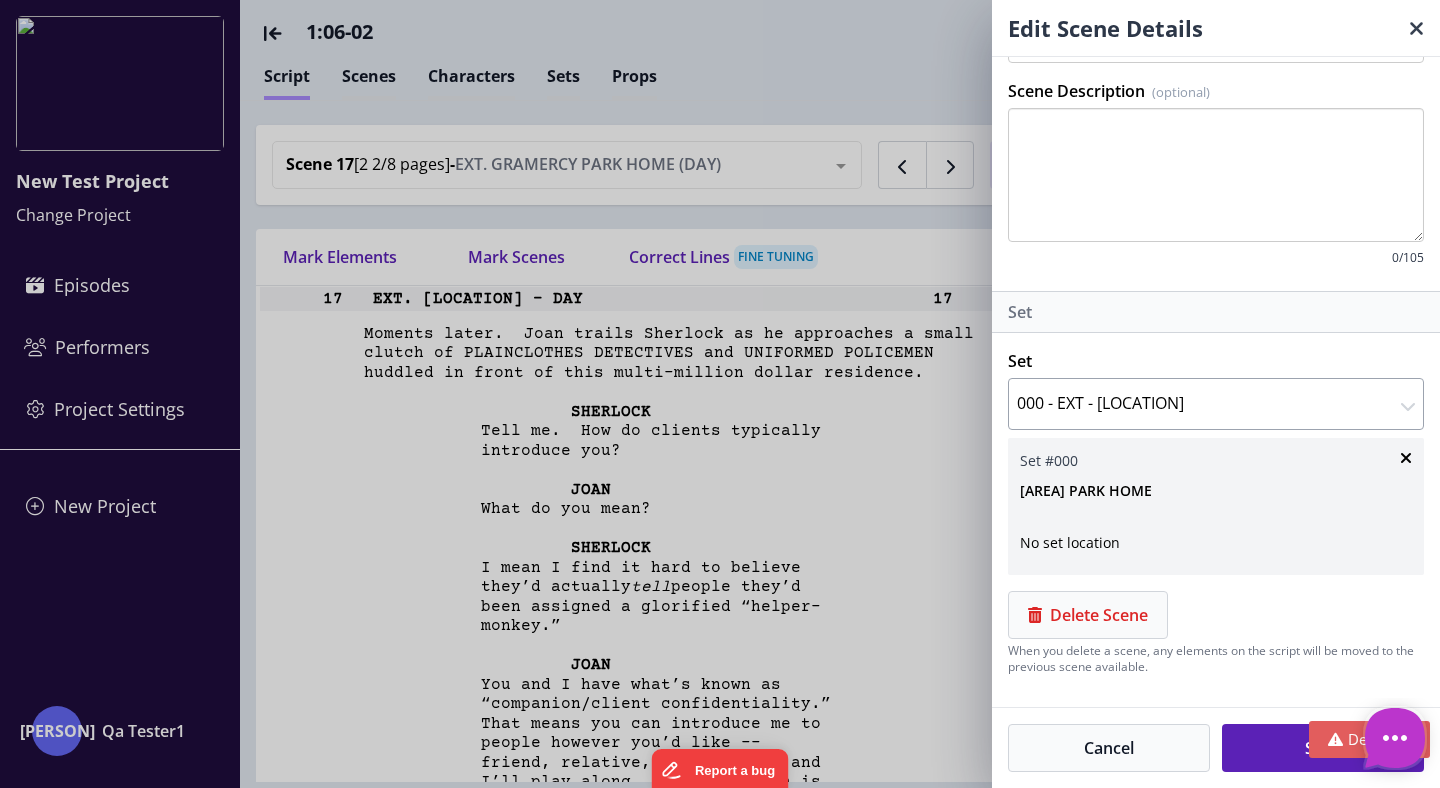 scroll, scrollTop: 432, scrollLeft: 0, axis: vertical 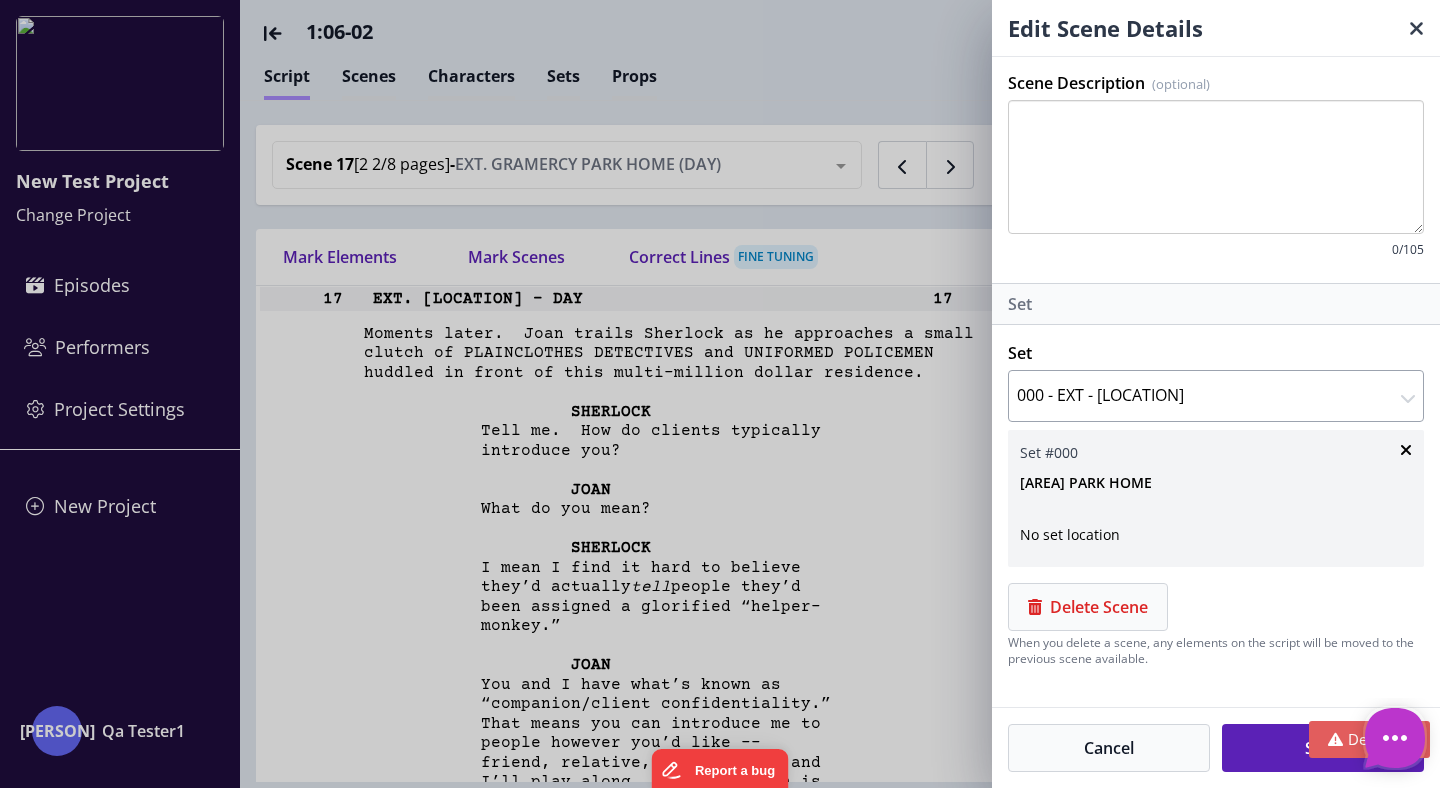 click on "**********" at bounding box center (720, 394) 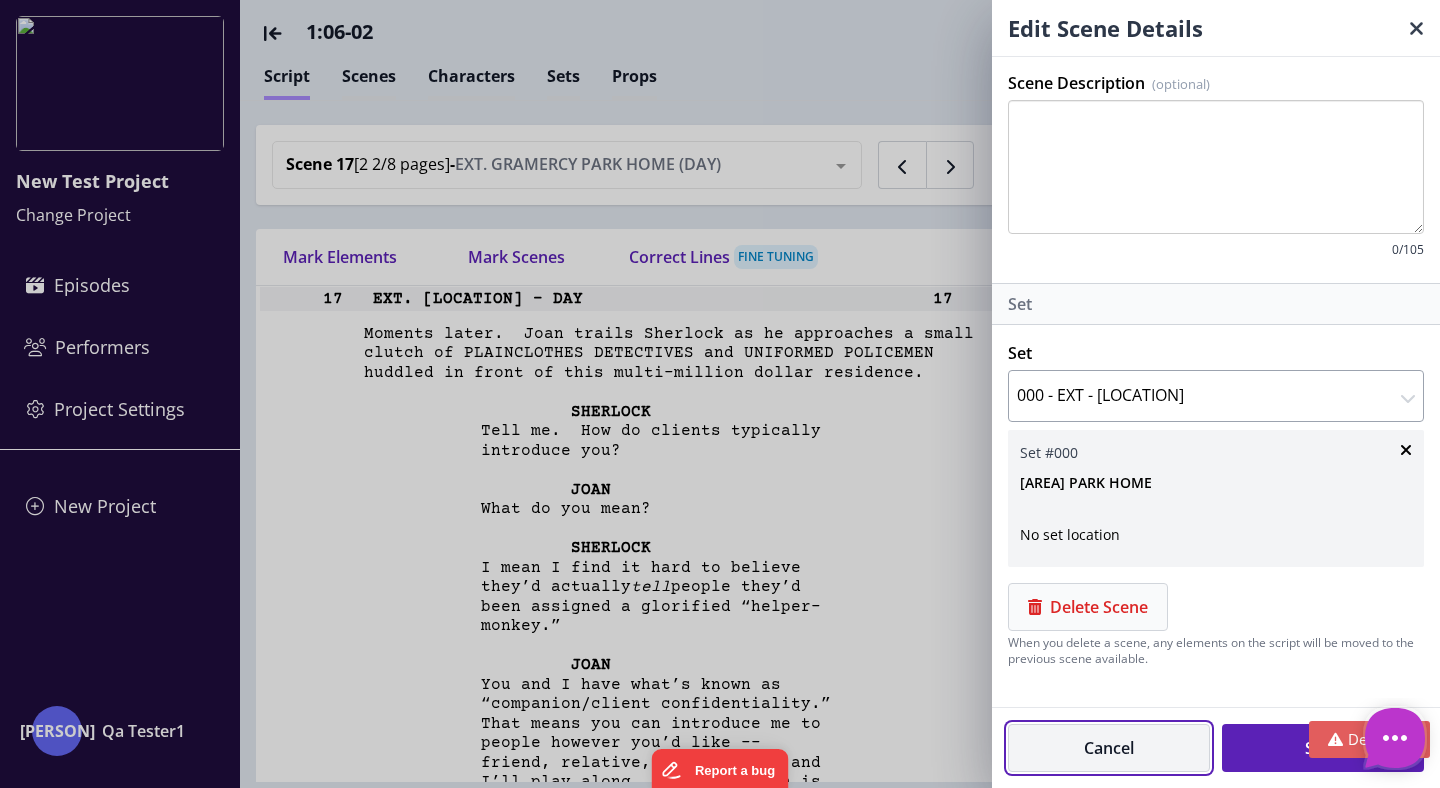 click on "Cancel" at bounding box center (1109, 748) 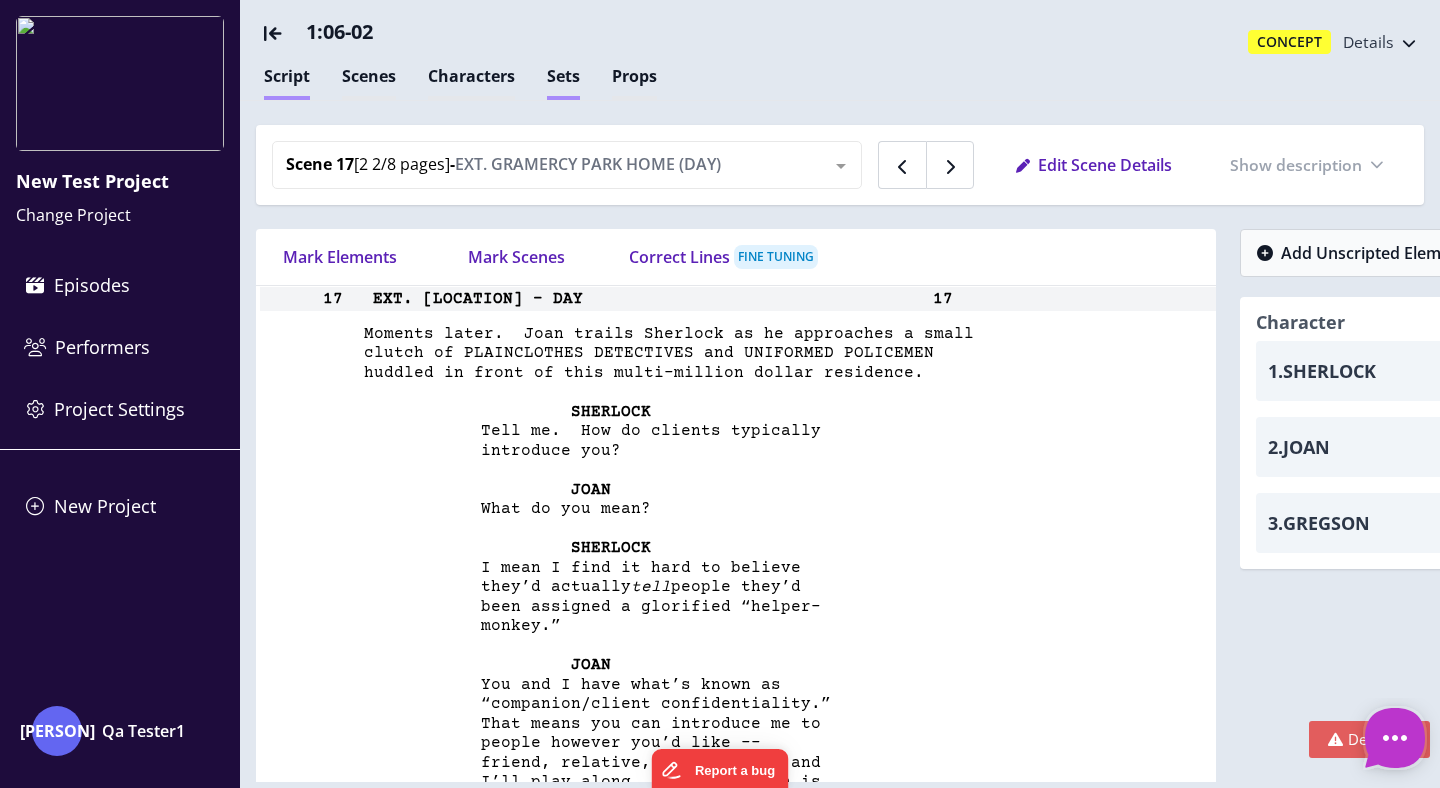click on "Sets" at bounding box center (563, 82) 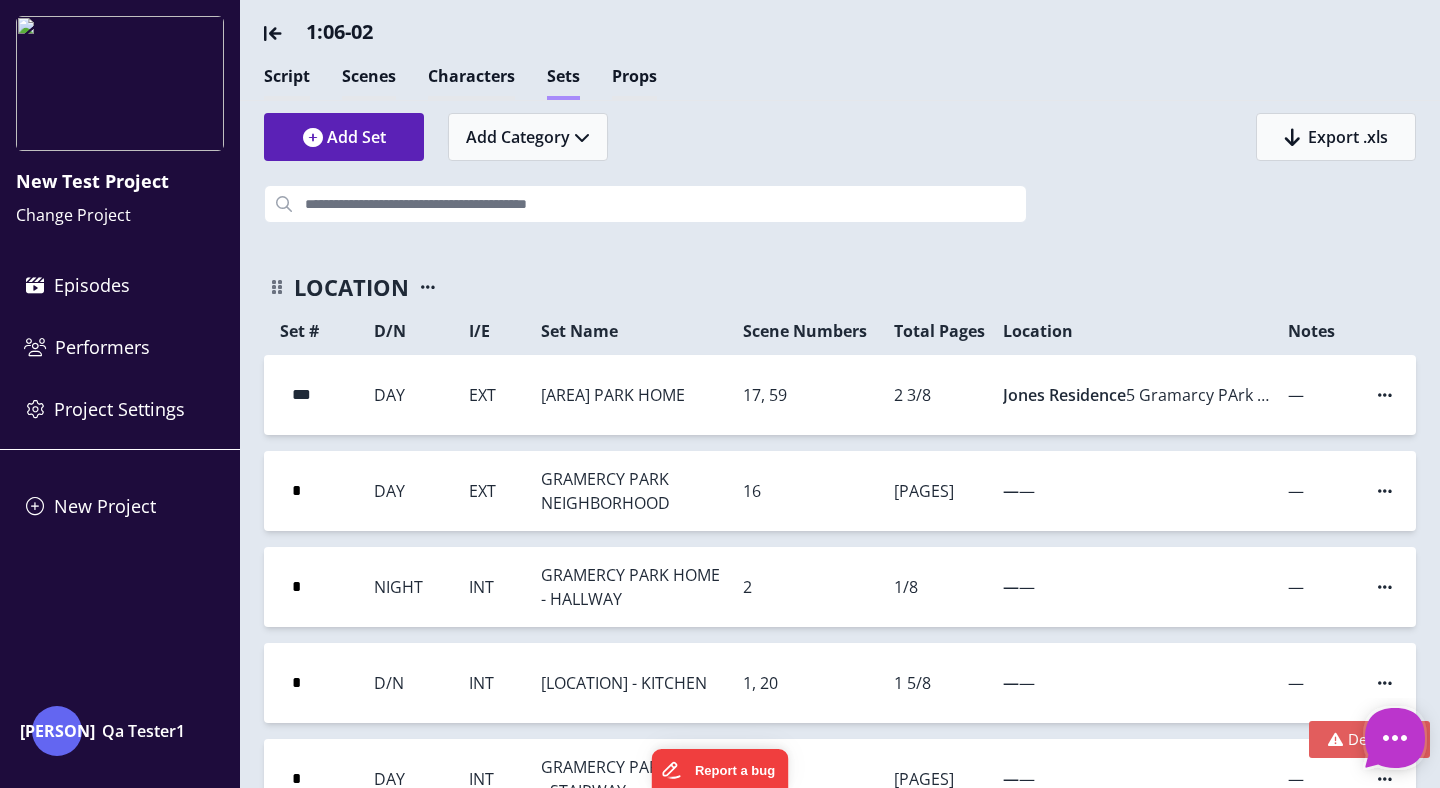 drag, startPoint x: 1273, startPoint y: 534, endPoint x: 1253, endPoint y: 535, distance: 20.024984 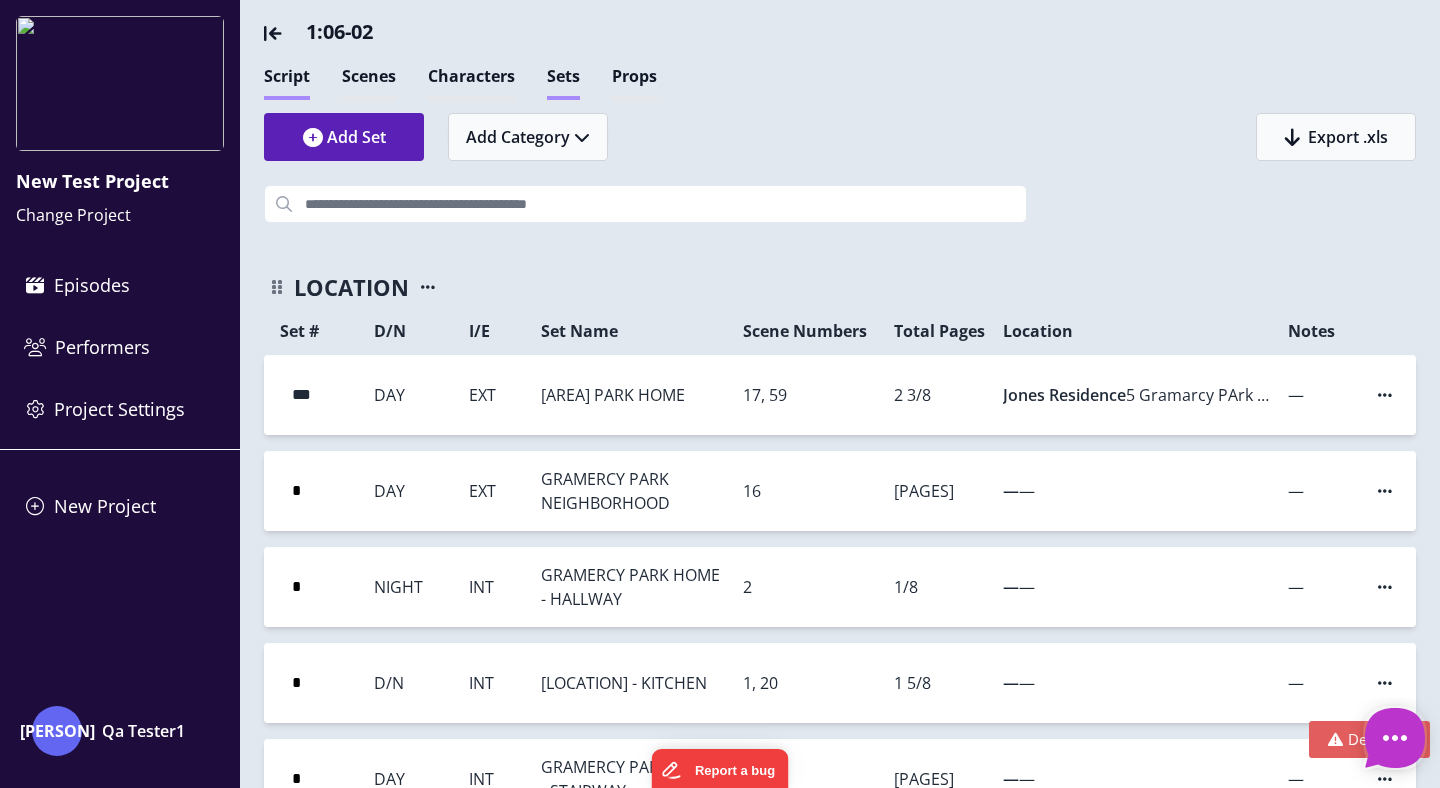 click on "Script" at bounding box center [287, 82] 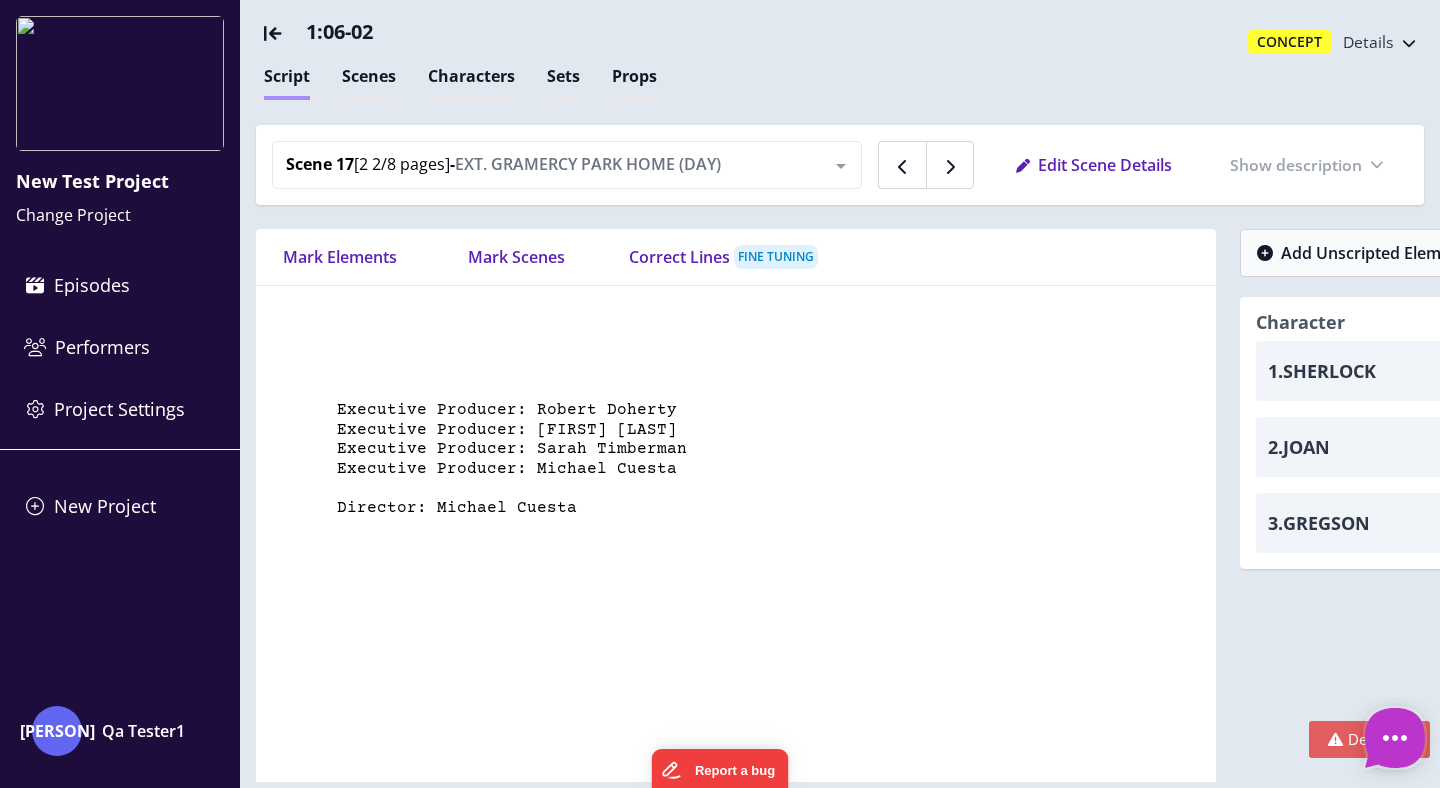 scroll, scrollTop: 20995, scrollLeft: 0, axis: vertical 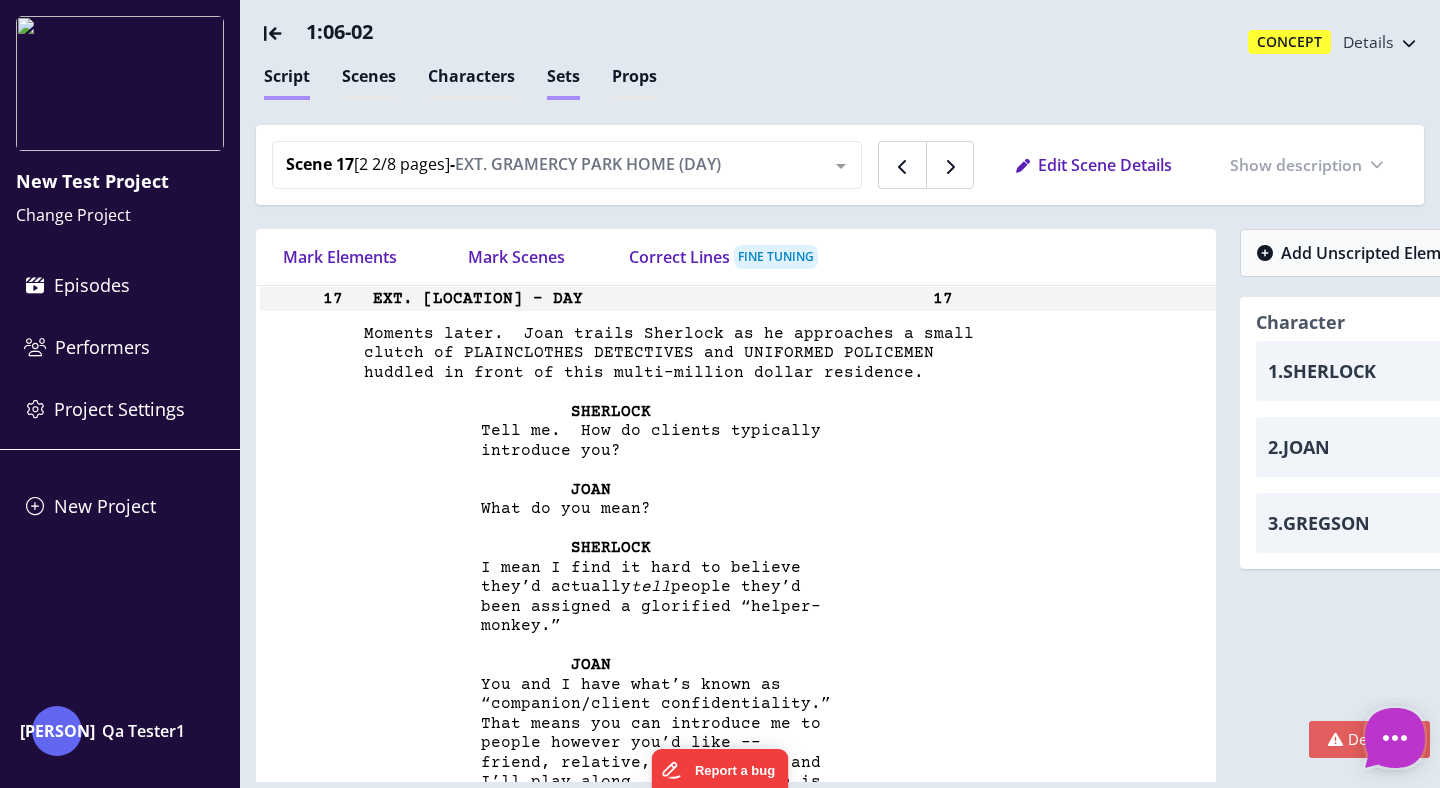 click on "Sets" at bounding box center (563, 82) 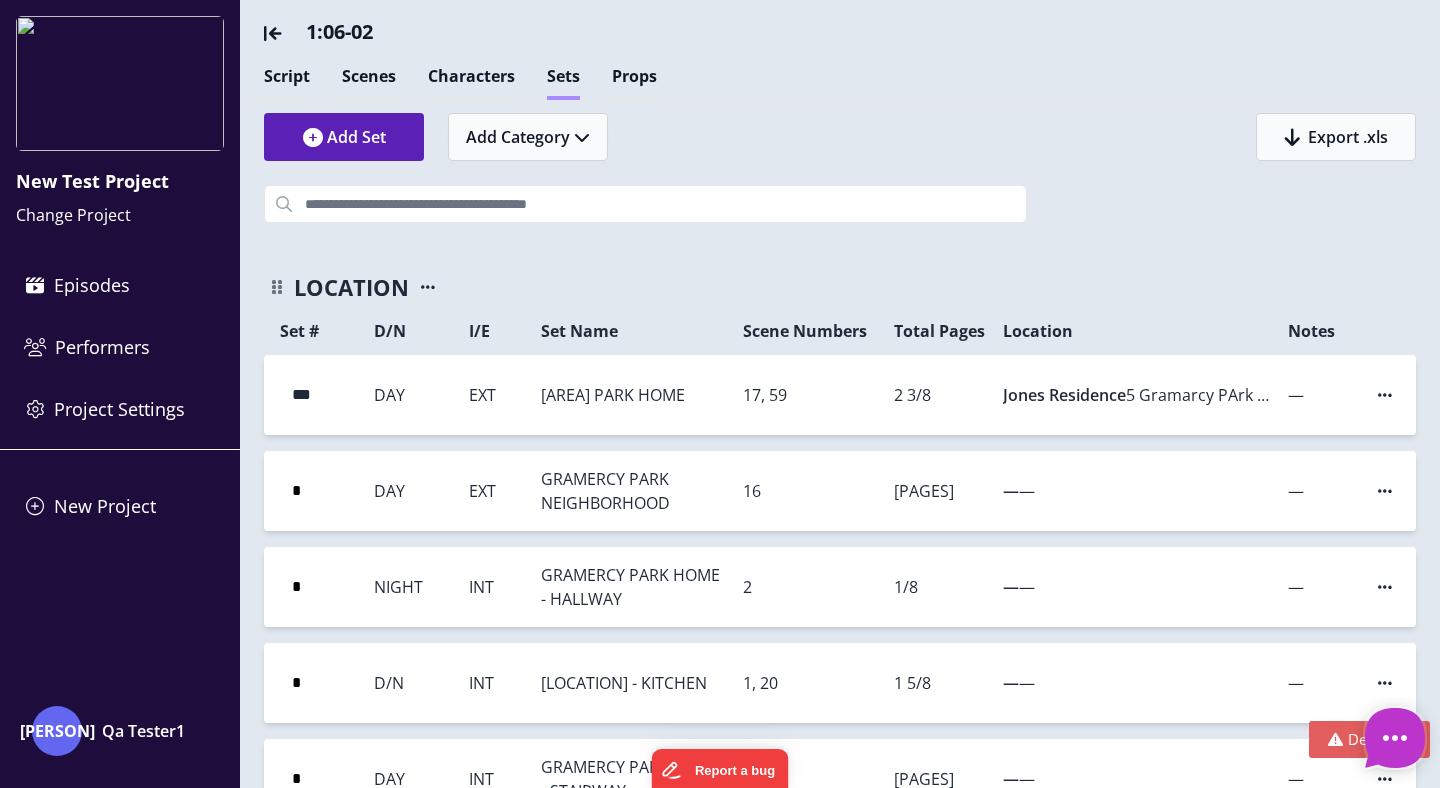 click at bounding box center (1385, 395) 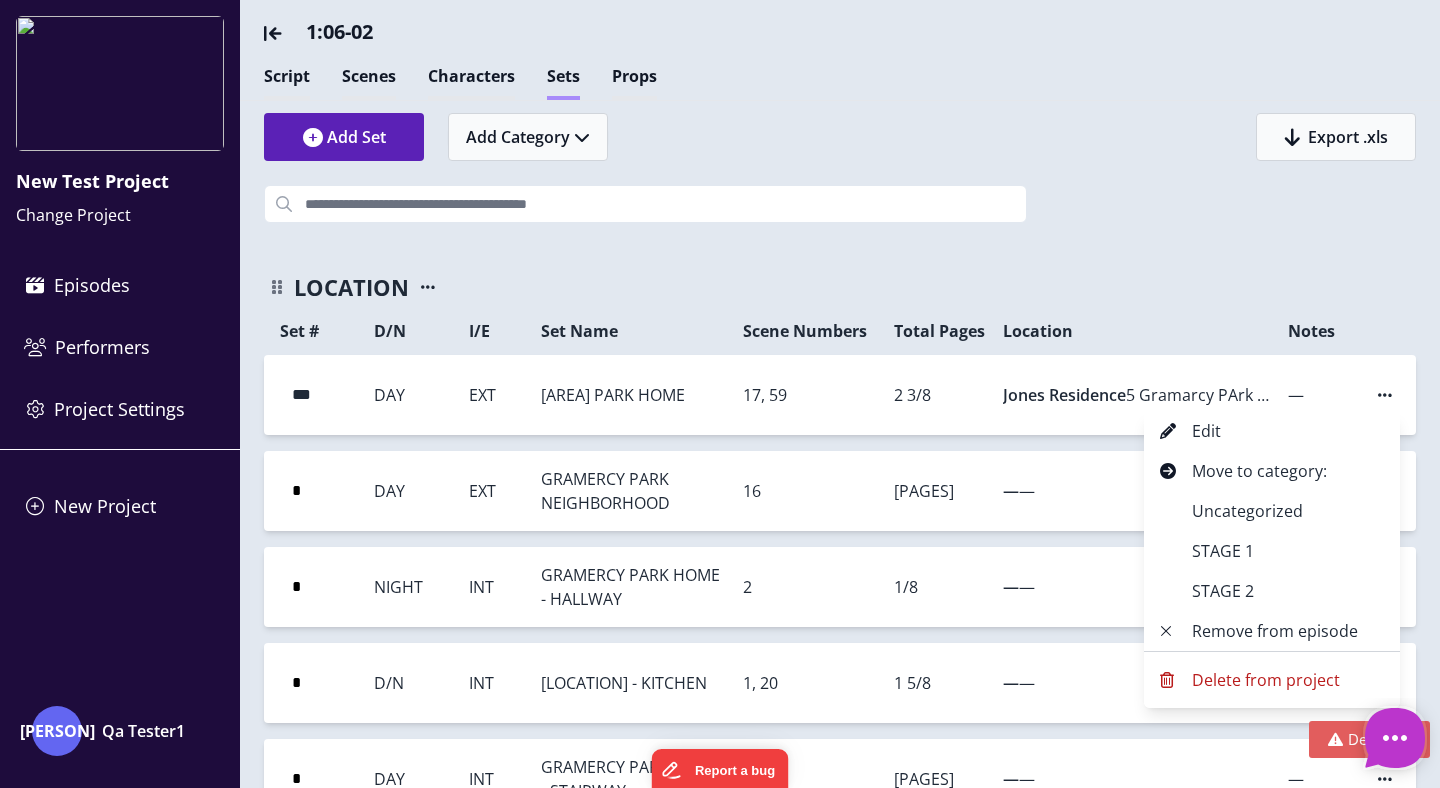 click at bounding box center [720, 394] 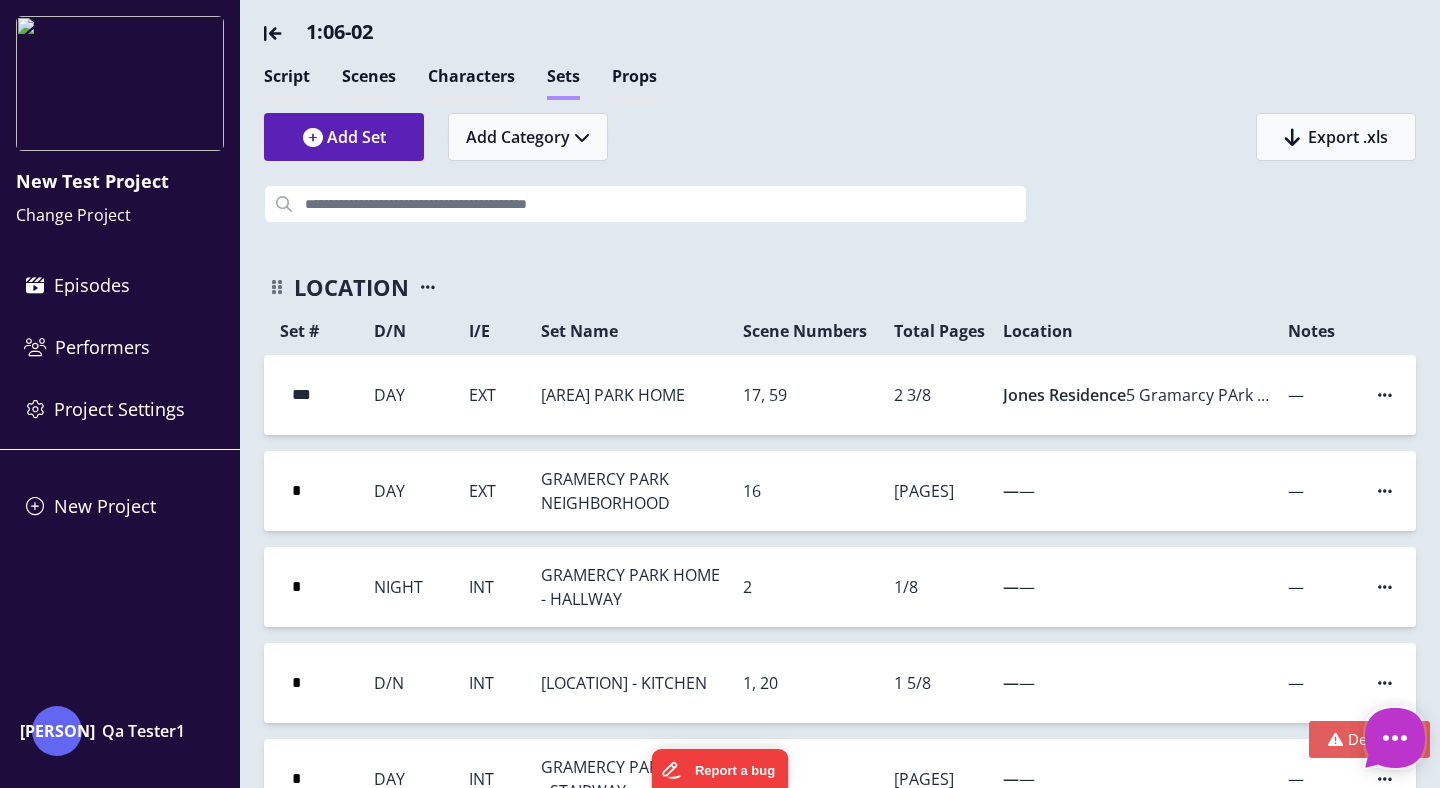 click at bounding box center (1385, 491) 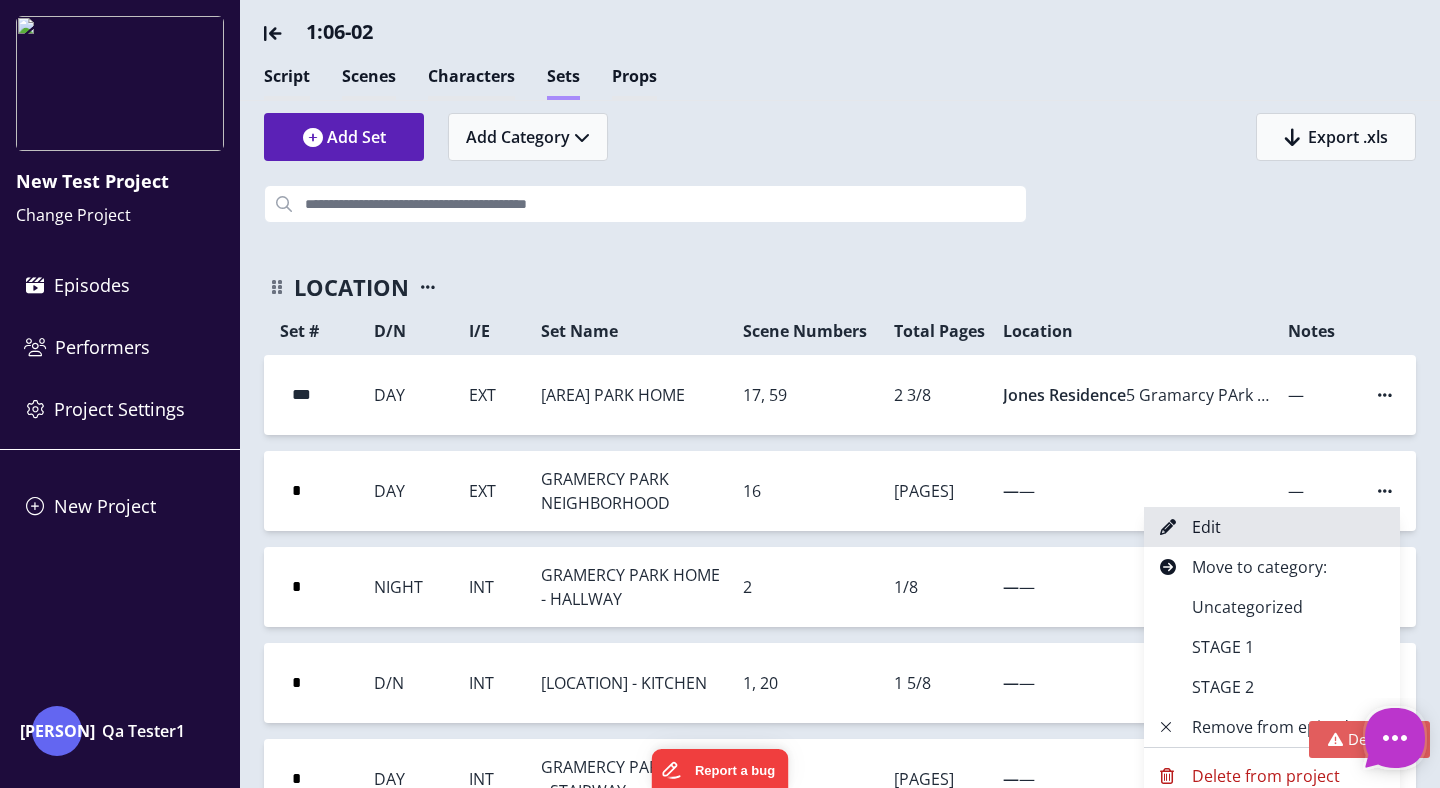 click on "Edit" at bounding box center (1272, 527) 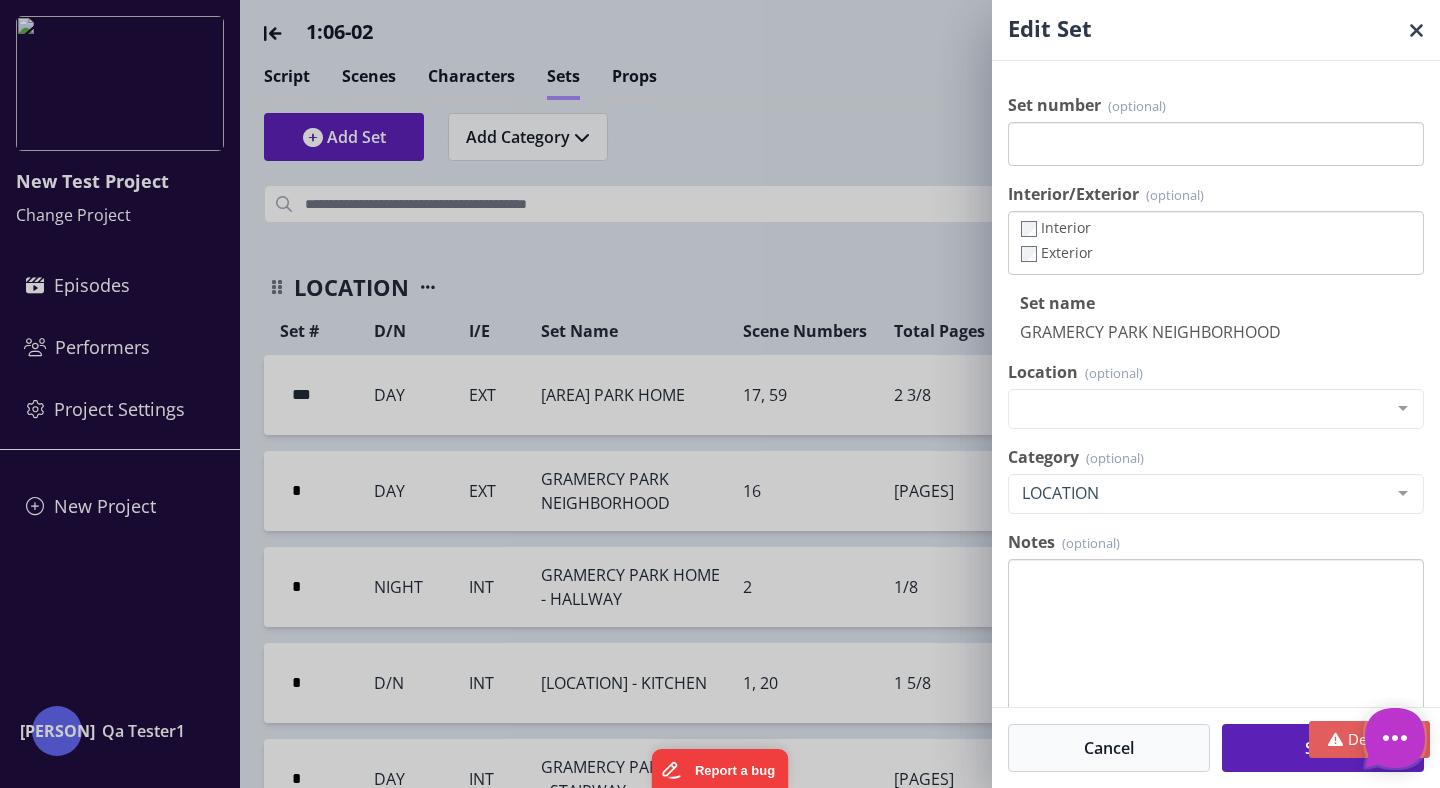 click on "Edit Set           Set number           Interior/Exterior     Interior Exterior       Set name     GRAMERCY PARK NEIGHBORHOOD       Location                        New Location   Jones Residence - 5 Gramarcy PArk South, [CITY], [STATE] [ZIP]       List is empty.         Category                LOCATION         STAGE 1   LOCATION   STAGE 2   Unused   New Category test 4         List is empty.         Notes
Cancel
Save" at bounding box center [720, 394] 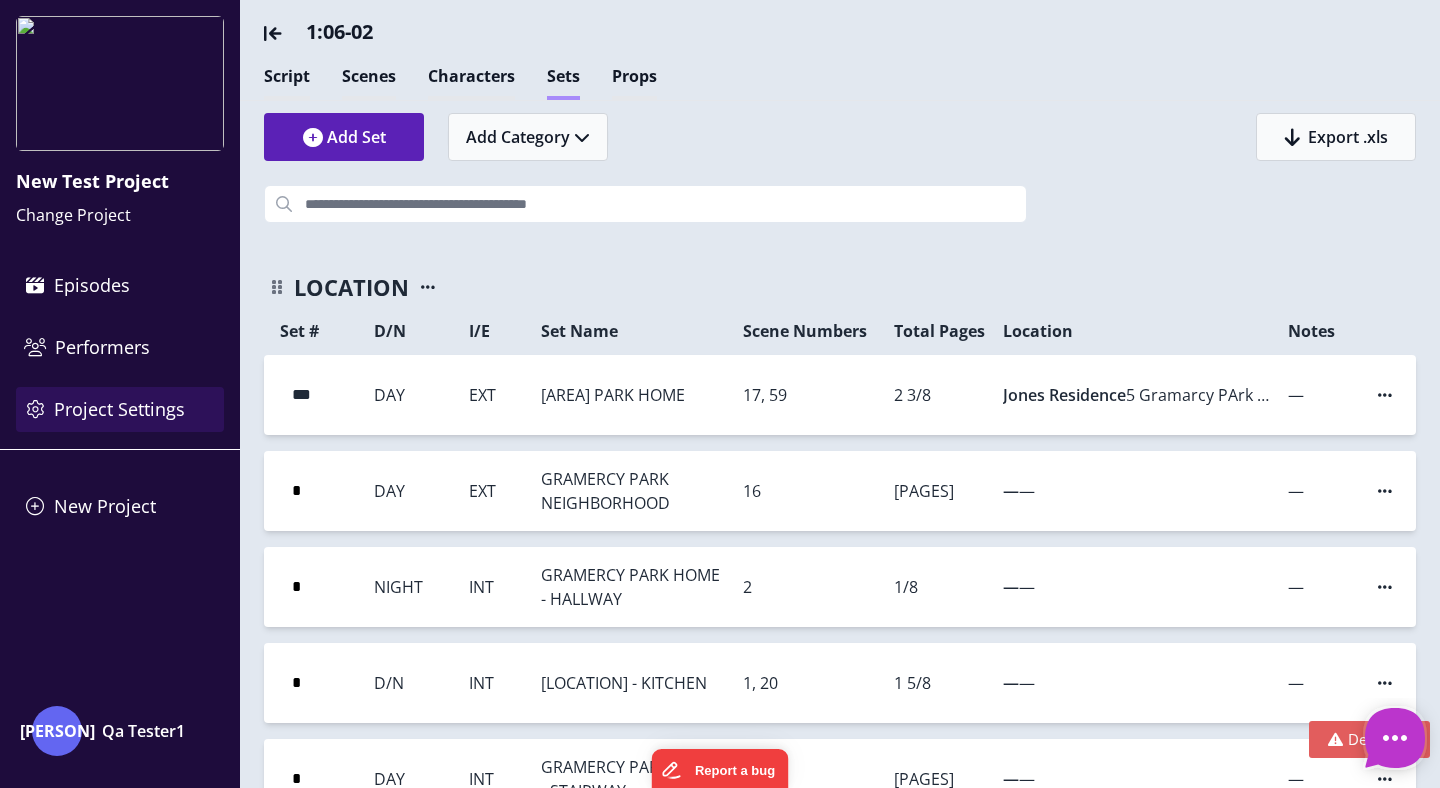 click on "Project Settings" at bounding box center [120, 409] 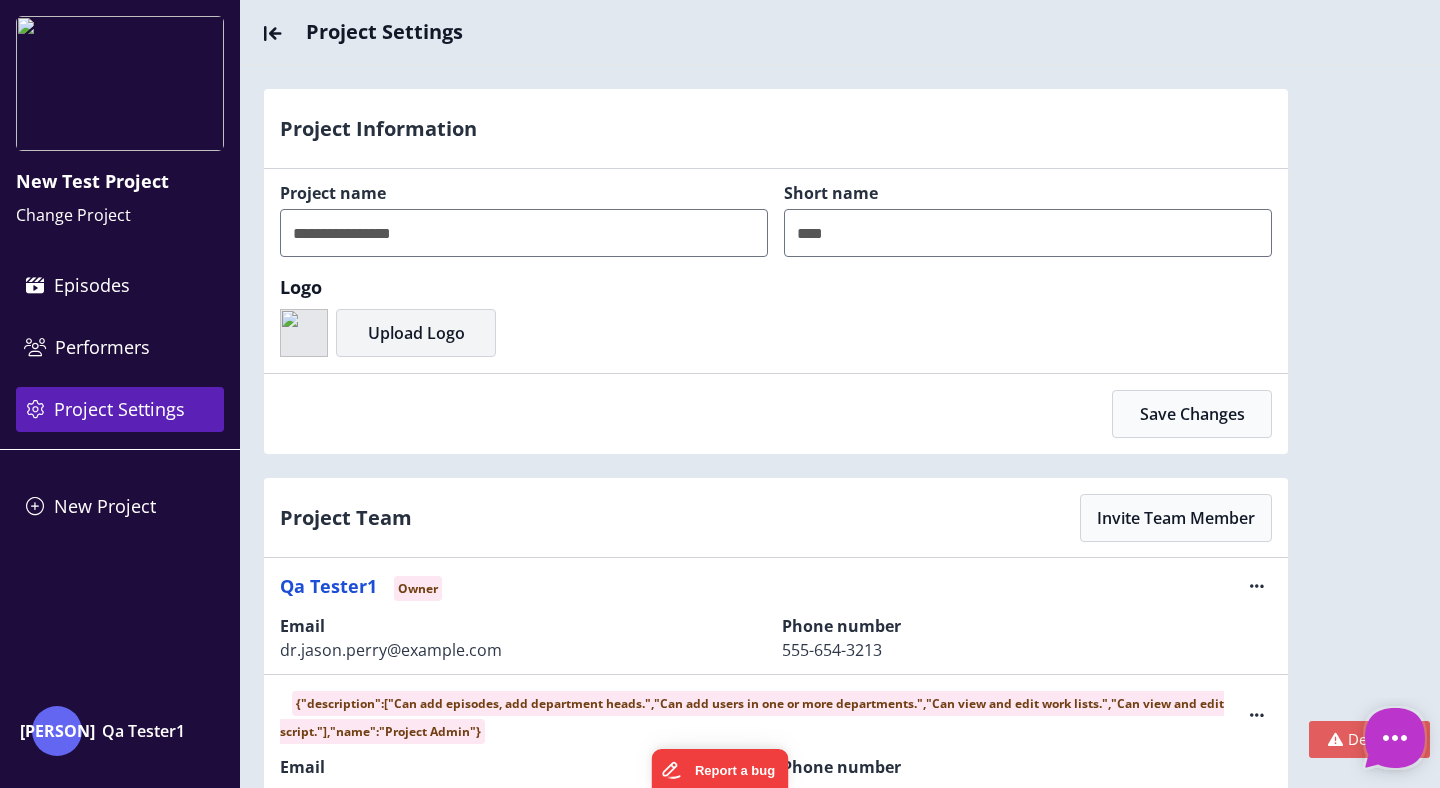 click on "Upload Logo" at bounding box center [416, 333] 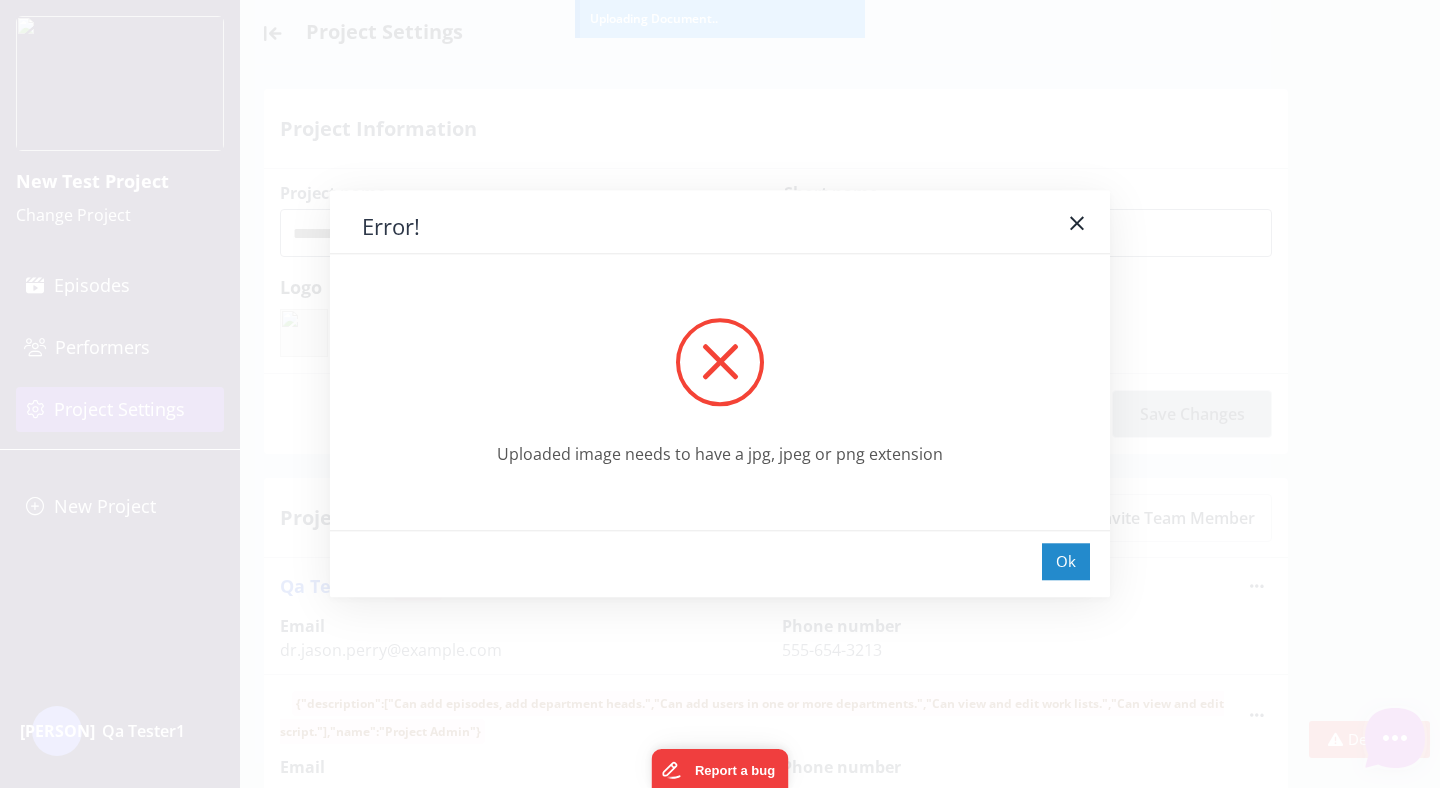 click on "Ok" at bounding box center (1066, 561) 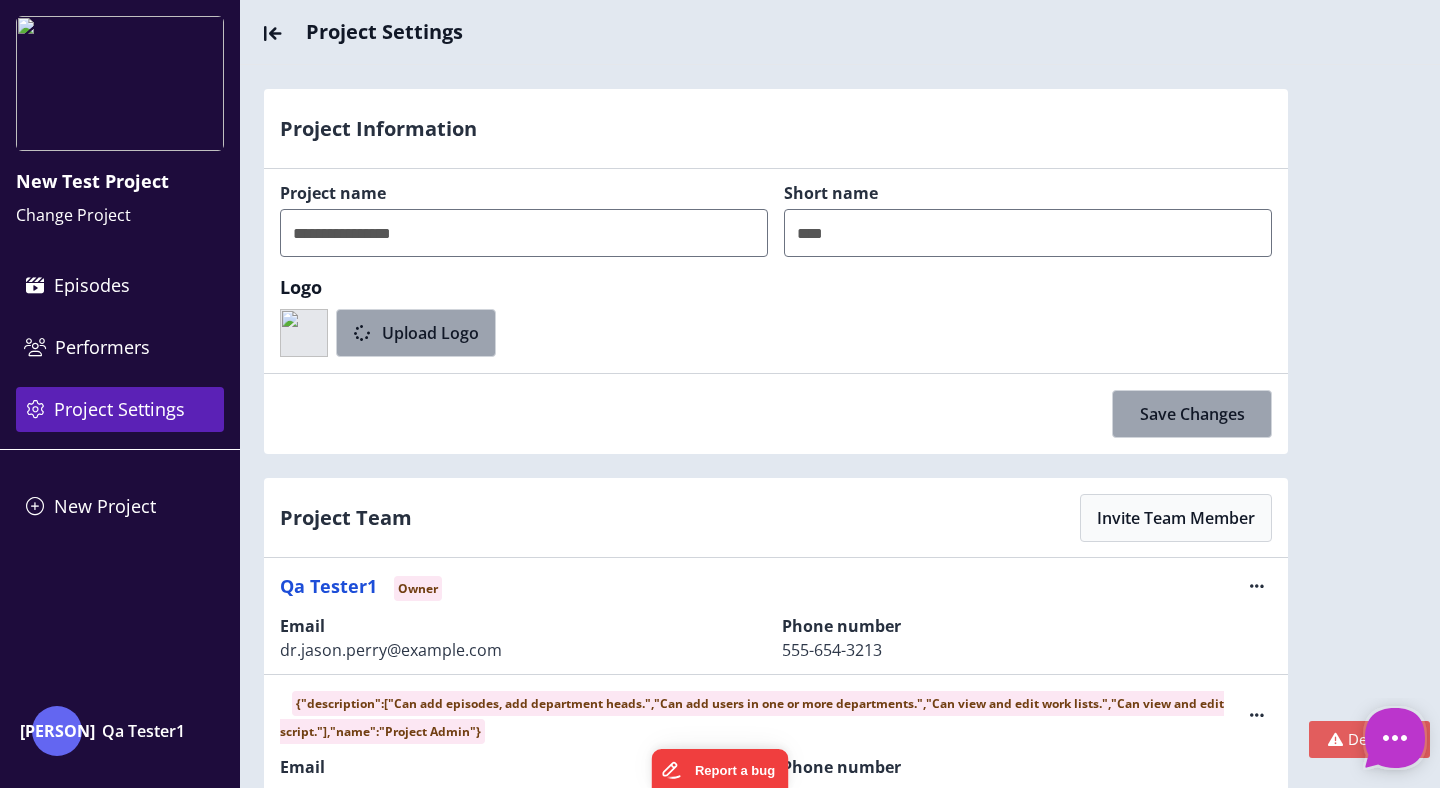 click at bounding box center (1395, 743) 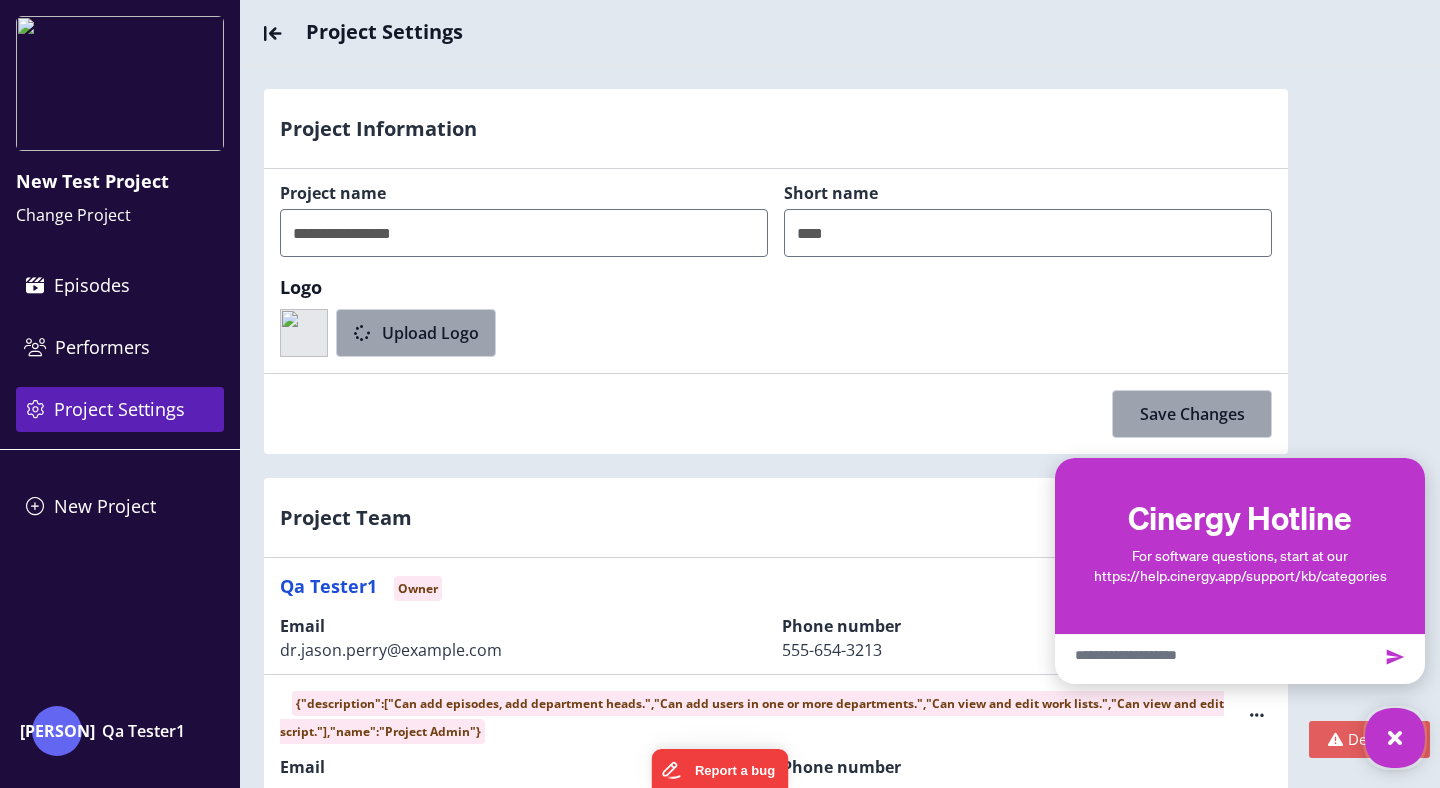 click at bounding box center [1395, 738] 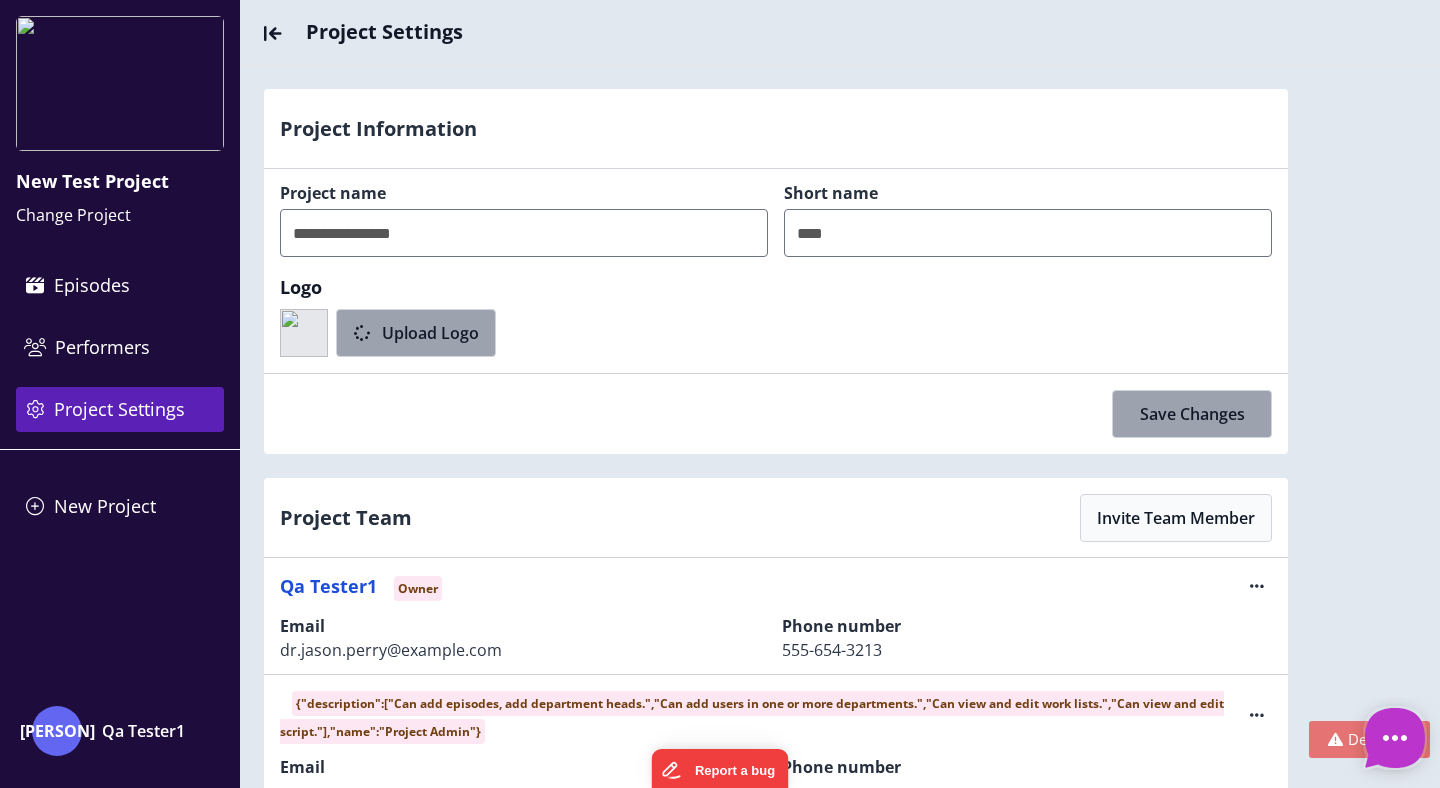 click on "Dev Tools" at bounding box center (1369, 739) 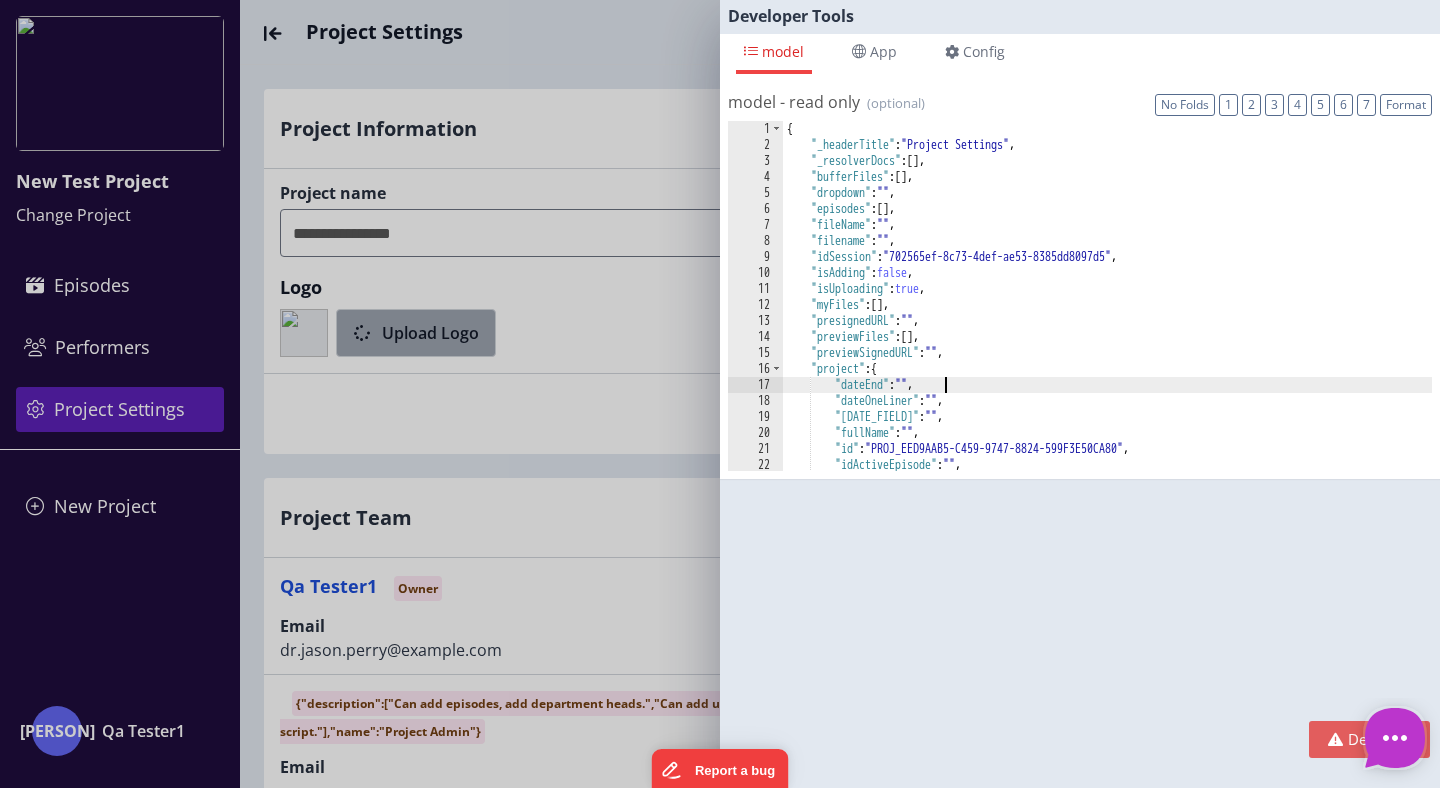 click on "{ "_headerTitle" : "Project Settings" , "_resolverDocs" : [ ] , "bufferFiles" : [ ] , "dropdown" : "" , "episodes" : [ ] , "fileName" : "" , "filename" : "" , "idSession" : "702565ef-8c73-4def-ae53-8385dd8097d5" , "isAdding" : false , "isUploading" : true , "myFiles" : [ ] , "presignedURL" : "" , "previewFiles" : [ ] , "previewSignedURL" : "" , "project" : { "dateEnd" : "" , "dateOneLiner" : "" , "dateStart" : "" , "fullName" : "" , "id" : "PROJ_EED9AAB5-C459-9747-8824-599F3E50CA80" , "idActiveEpisode" : "" , "idDocument" : "DOC_13B114D9-DEDC-4344-83DA-C7FE5CDA60C6" ," at bounding box center (1107, 312) 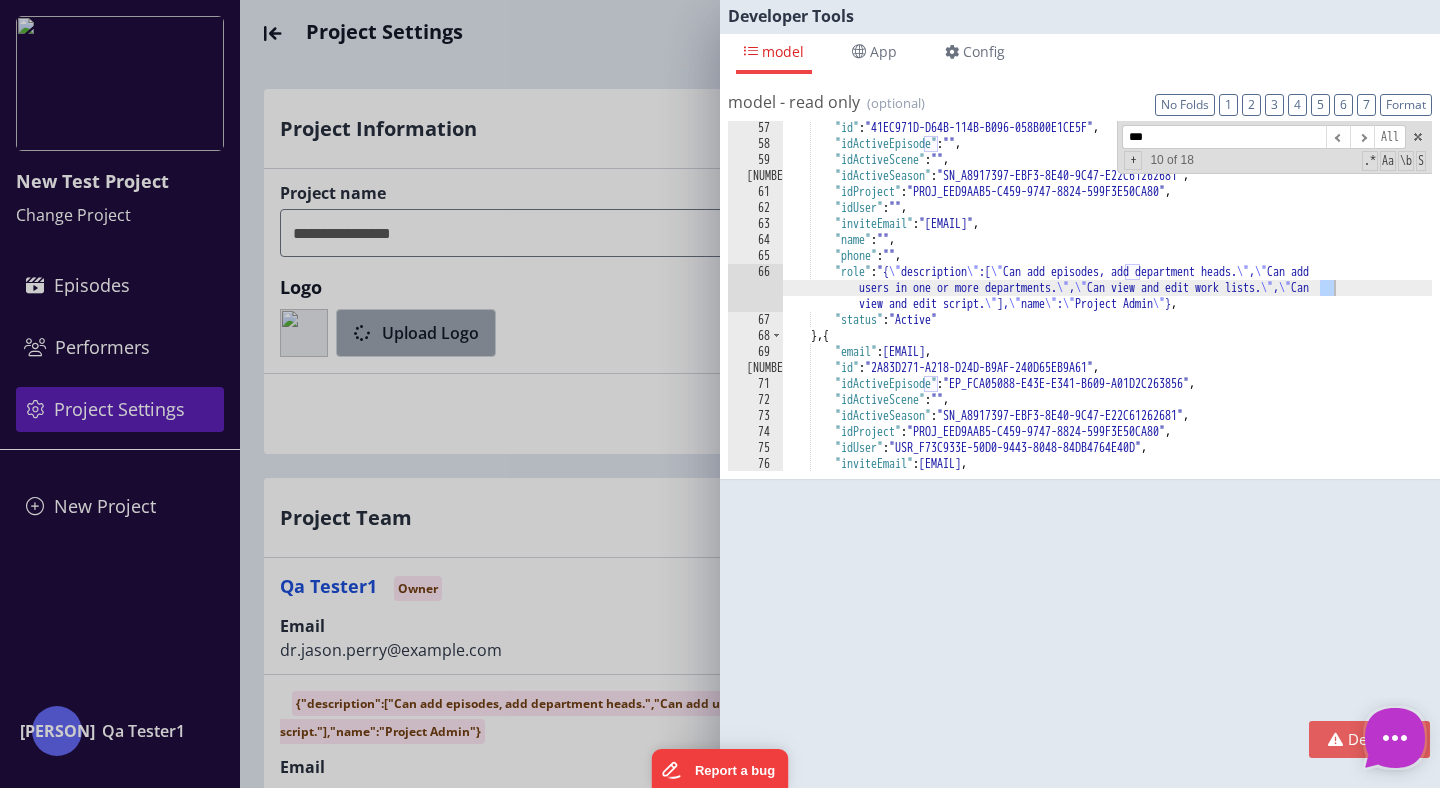 scroll, scrollTop: 0, scrollLeft: 0, axis: both 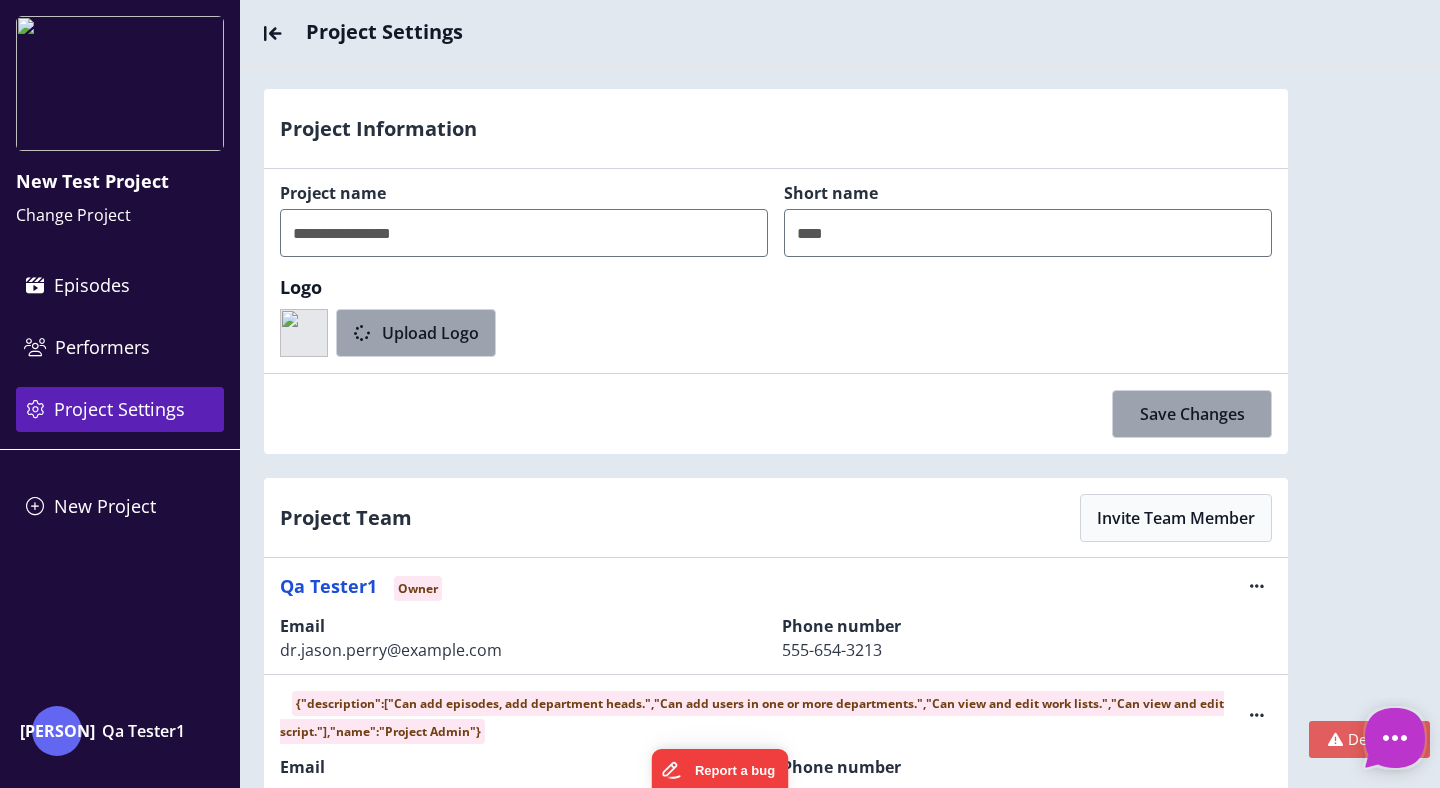 click on "Developer Tools
model
App
Params
Log ([NUMBER])
Misc
Windows
Config
model - read only     Format
[NUMBER]
[NUMBER]
[NUMBER]
[NUMBER]
[NUMBER]
[NUMBER]
[NUMBER]
No Folds
app - read only     Format
[NUMBER]
[NUMBER]
[NUMBER]
[NUMBER]
[NUMBER]
[NUMBER]
[NUMBER]
No Folds
params     {}                       state.wndw" at bounding box center (720, 394) 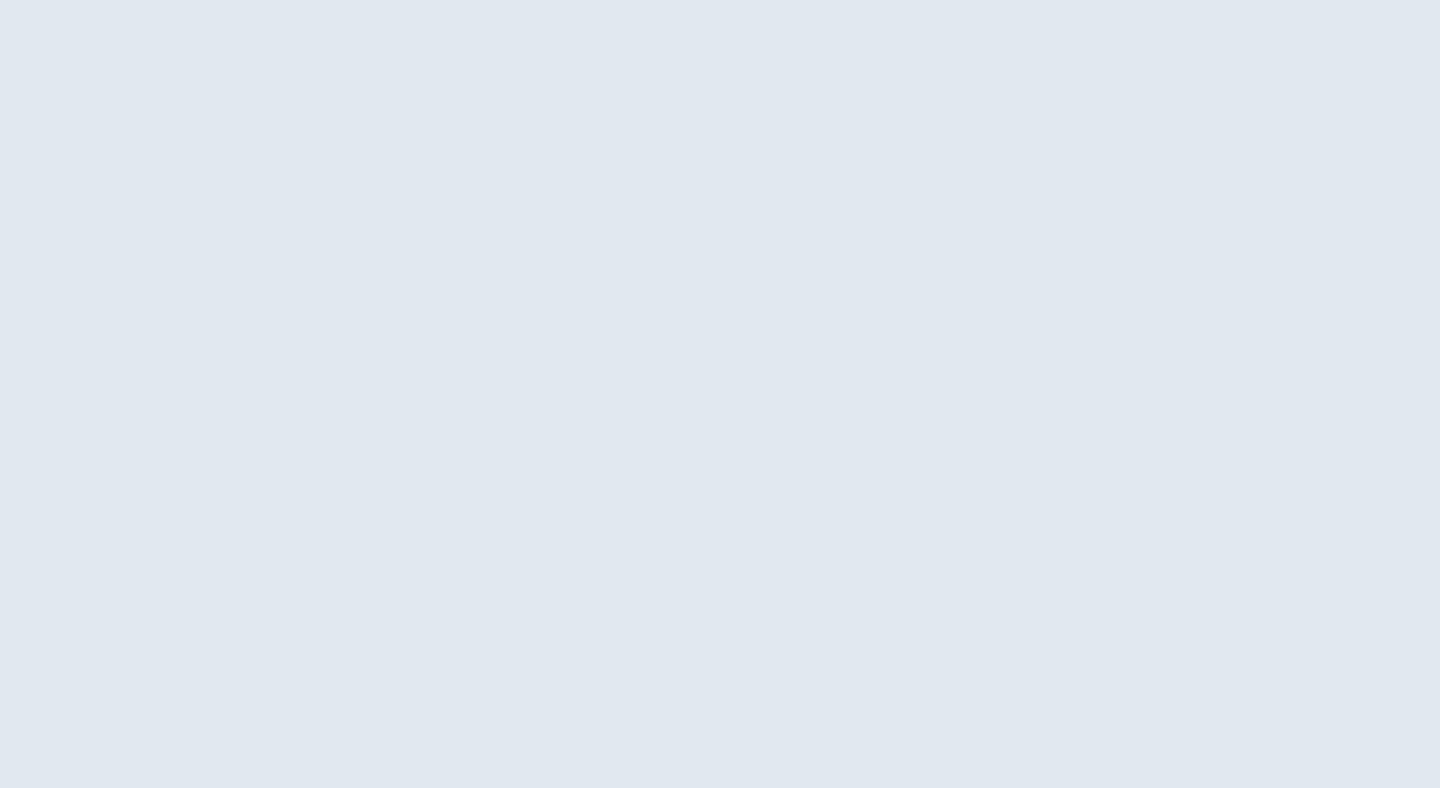 scroll, scrollTop: 0, scrollLeft: 0, axis: both 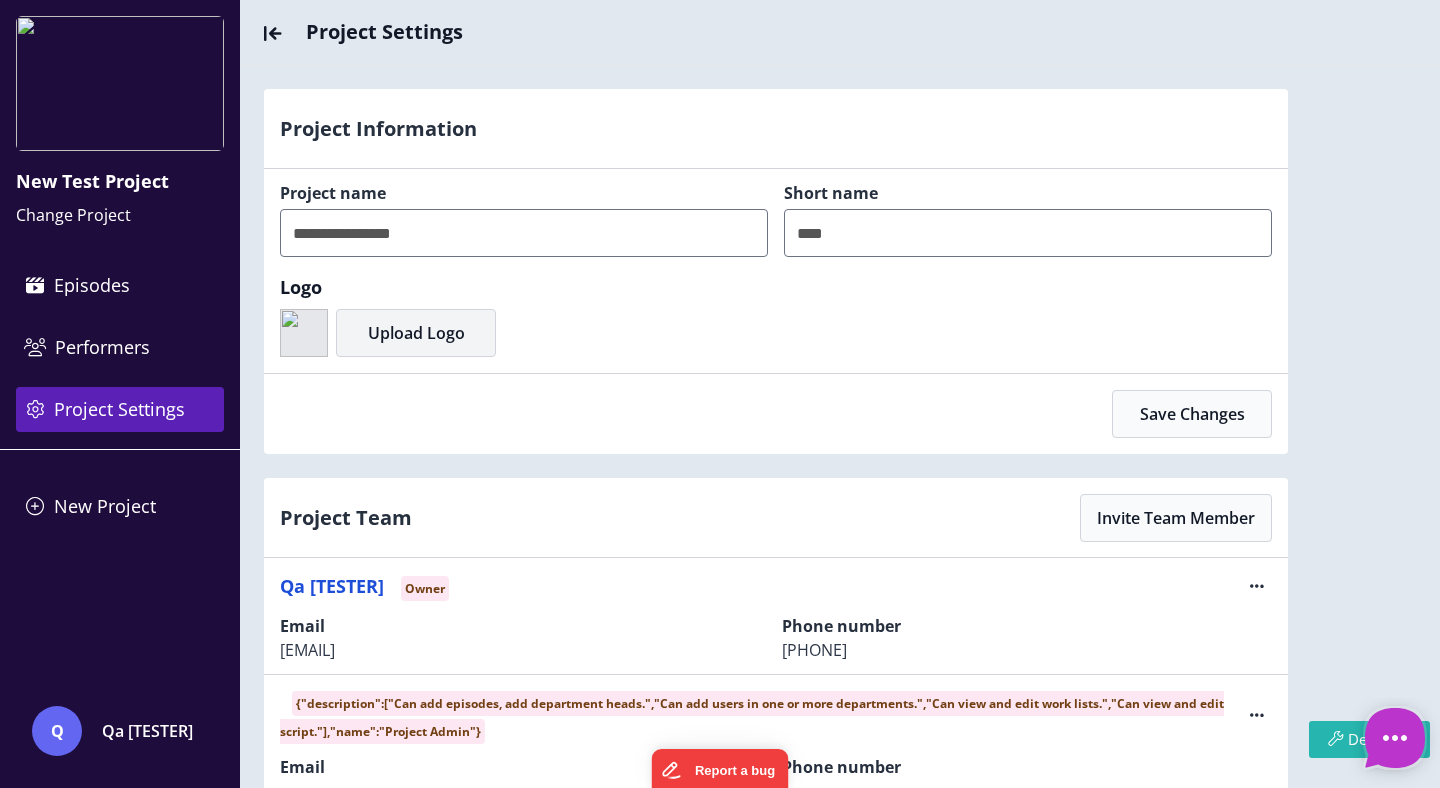 click on "Upload Logo" at bounding box center (416, 333) 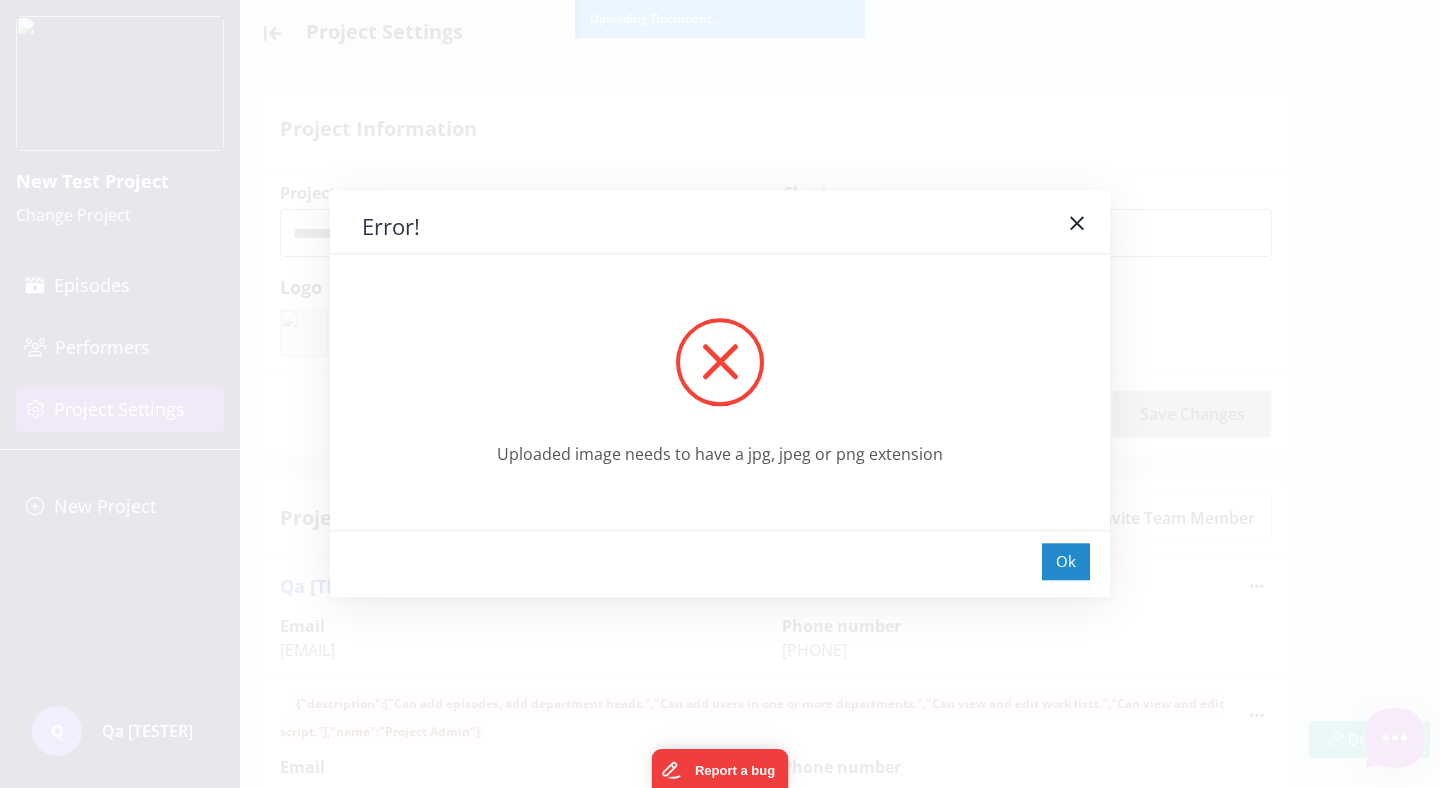click on "Ok" at bounding box center (1066, 561) 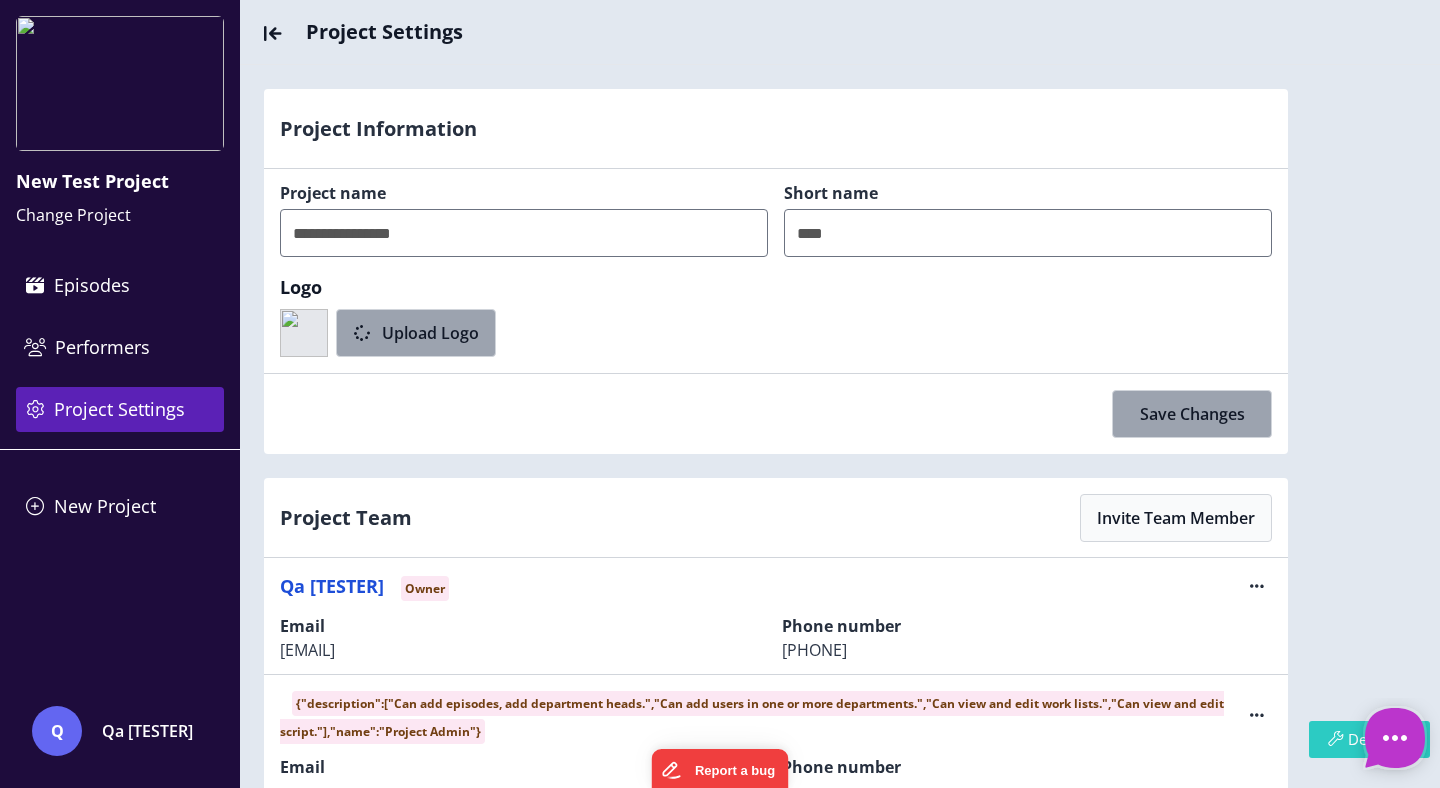 click at bounding box center [1335, 738] 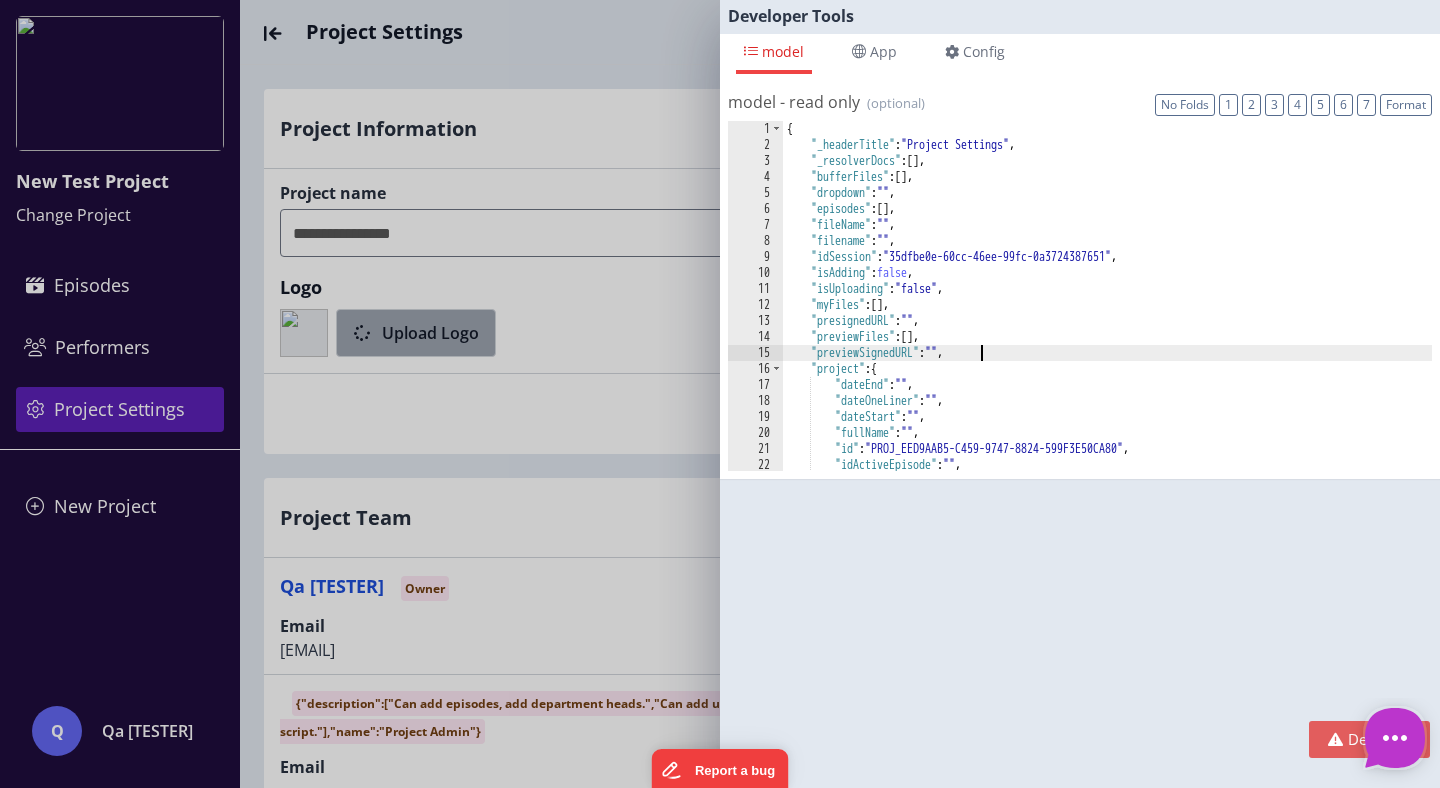 click on "{      "_headerTitle" :  "Project Settings" ,      "_resolverDocs" :  [ ] ,      "bufferFiles" :  [ ] ,      "dropdown" :  "" ,      "episodes" :  [ ] ,      "fileName" :  "" ,      "filename" :  "" ,      "idSession" :  "[UUID]" ,      "isAdding" :  false ,      "isUploading" :  "false" ,      "myFiles" :  [ ] ,      "presignedURL" :  "" ,      "previewFiles" :  [ ] ,      "previewSignedURL" :  "" ,      "project" :  {           "dateEnd" :  "" ,           "dateOneLiner" :  "" ,           "dateStart" :  "" ,           "fullName" :  "" ,           "id" :  "[ID]" ,           "idActiveEpisode" :  "" ,           "idDocument" :  "[ID]" ," at bounding box center [1107, 312] 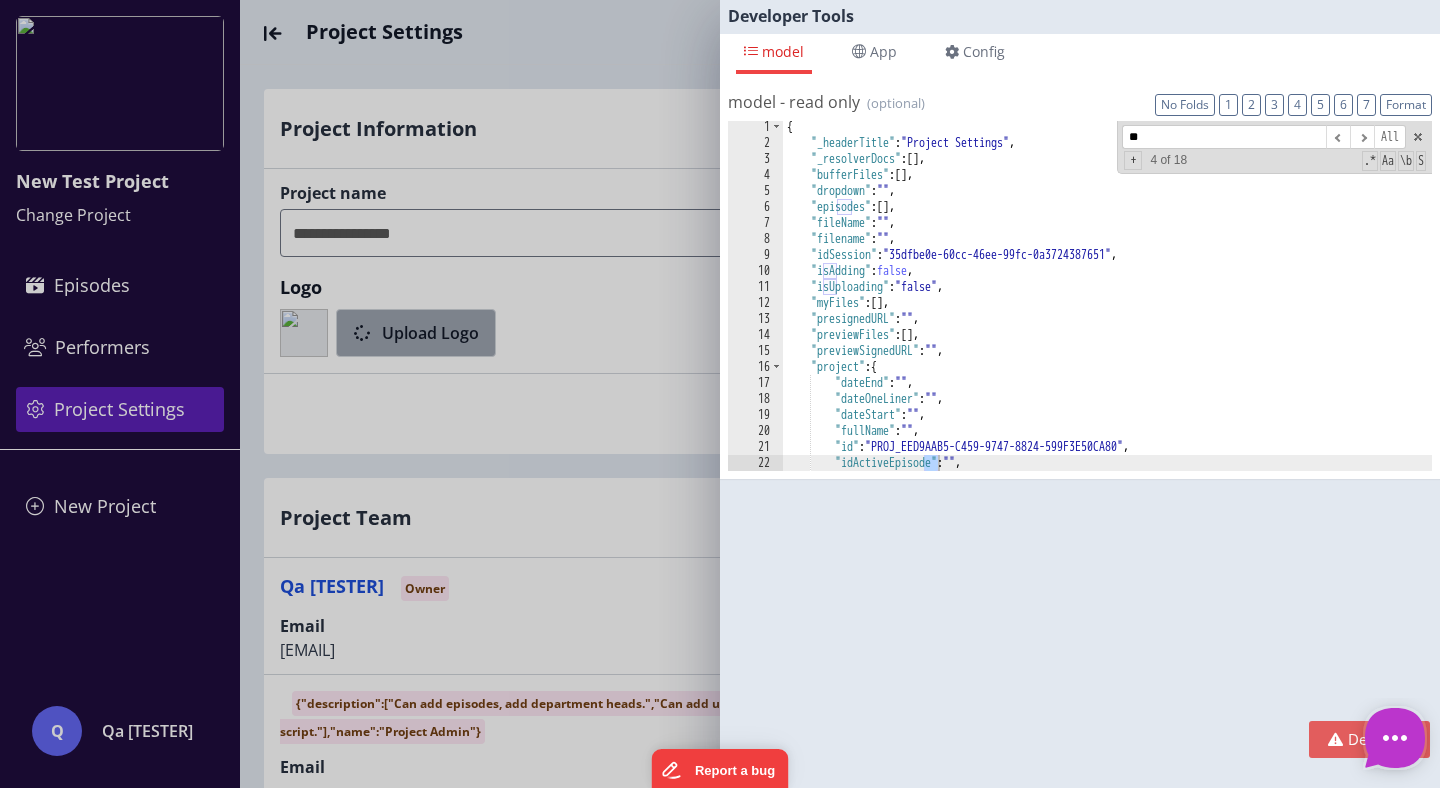 scroll, scrollTop: 2, scrollLeft: 0, axis: vertical 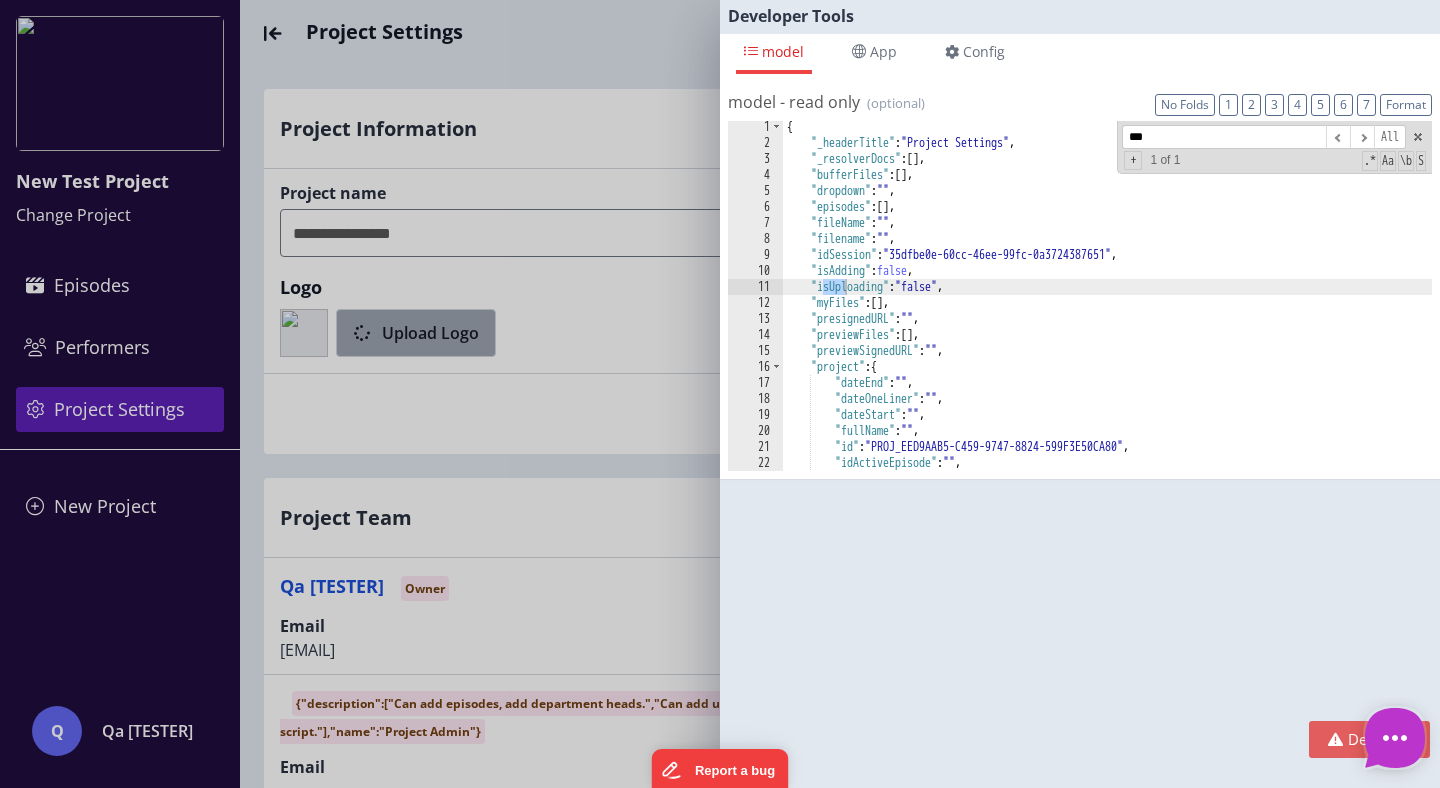 click on "Developer Tools
model
App
Params
Log (1)
Misc
Windows
Config
model - read only     Format
7
6
5
4
3
2
1
No Folds
1 2 3 4 5 6 7 8 9 10 11 12 13 14 15 16 17 18 19 20 21 22 23 24 {      "_headerTitle" :  "Project Settings" ,      "_resolverDocs" :  [ ] ,      "bufferFiles" :  [ ] ,      "dropdown" :  "" ,      "episodes" :  [ ] ,      "fileName" :  "" ,      "filename" :  "" ,      "idSession" :  "[UUID]" ,      :" at bounding box center [720, 394] 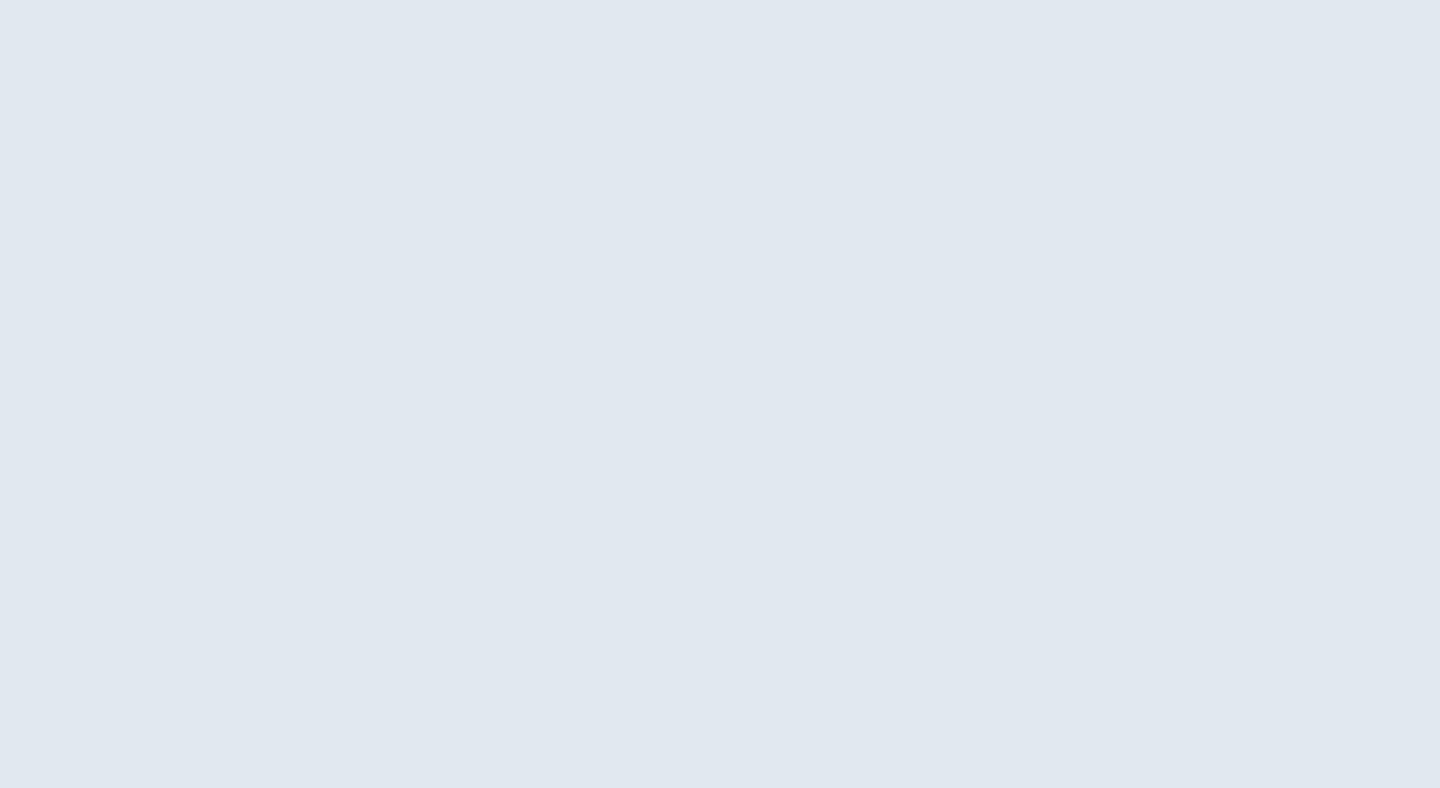 scroll, scrollTop: 0, scrollLeft: 0, axis: both 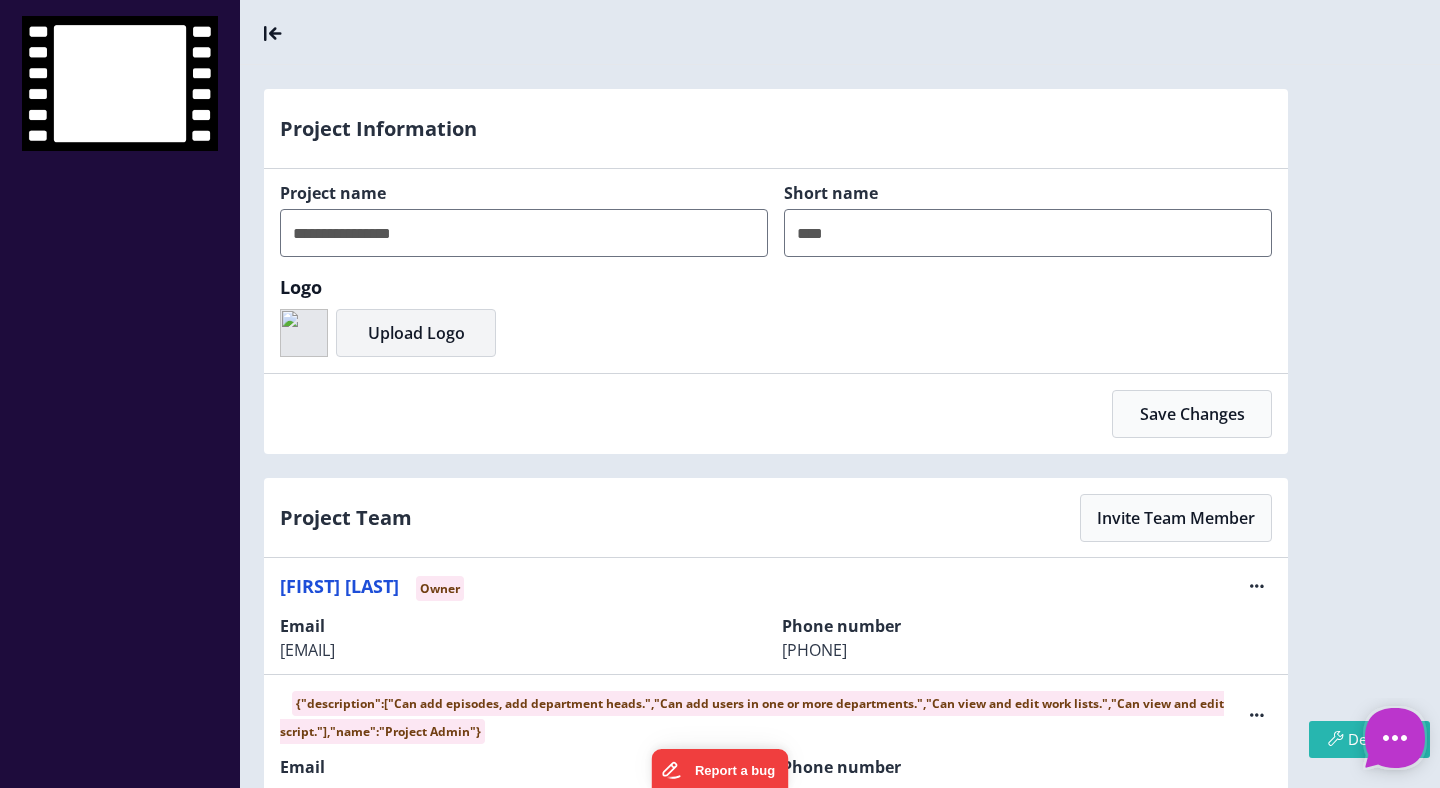 click on "Upload Logo" at bounding box center [416, 333] 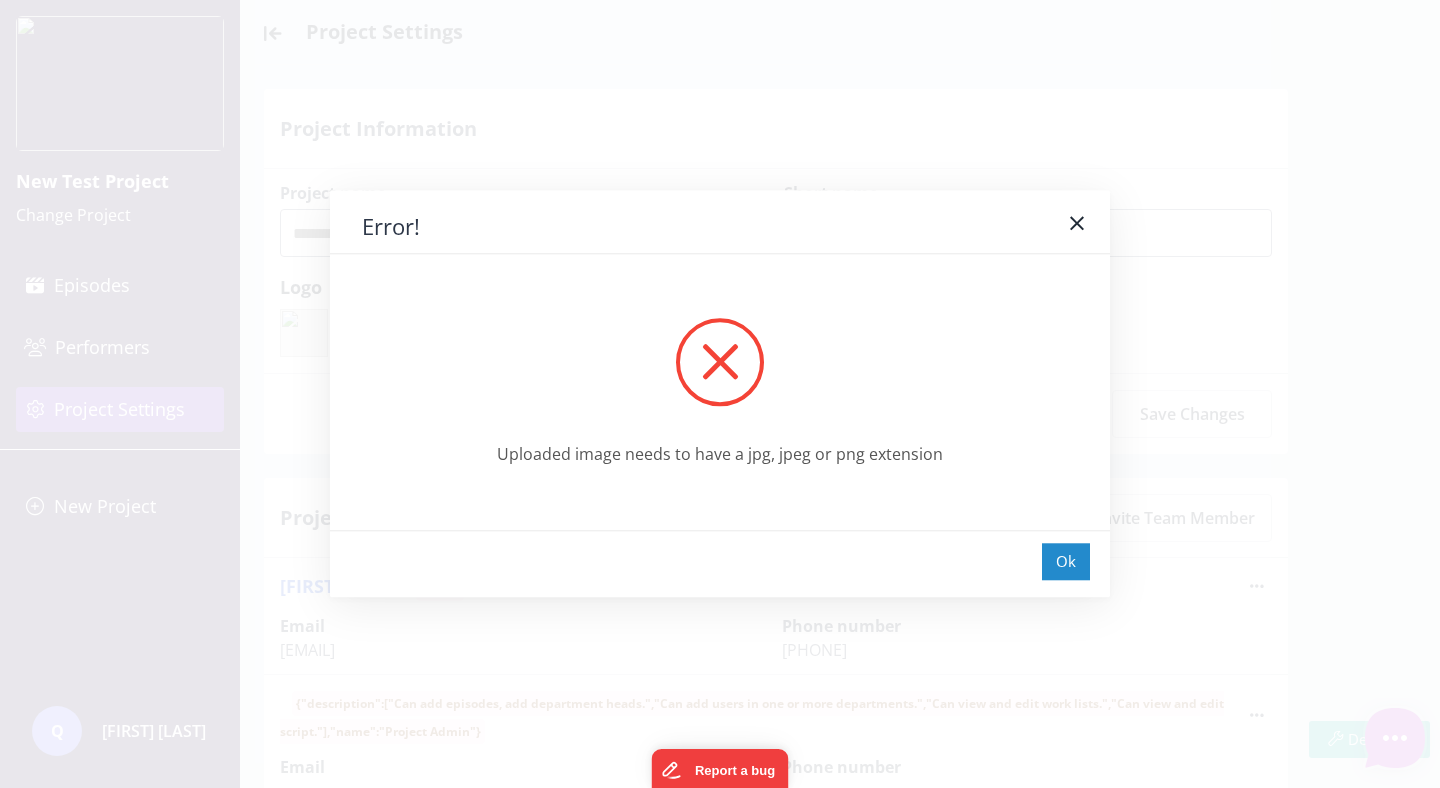 click on "Ok" at bounding box center [1066, 561] 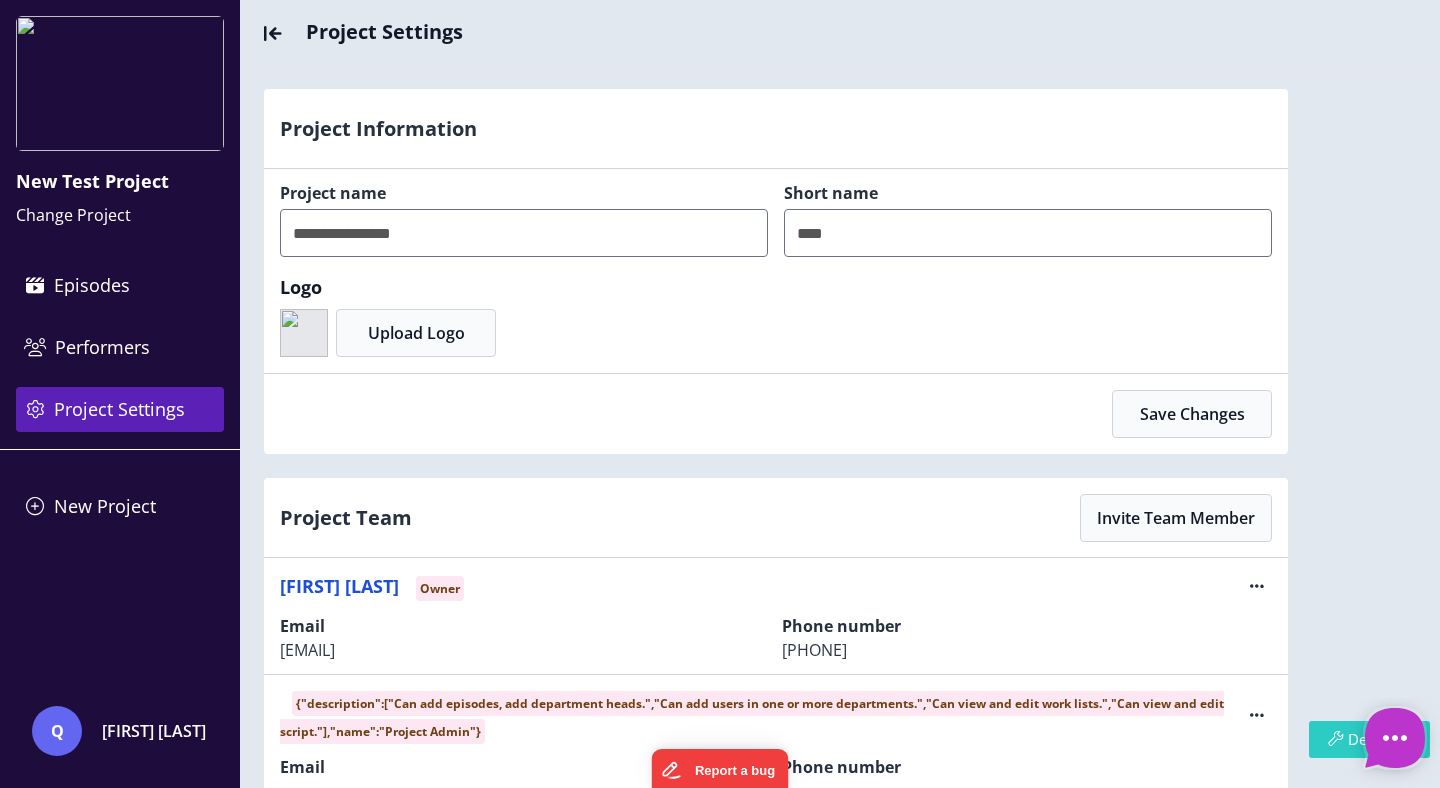 click on "Dev Tools" at bounding box center [1369, 739] 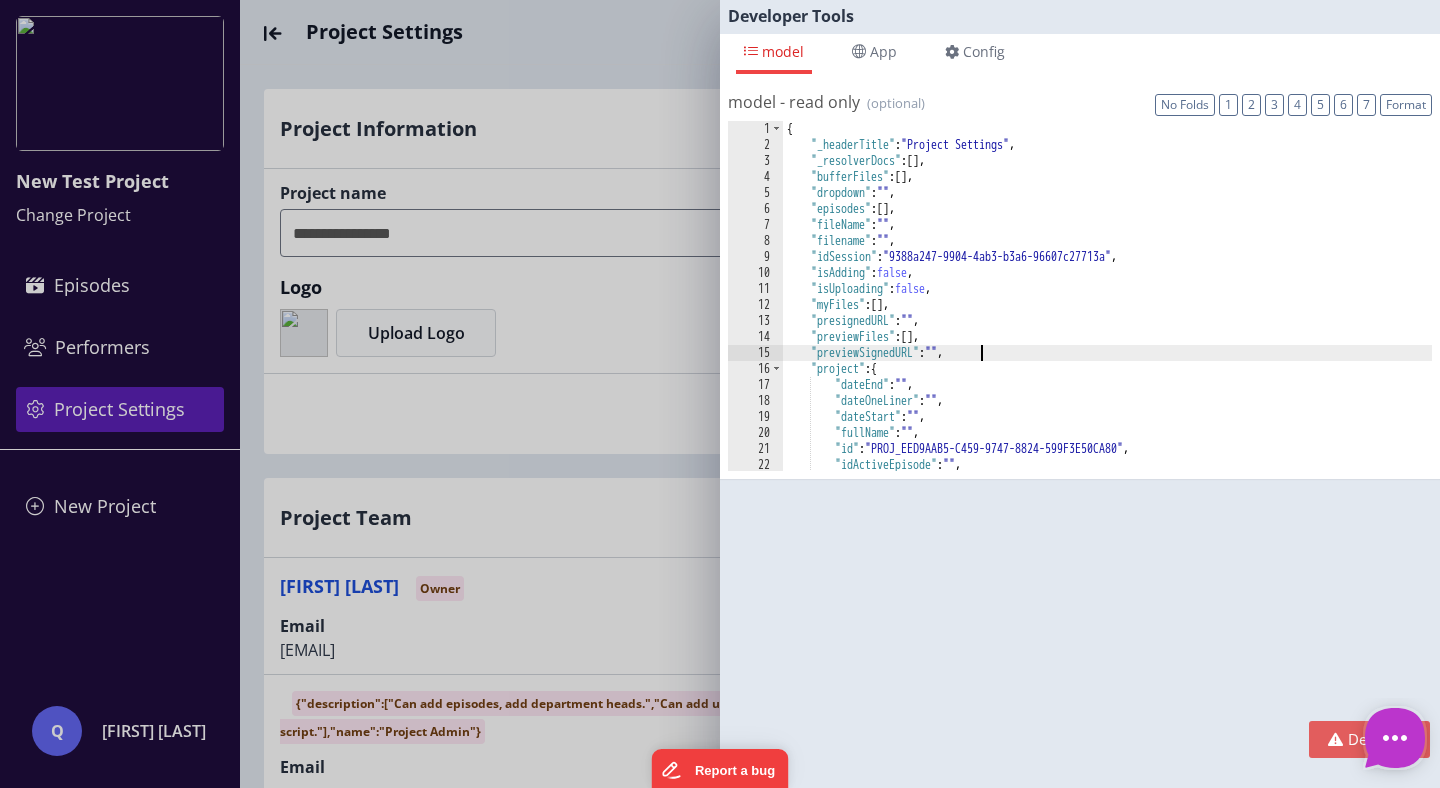 click on "{      "_headerTitle" :  "Project Settings" ,      "_resolverDocs" :  [ ] ,      "bufferFiles" :  [ ] ,      "dropdown" :  "" ,      "episodes" :  [ ] ,      "fileName" :  "" ,      "filename" :  "" ,      "idSession" :  "[UUID]" ,      "isAdding" :  false ,      "isUploading" :  false ,      "myFiles" :  [ ] ,      "presignedURL" :  "" ,      "previewFiles" :  [ ] ,      "previewSignedURL" :  "" ,      "project" :  {           "dateEnd" :  "" ,           "dateOneLiner" :  "" ,           "dateStart" :  "" ,           "fullName" :  "" ,           "id" :  "PROJ_EED9AAB5-C459-9747-8824-599F3E50CA80" ,           "idActiveEpisode" :  "" ,           "idDocument" :  "DOC_13B114D9-DEDC-4344-83DA-C7FE5CDA60C6" ," at bounding box center (1107, 312) 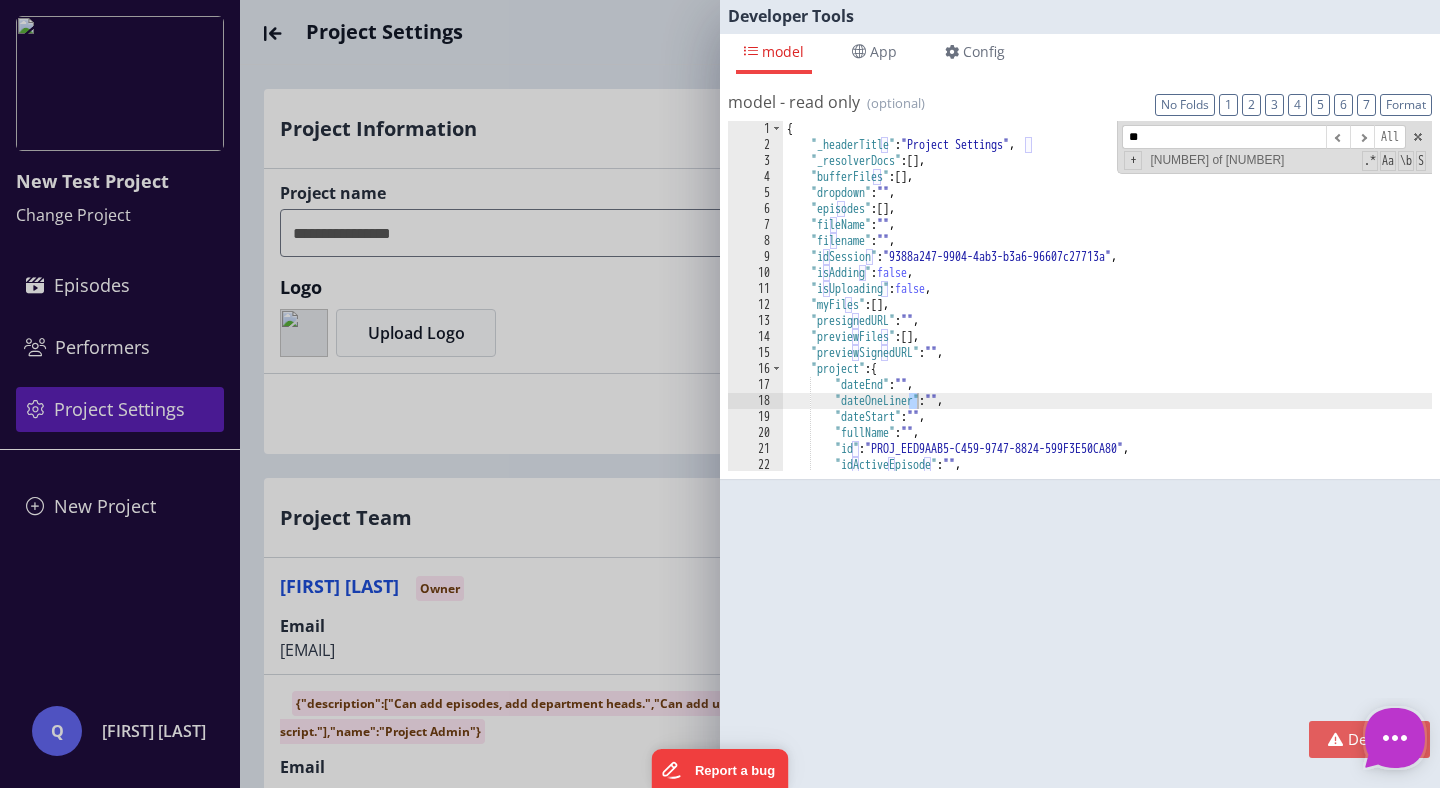 scroll, scrollTop: 2, scrollLeft: 0, axis: vertical 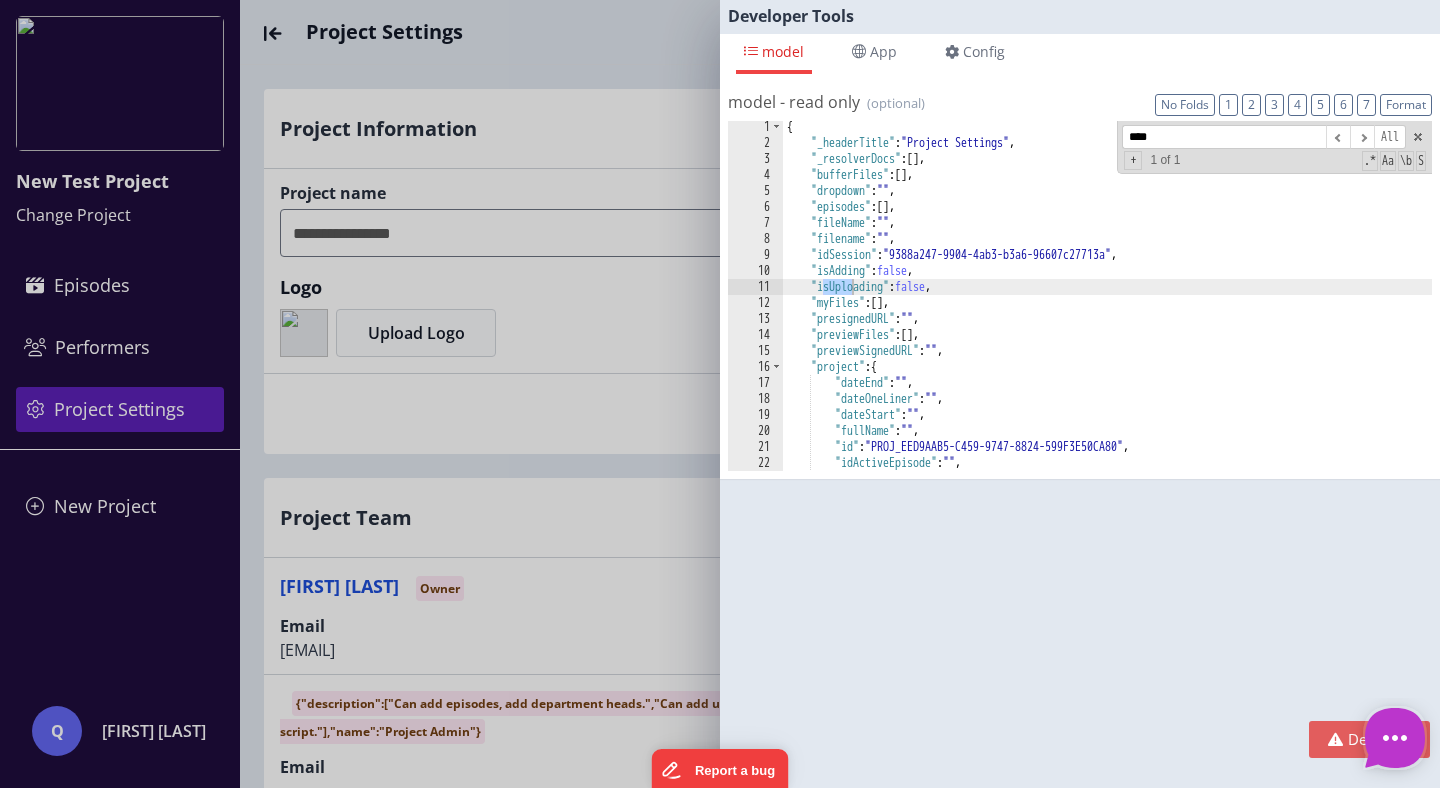 click on "Developer Tools
model
App
Params
Log (1)
Misc
Windows
Config
model - read only     Format
7
6
5
4
3
2
1
No Folds
1 2 3 4 5 6 7 8 9 10 11 12 13 14 15 16 17 18 19 20 21 22 23 24 {      "_headerTitle" :  "Project Settings" ,      "_resolverDocs" :  [ ] ,      "bufferFiles" :  [ ] ,      "dropdown" :  "" ,      "episodes" :  [ ] ,      "fileName" :  "" ,      "filename" :  "" ,      "idSession" :  "[UUID]" ,      :" at bounding box center (720, 394) 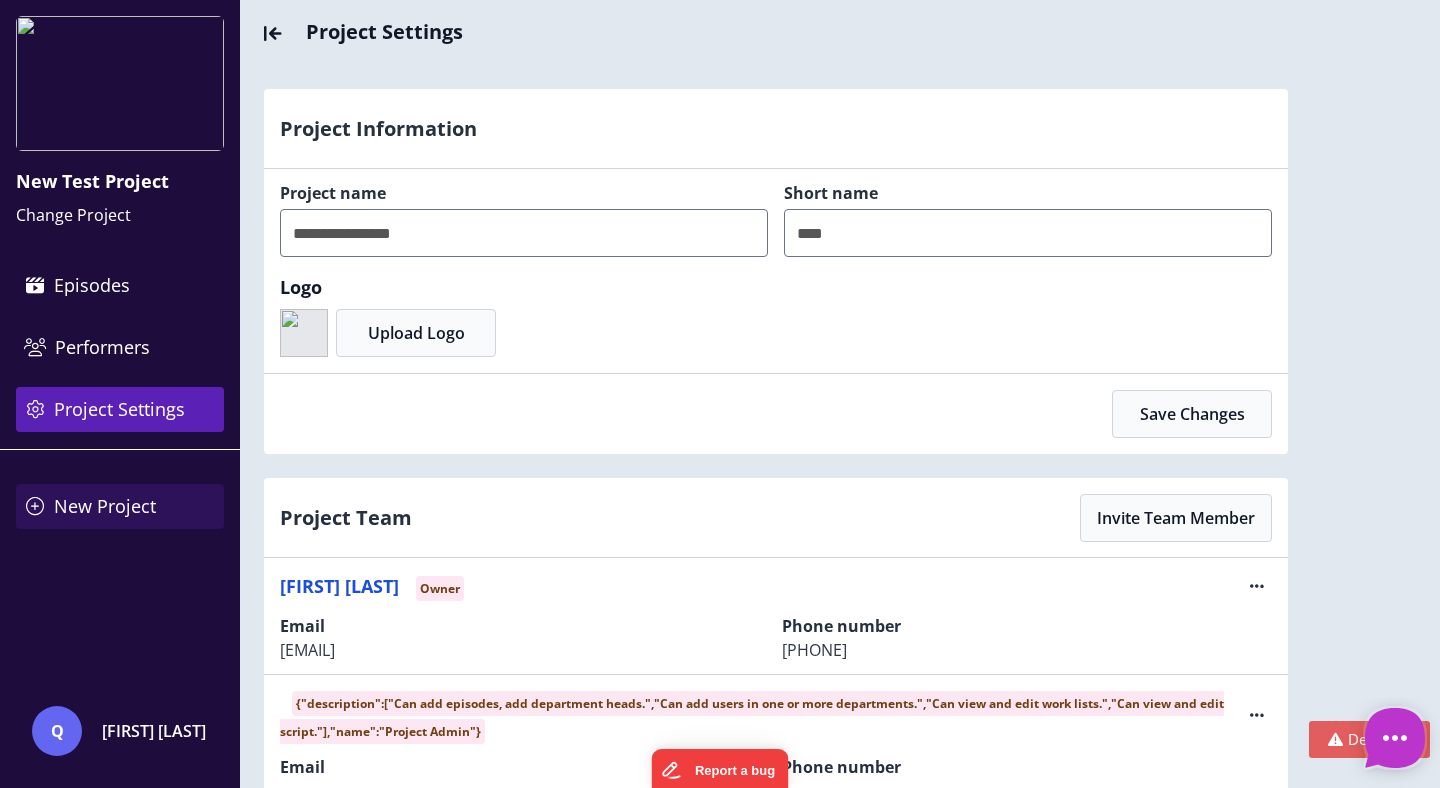 click on "New Project" at bounding box center [120, 506] 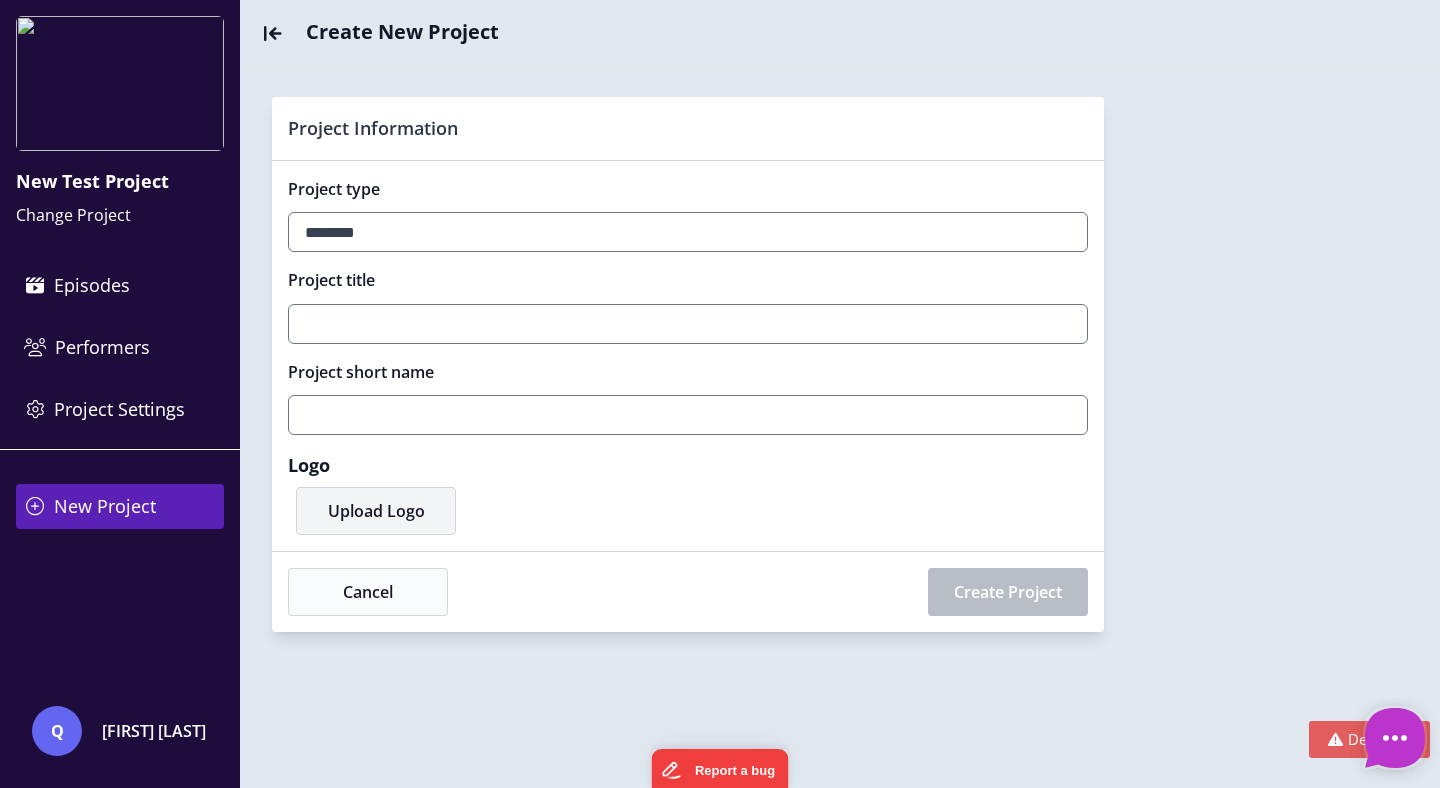 click on "Upload Logo" at bounding box center (376, 511) 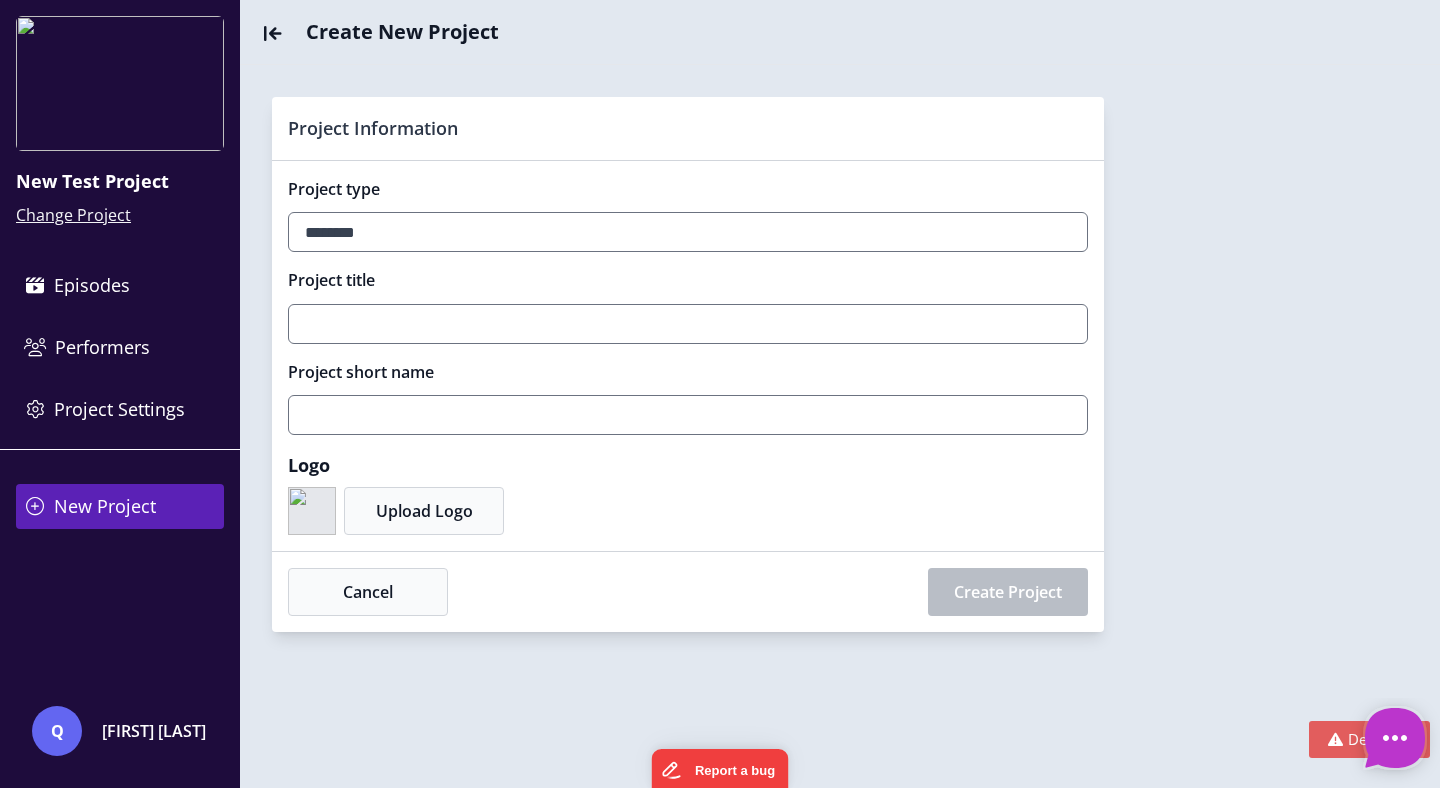 click on "Change Project" at bounding box center (73, 215) 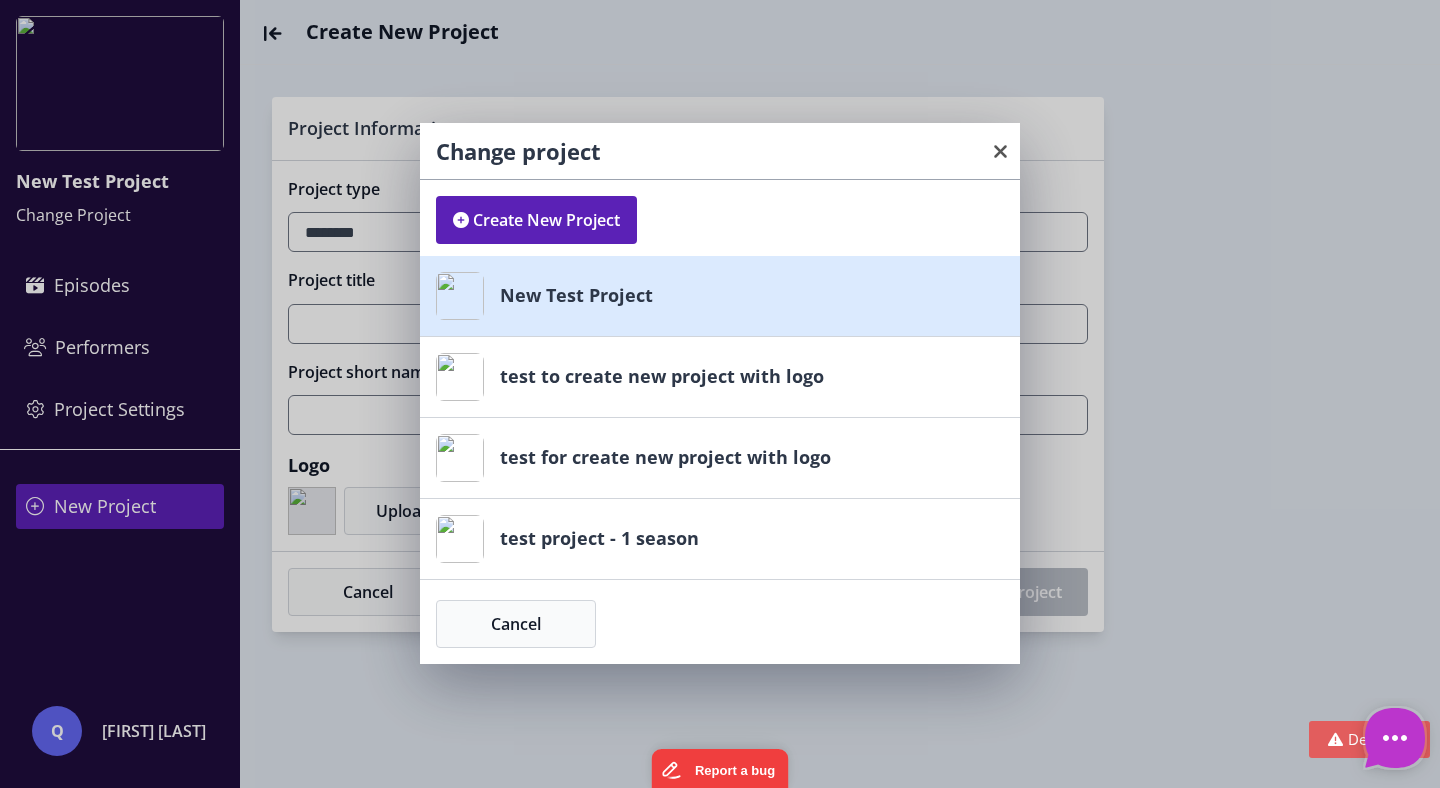 click on "New Test Project" at bounding box center (576, 296) 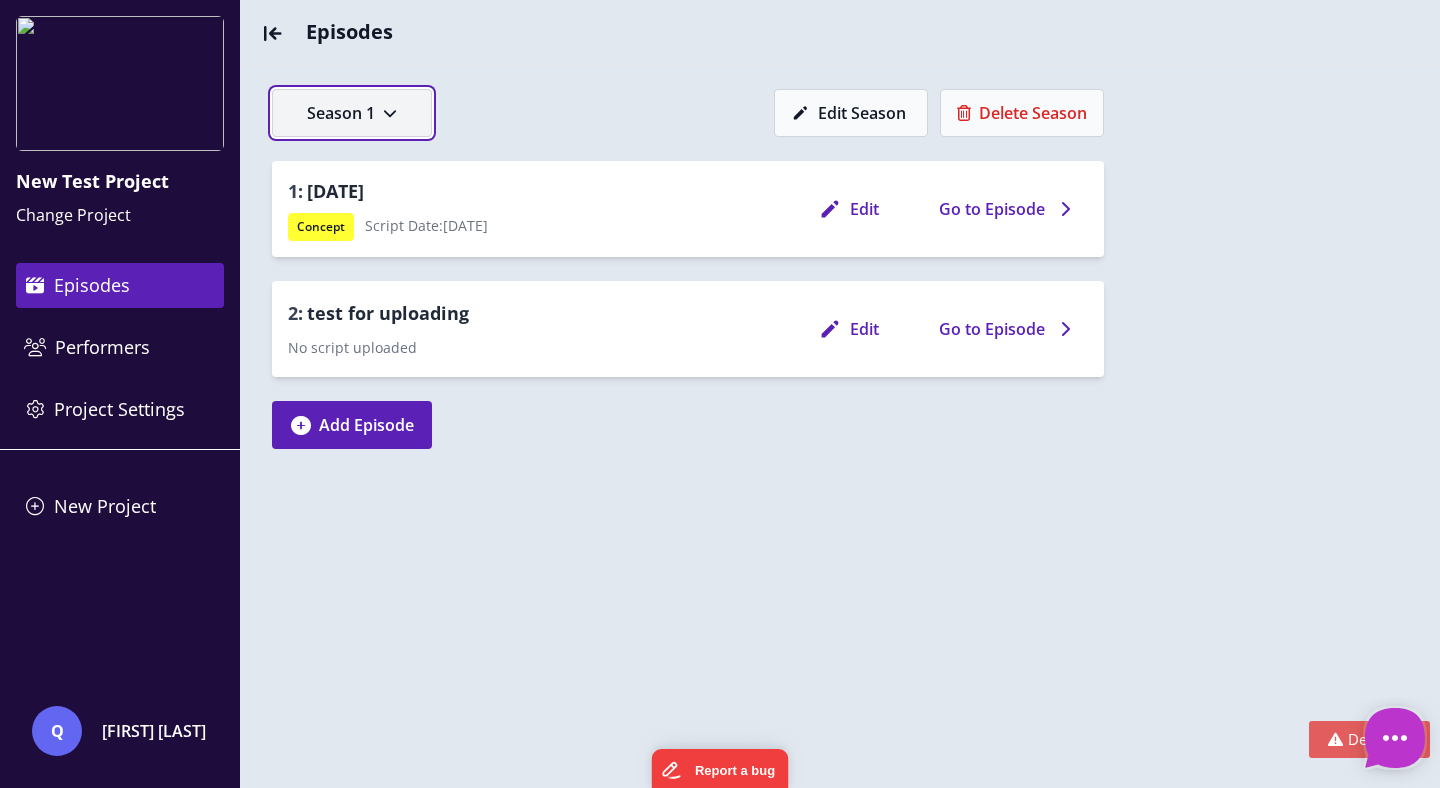 click on "Season 1" at bounding box center (352, 113) 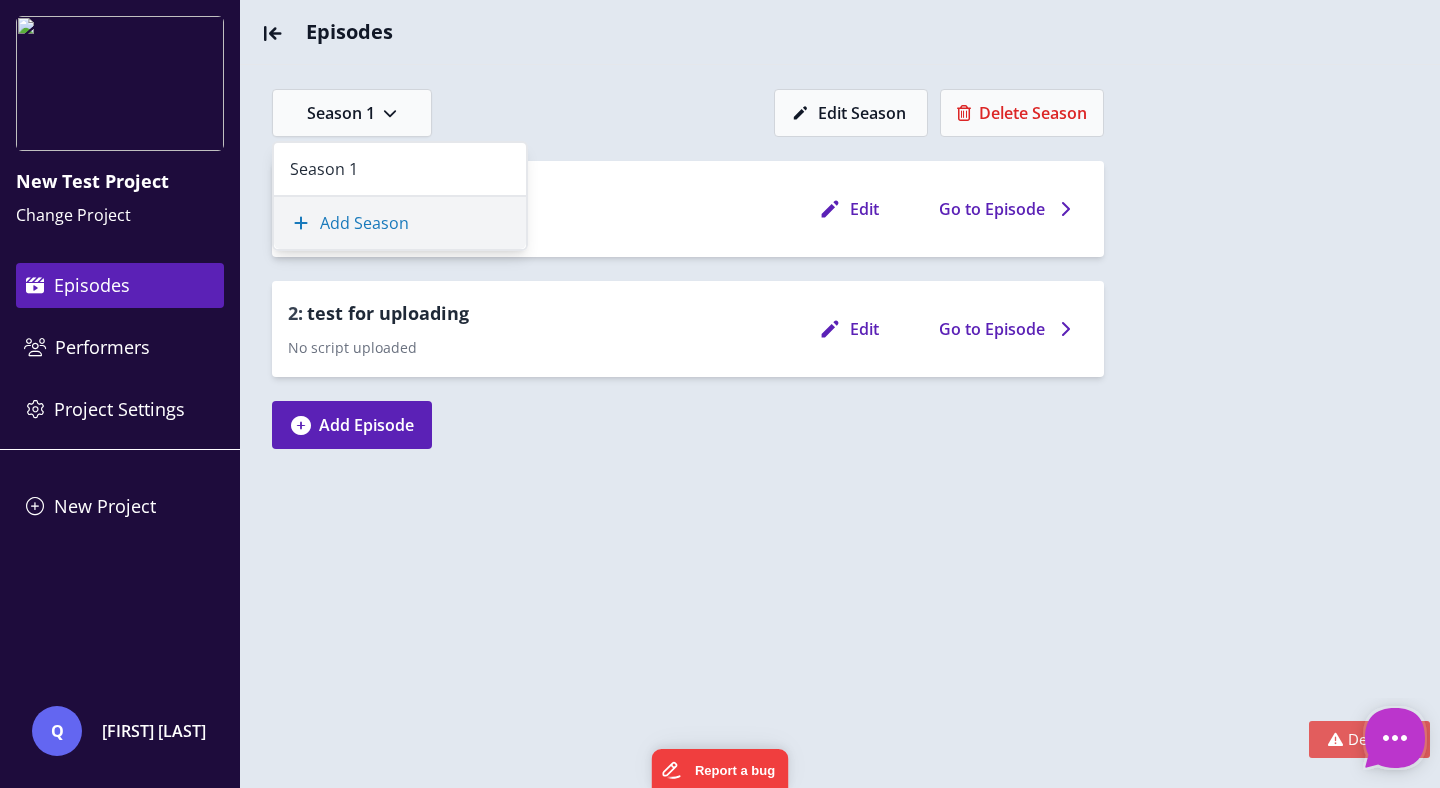 click on "Add Season" at bounding box center (400, 223) 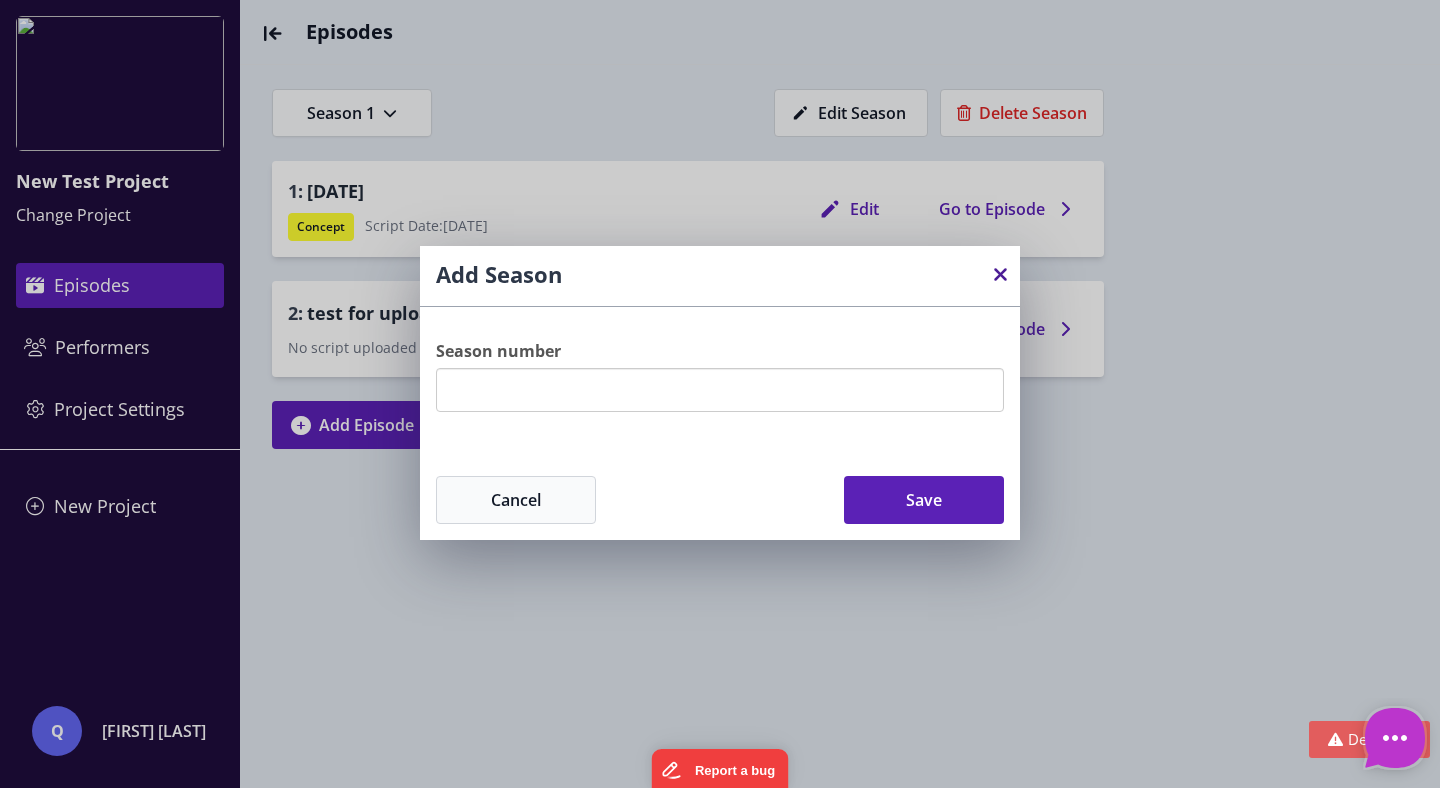 click at bounding box center (1000, 274) 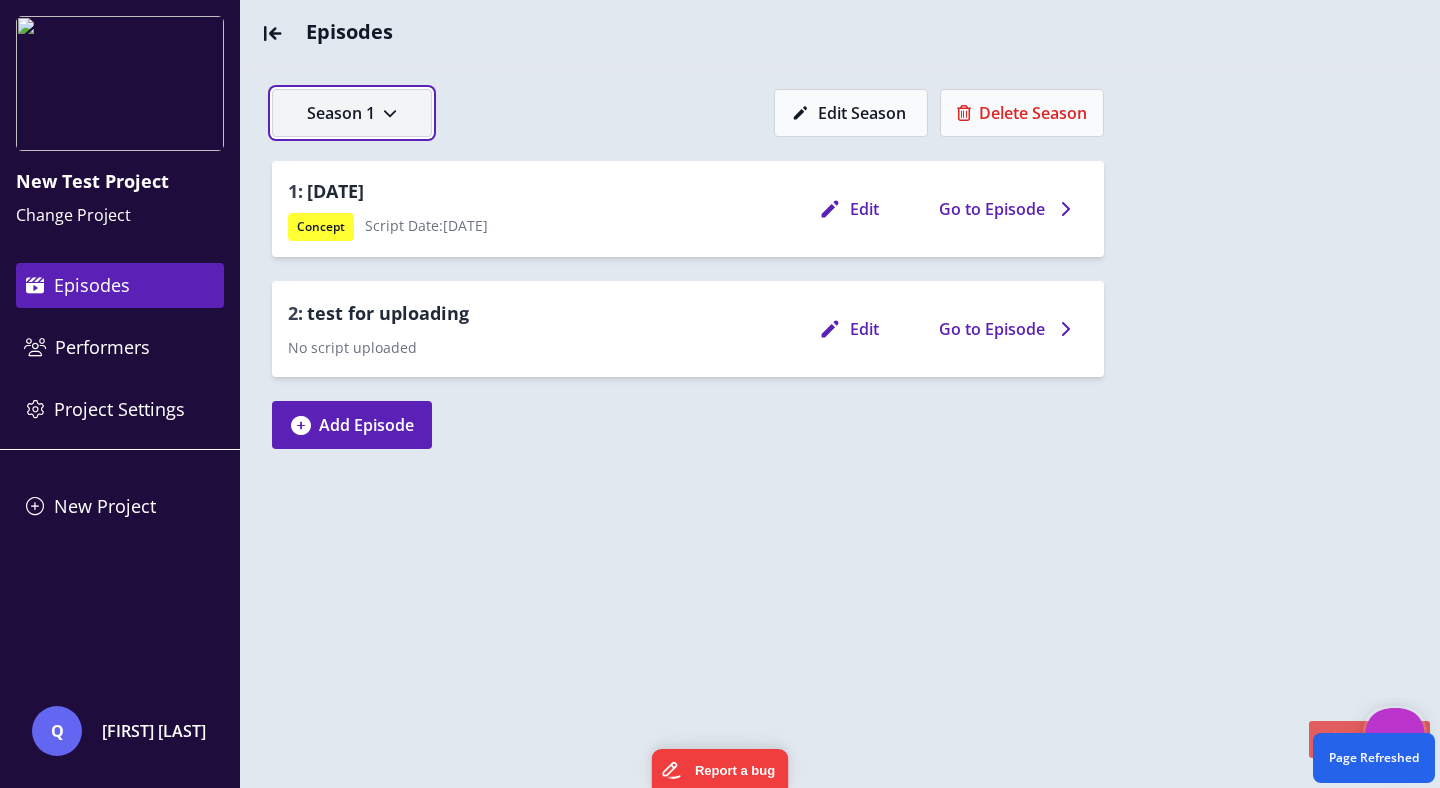 click at bounding box center [390, 113] 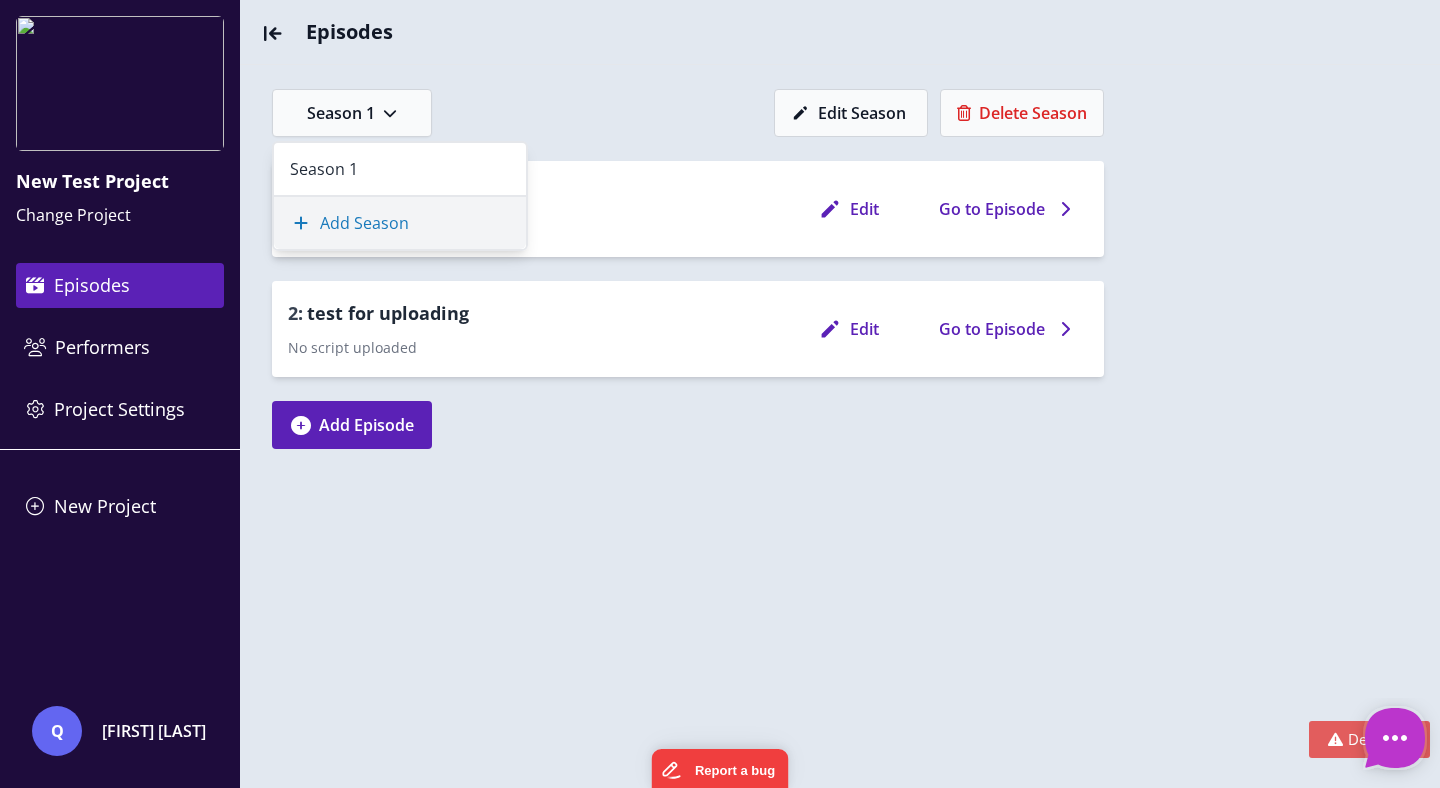 click on "Add Season" at bounding box center (400, 223) 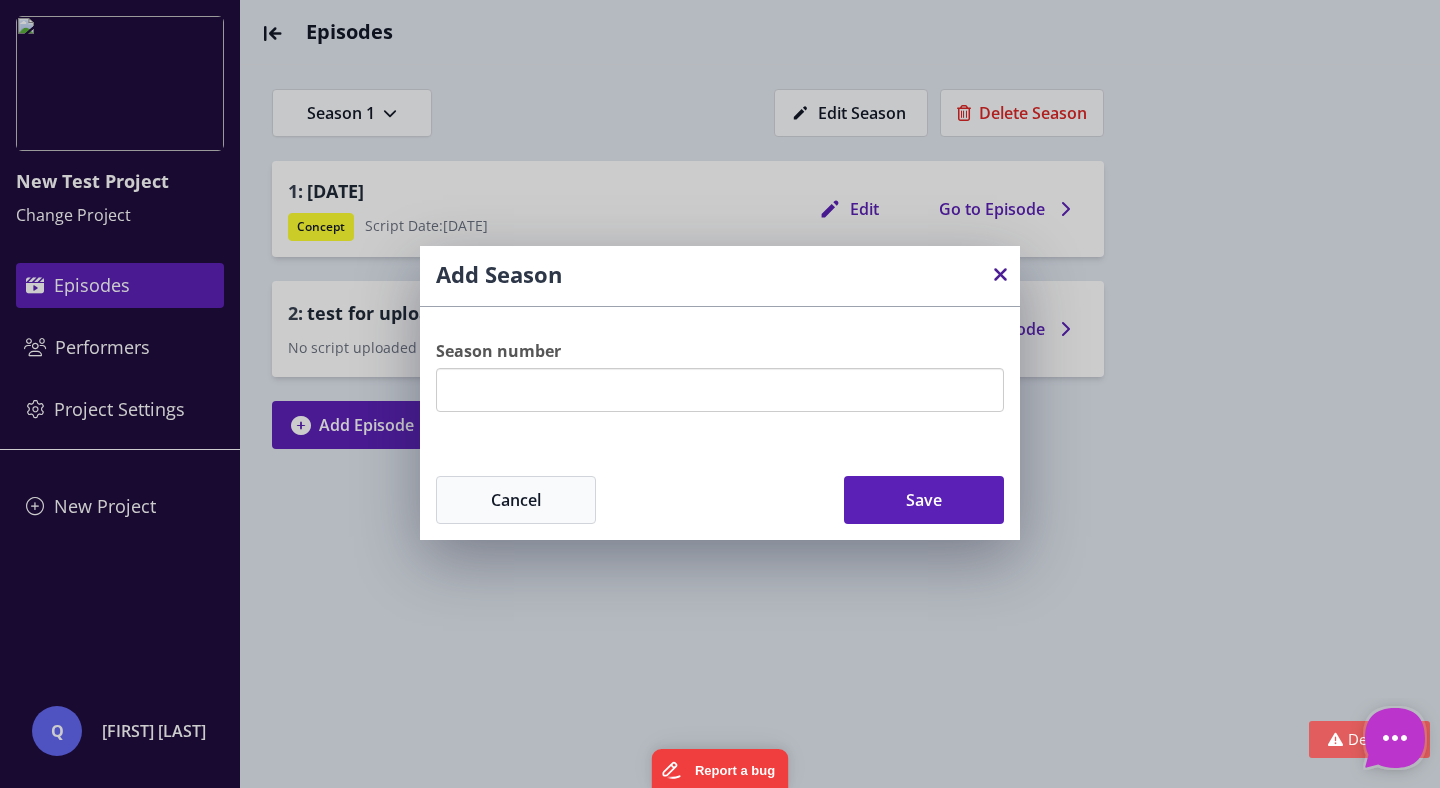 click at bounding box center (1000, 274) 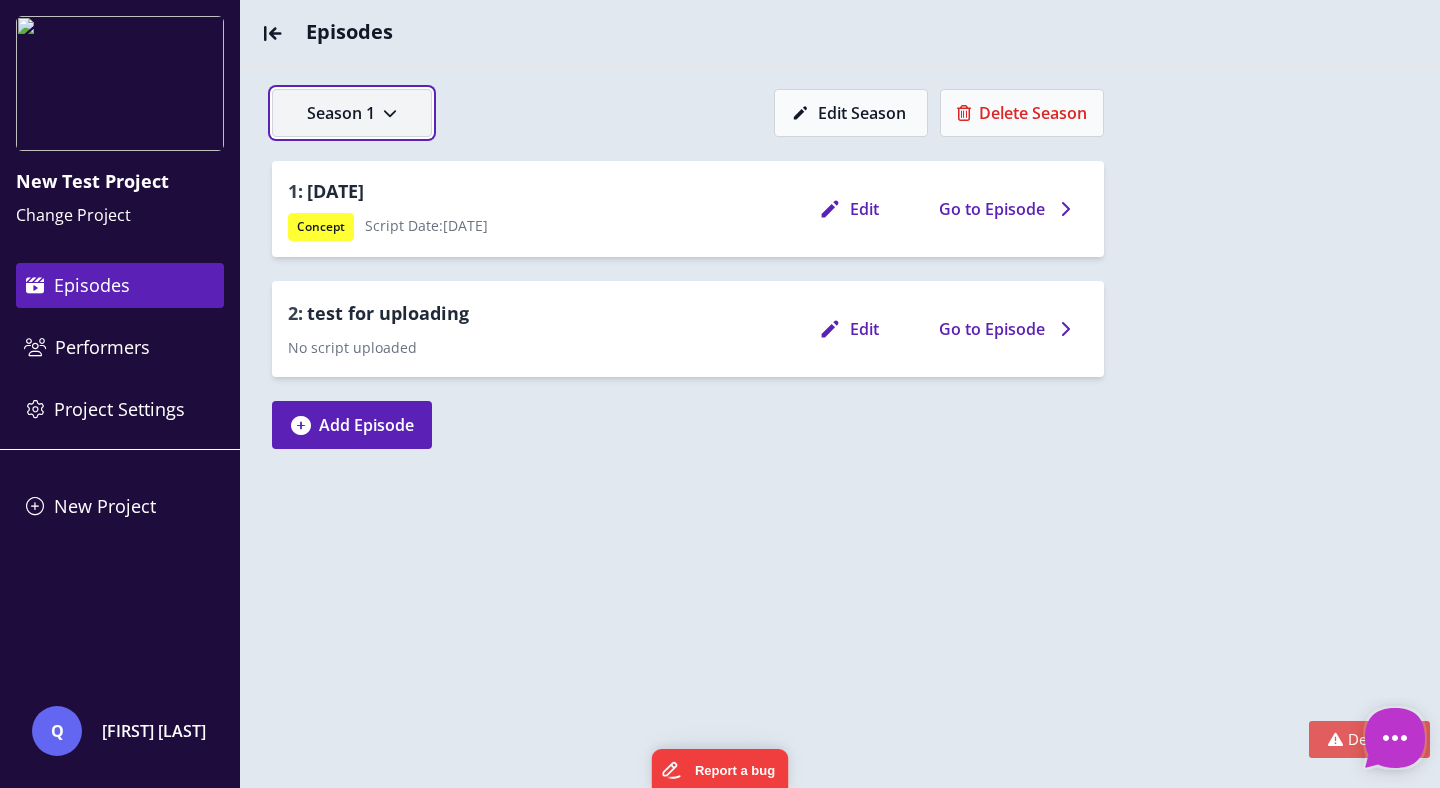 click on "Season 1" at bounding box center (352, 113) 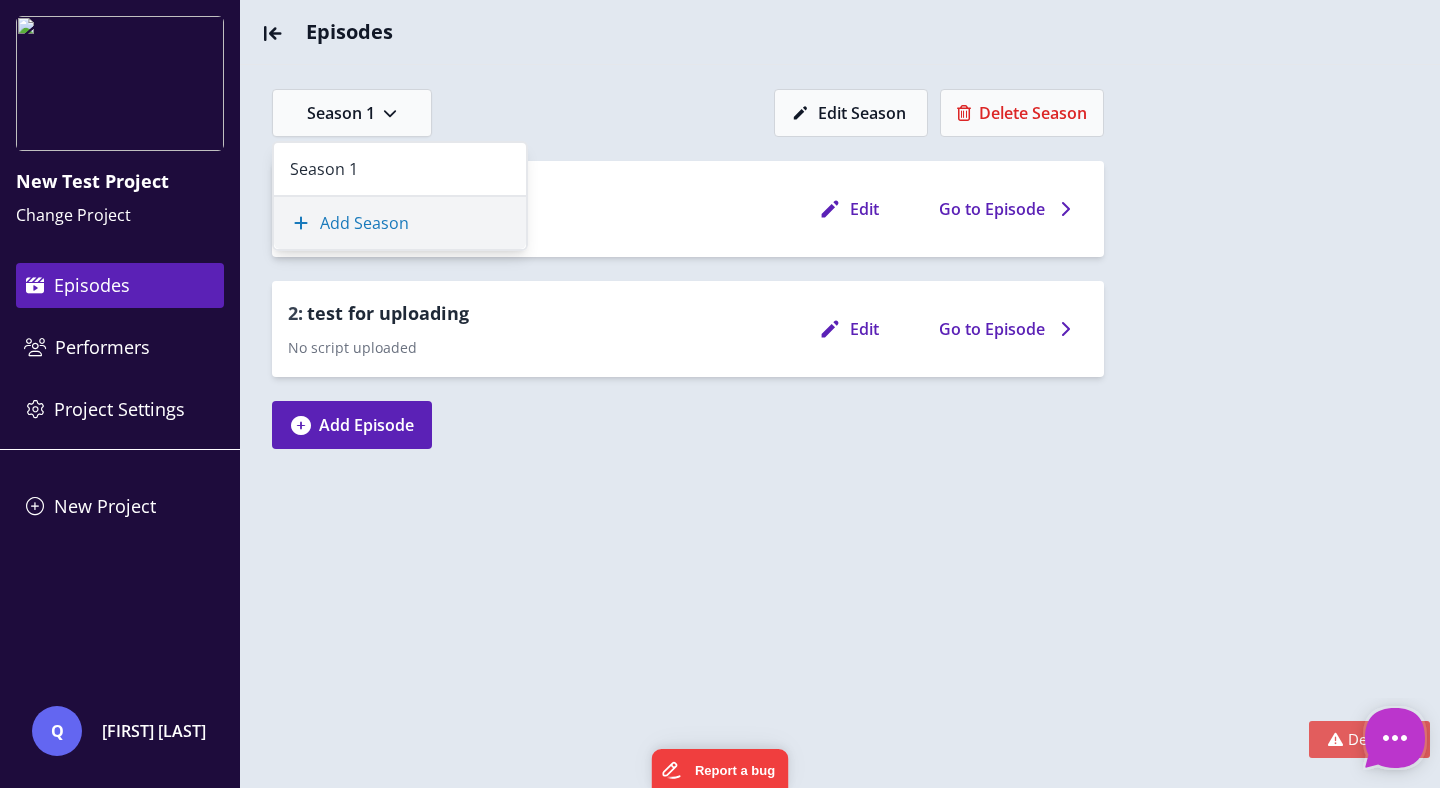 click on "Add Season" at bounding box center (400, 223) 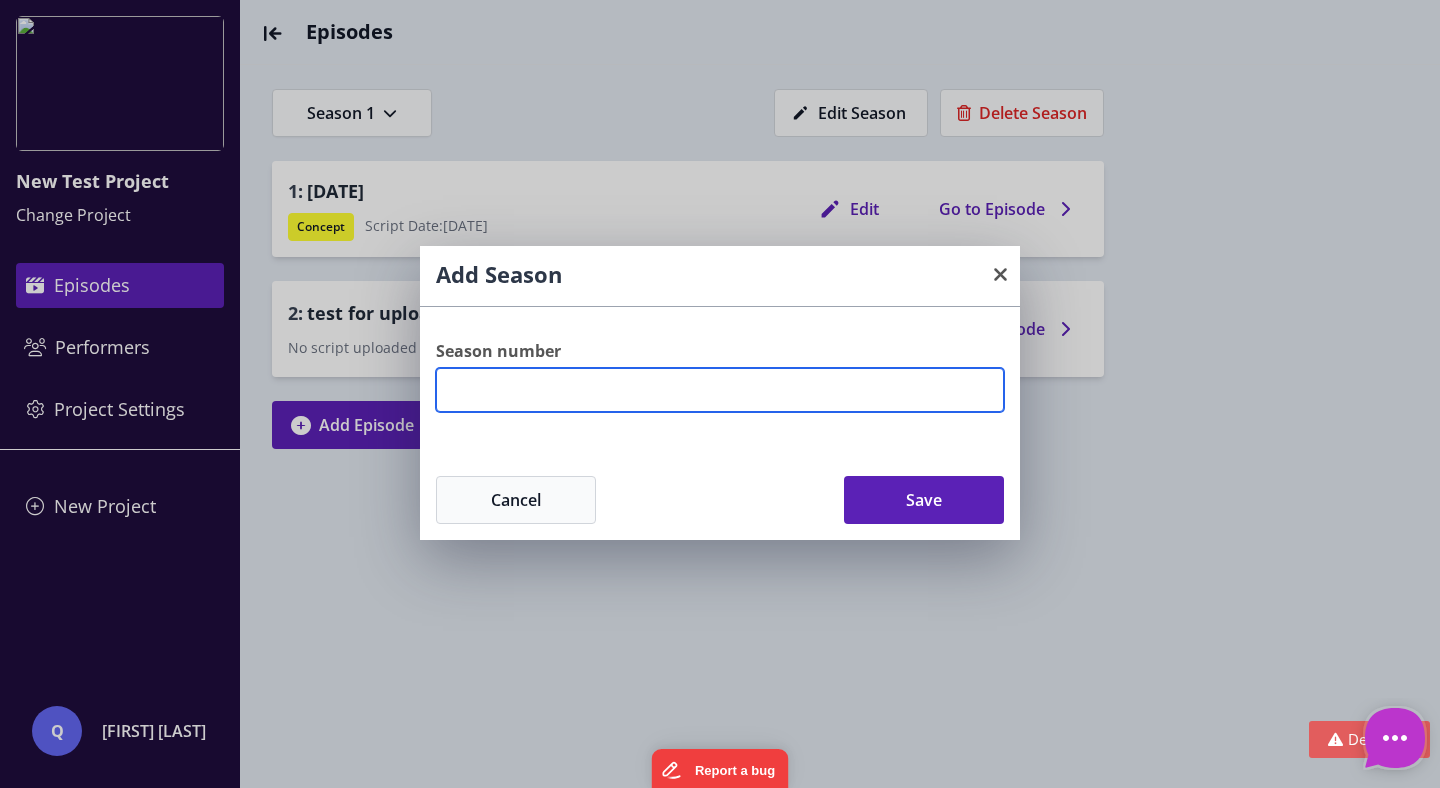 click on "Season number" at bounding box center [720, 390] 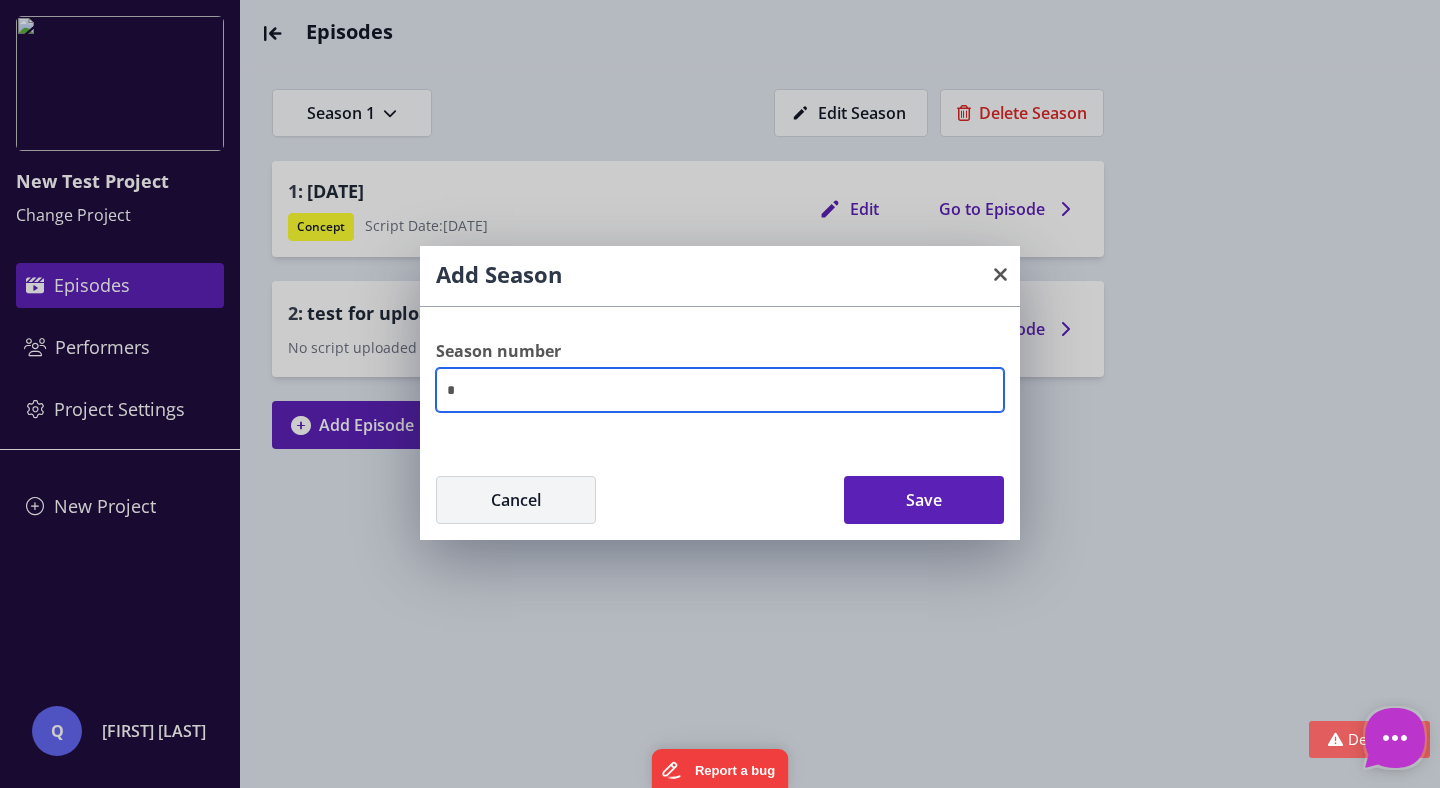 type on "*" 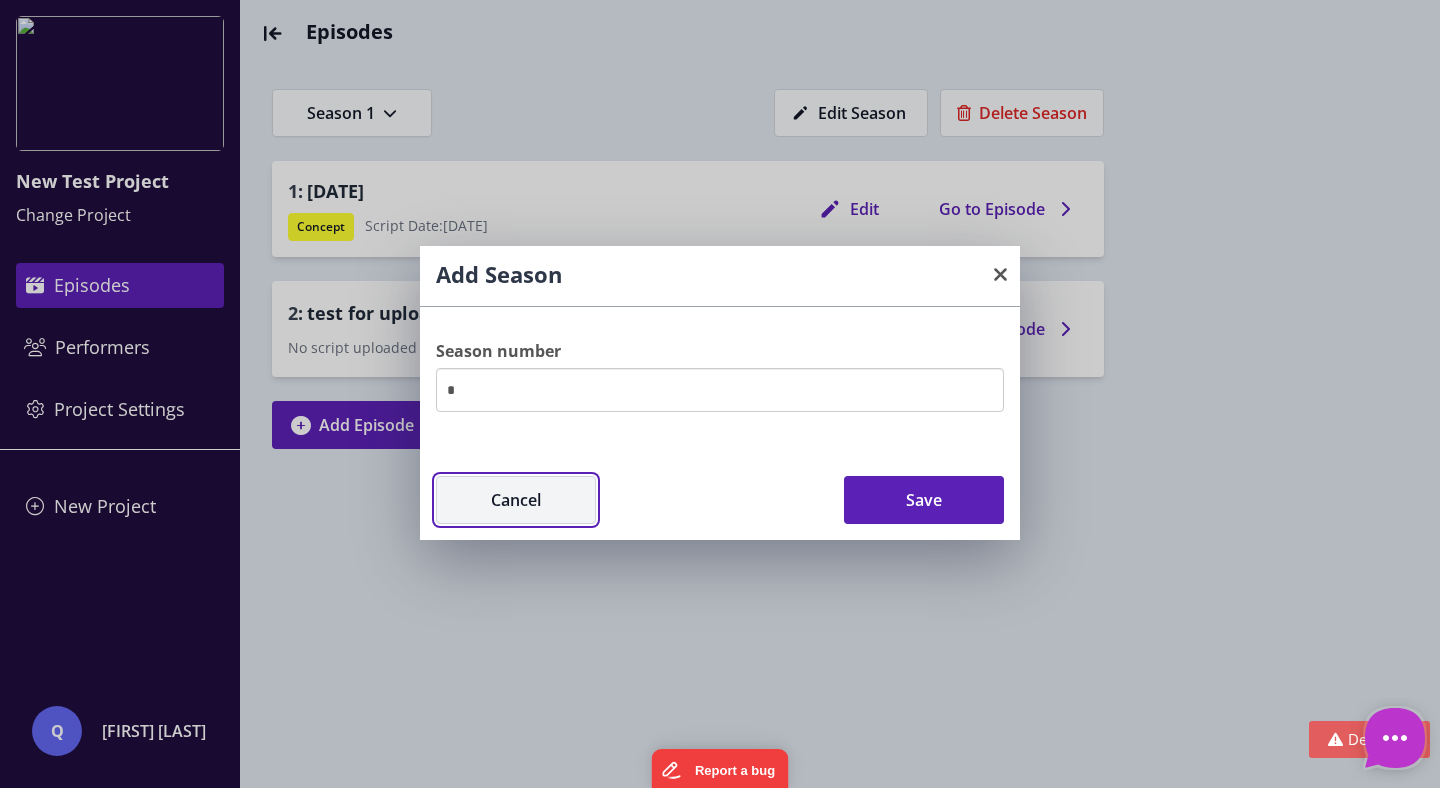 click on "Cancel" at bounding box center [516, 500] 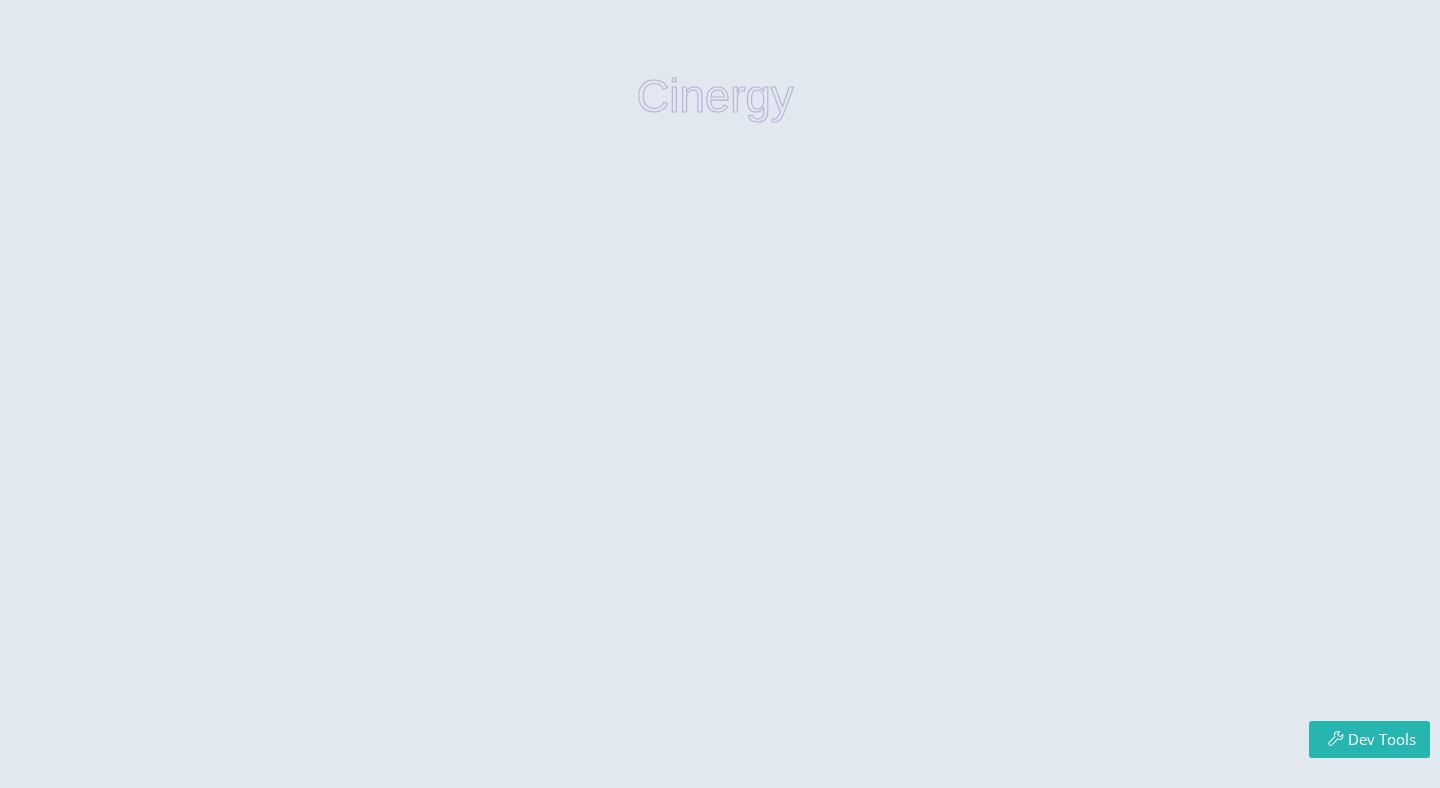 scroll, scrollTop: 0, scrollLeft: 0, axis: both 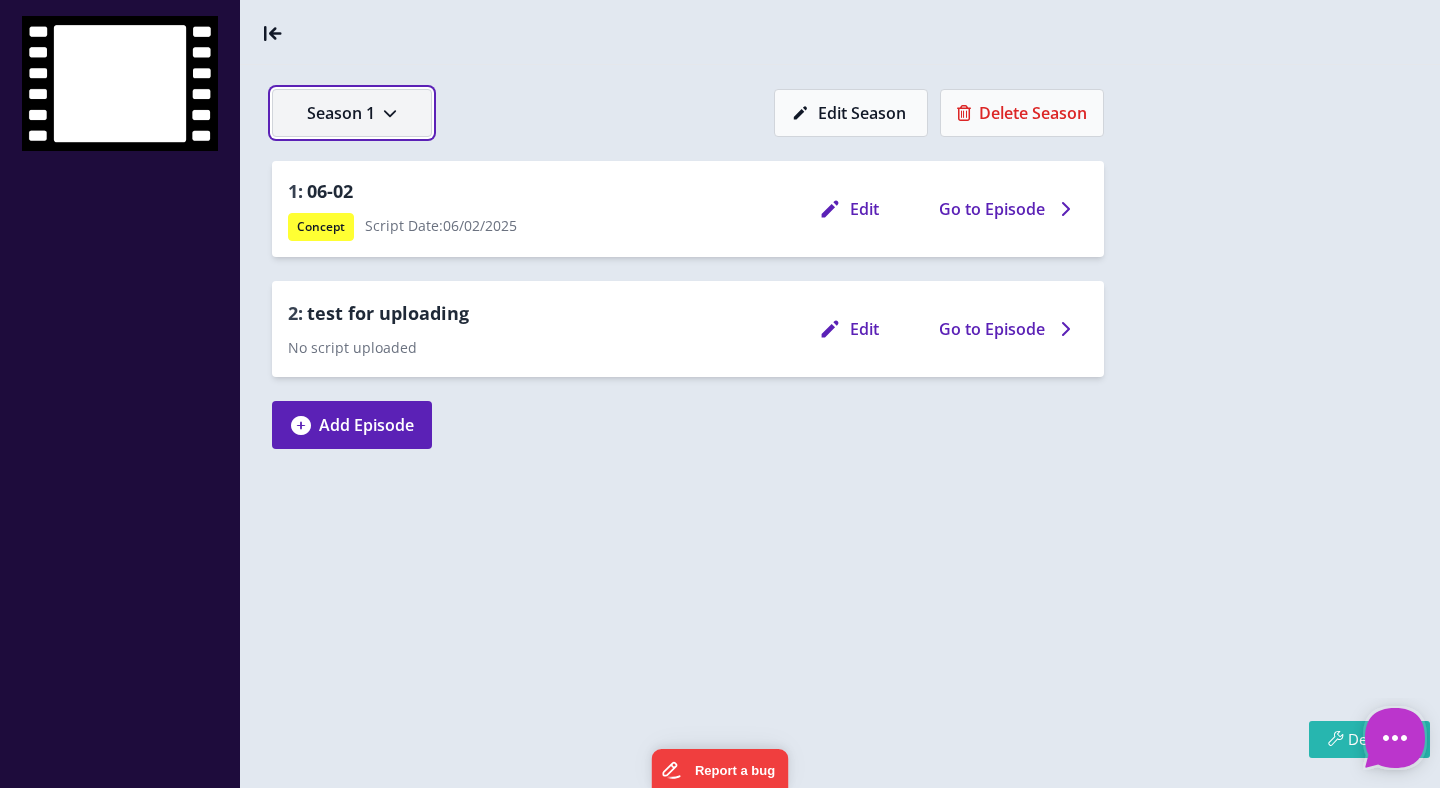 click at bounding box center [390, 113] 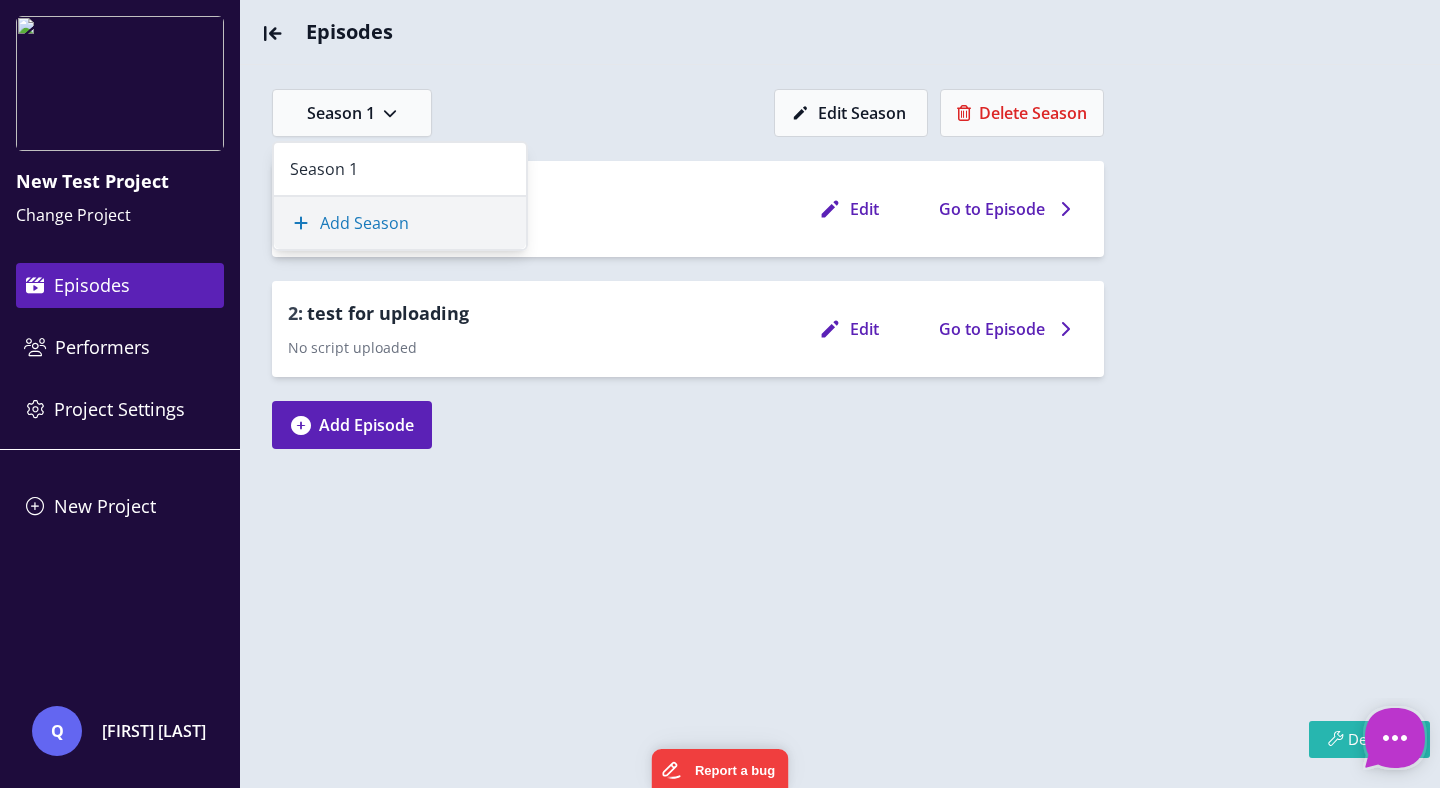 click on "Add Season" at bounding box center [400, 223] 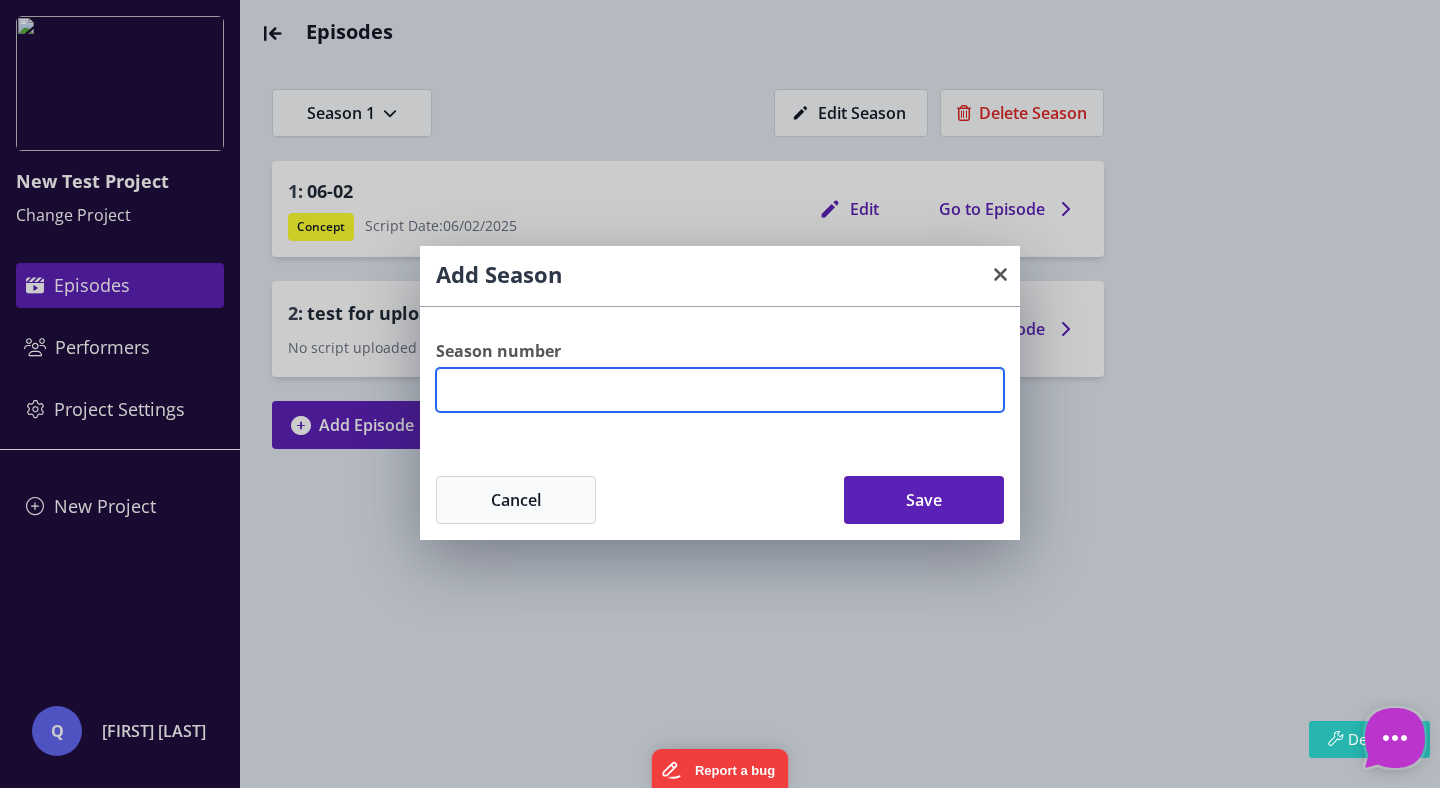click on "Season number" at bounding box center (720, 390) 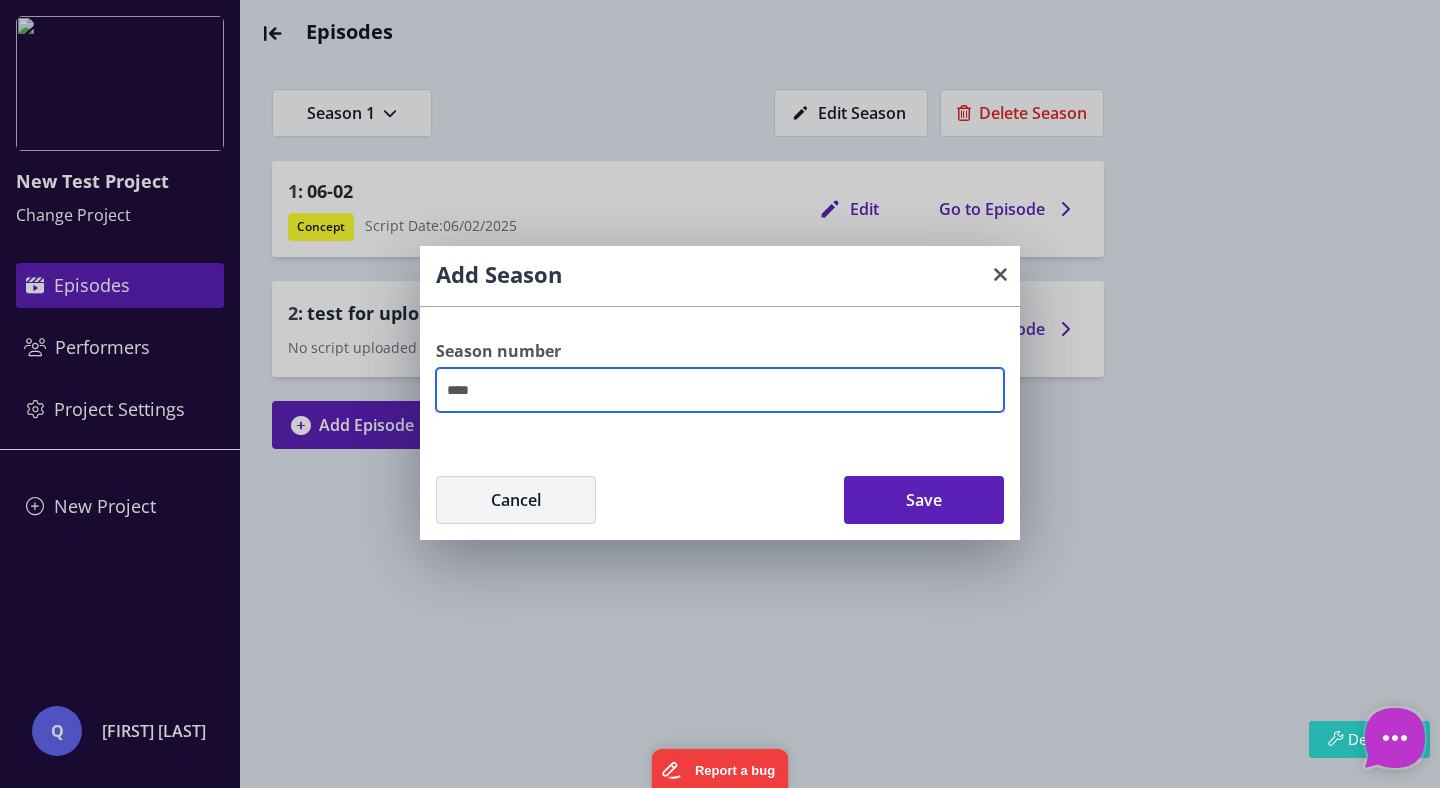 type on "****" 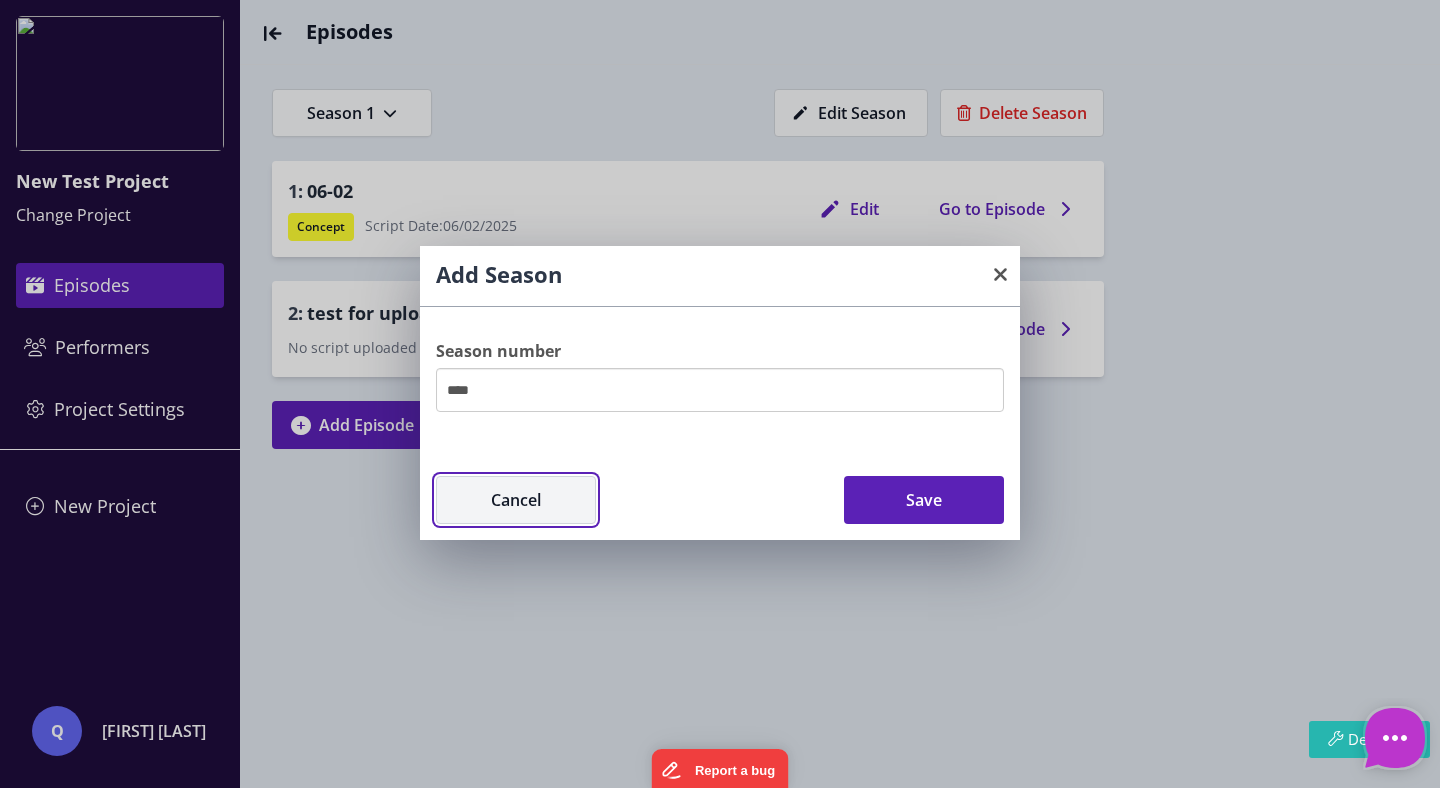 click on "Cancel" at bounding box center [516, 500] 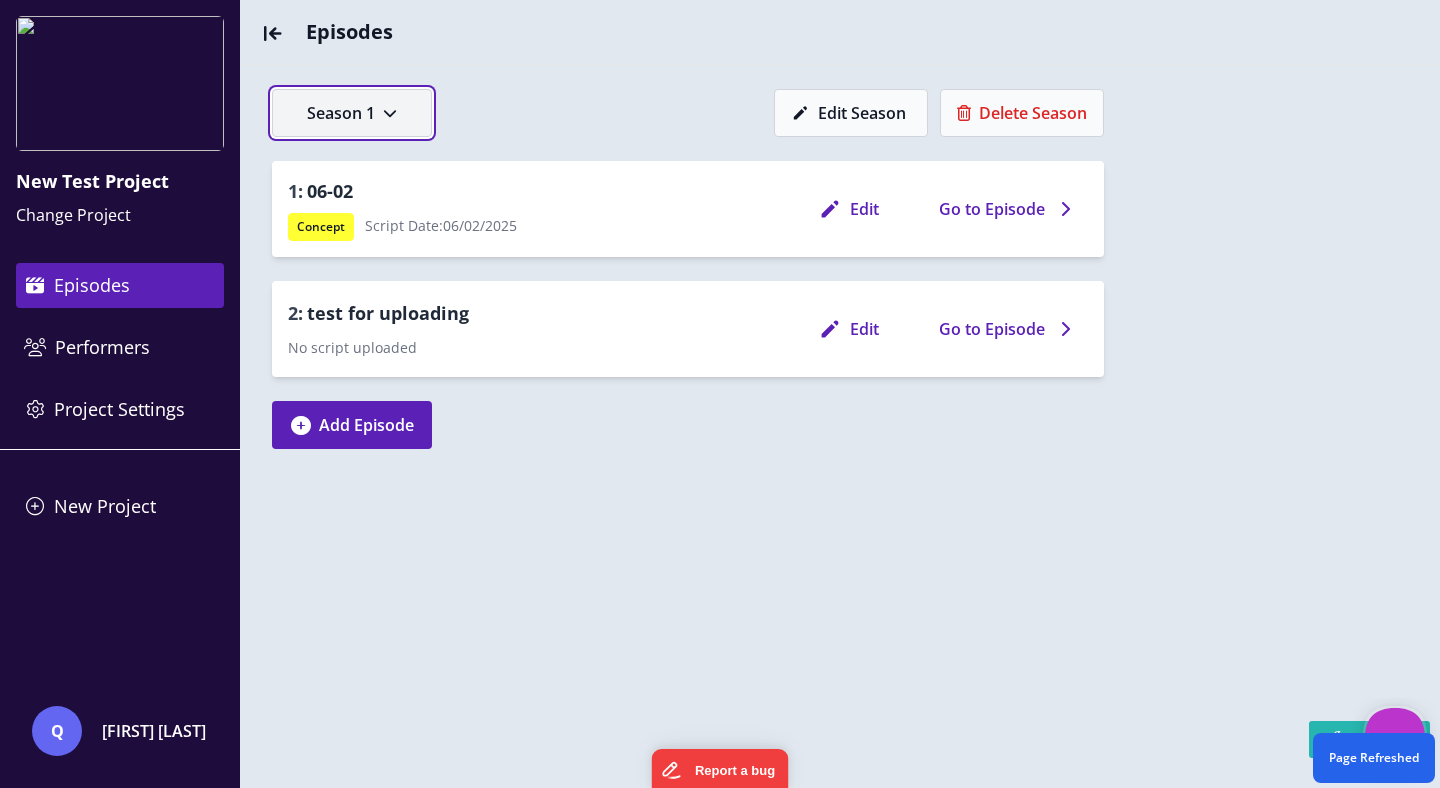 click at bounding box center (390, 113) 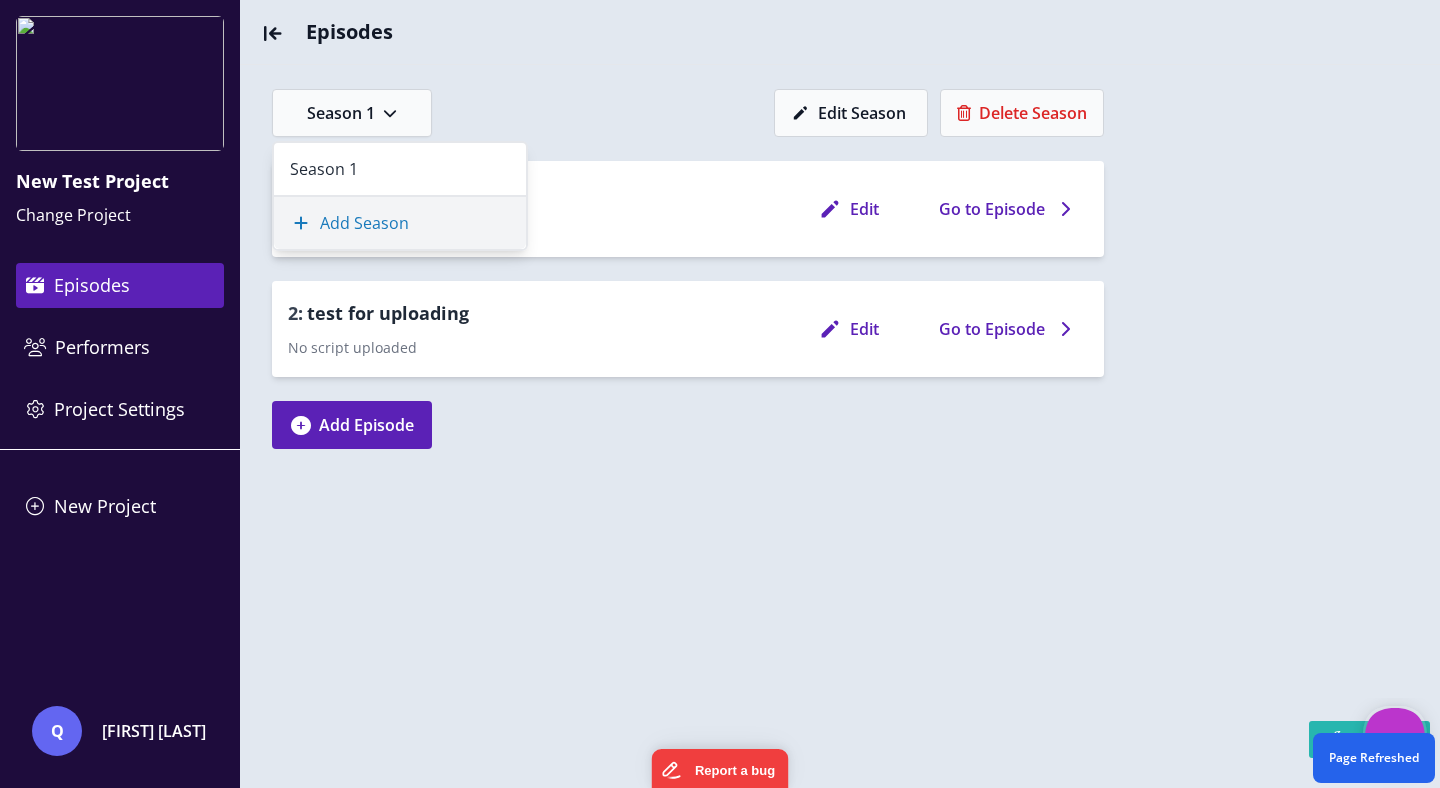 click on "Add Season" at bounding box center (400, 223) 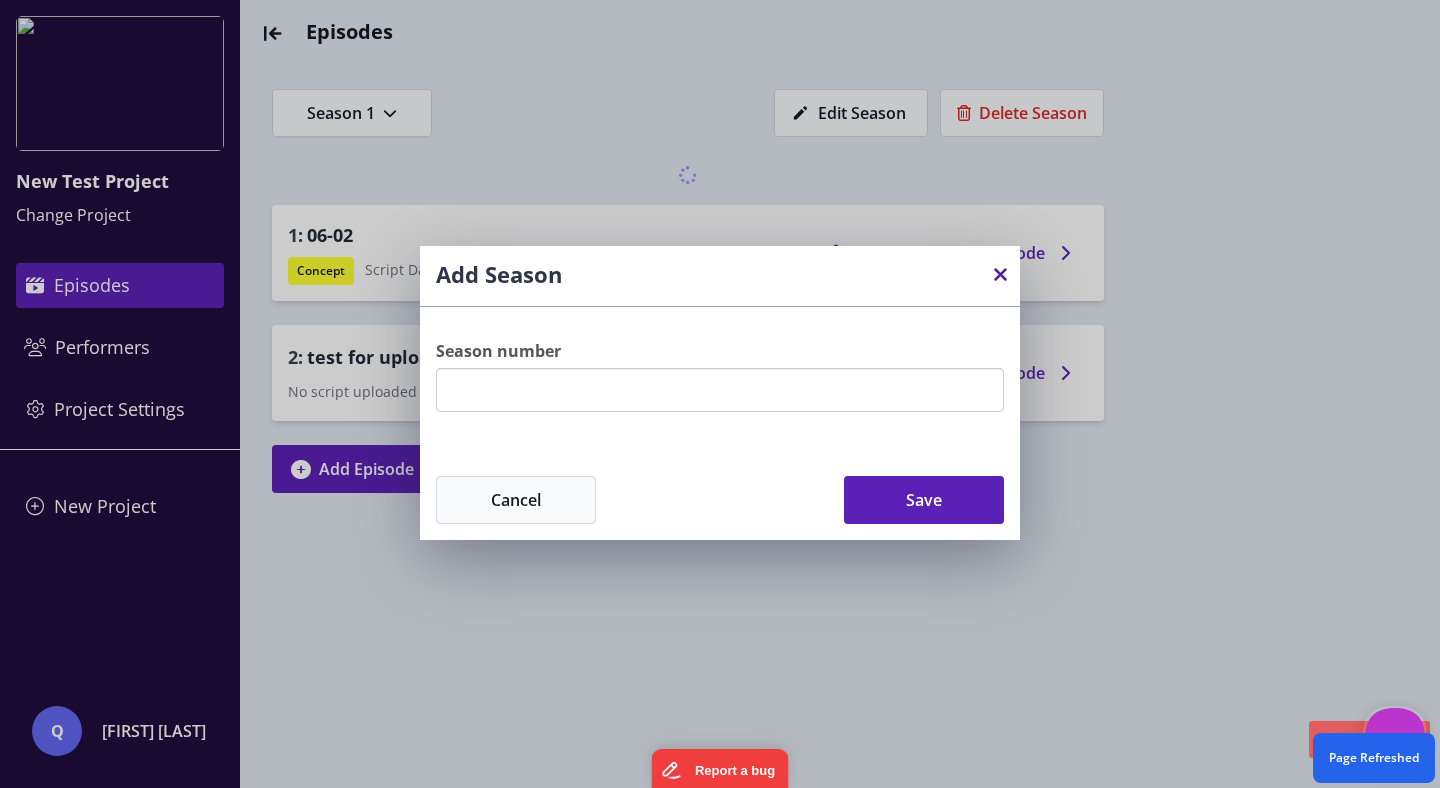click at bounding box center [1000, 274] 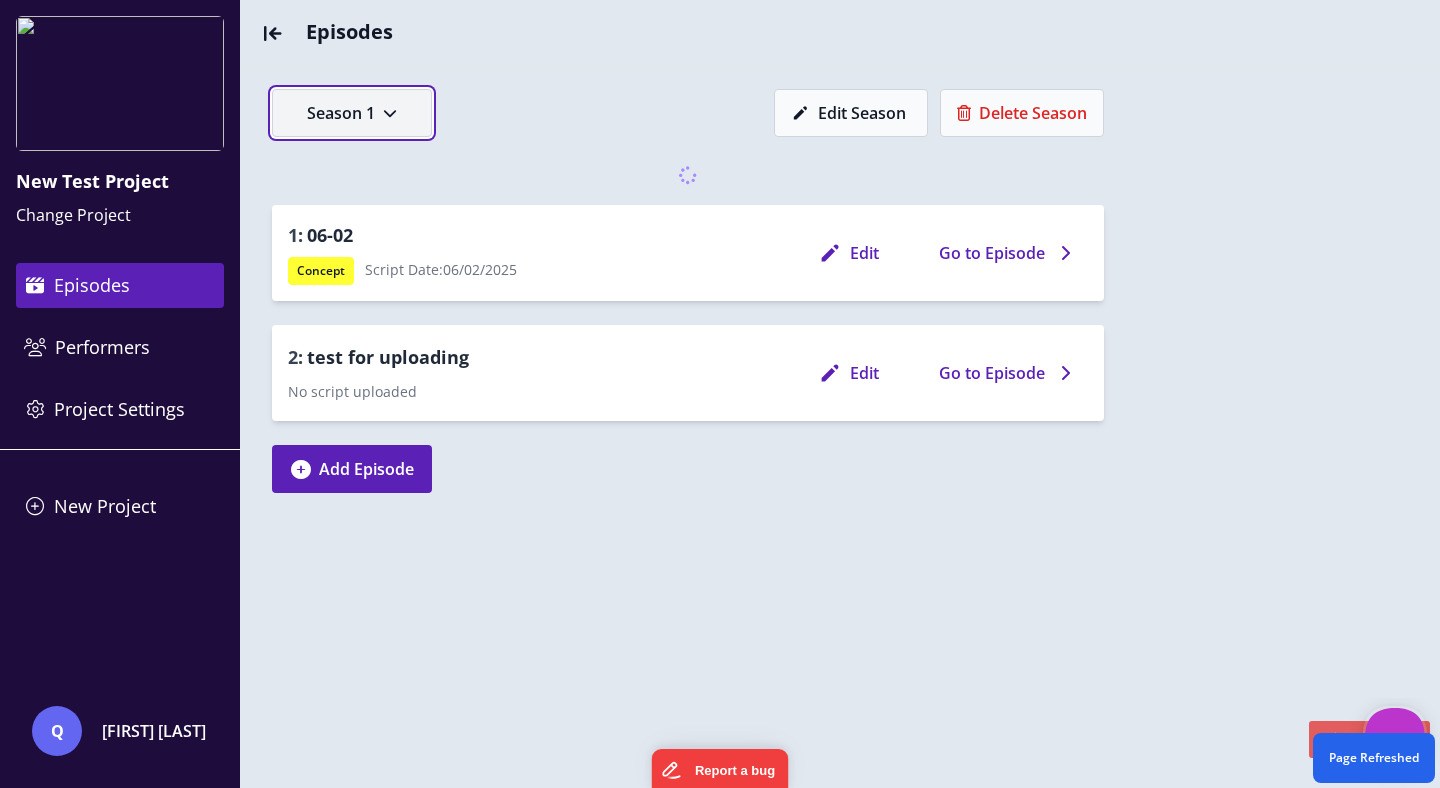 click on "Season 1" at bounding box center [352, 113] 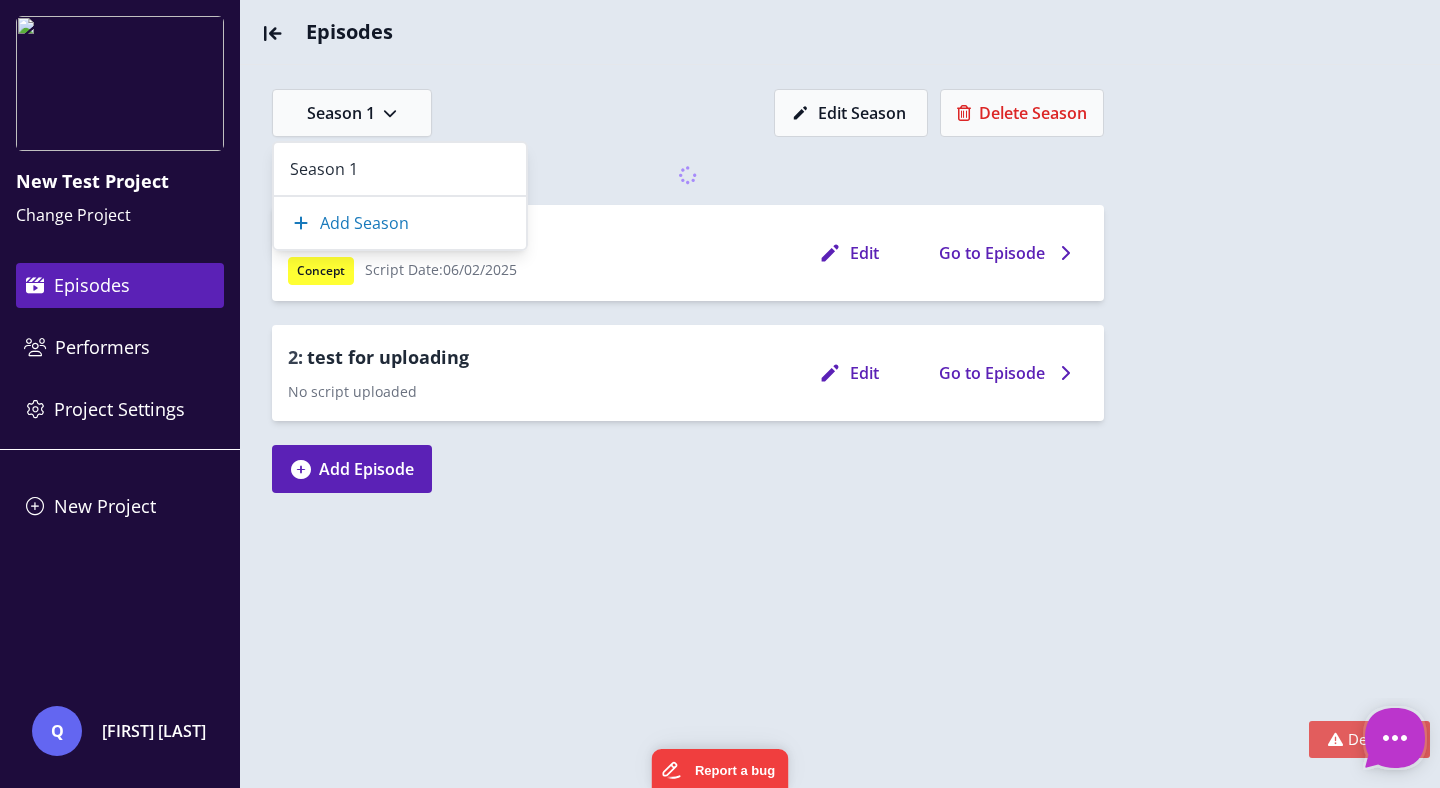 click at bounding box center (720, 394) 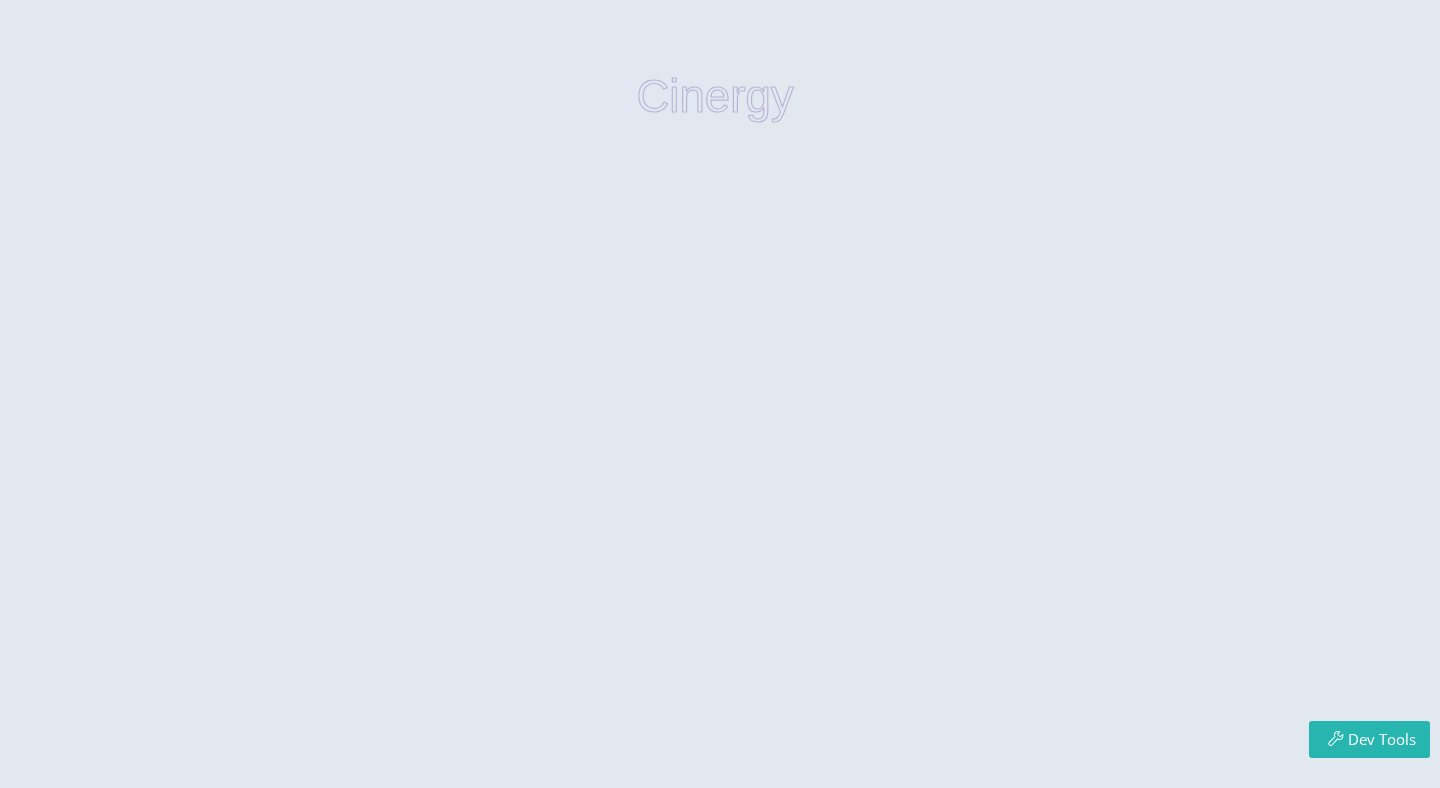scroll, scrollTop: 0, scrollLeft: 0, axis: both 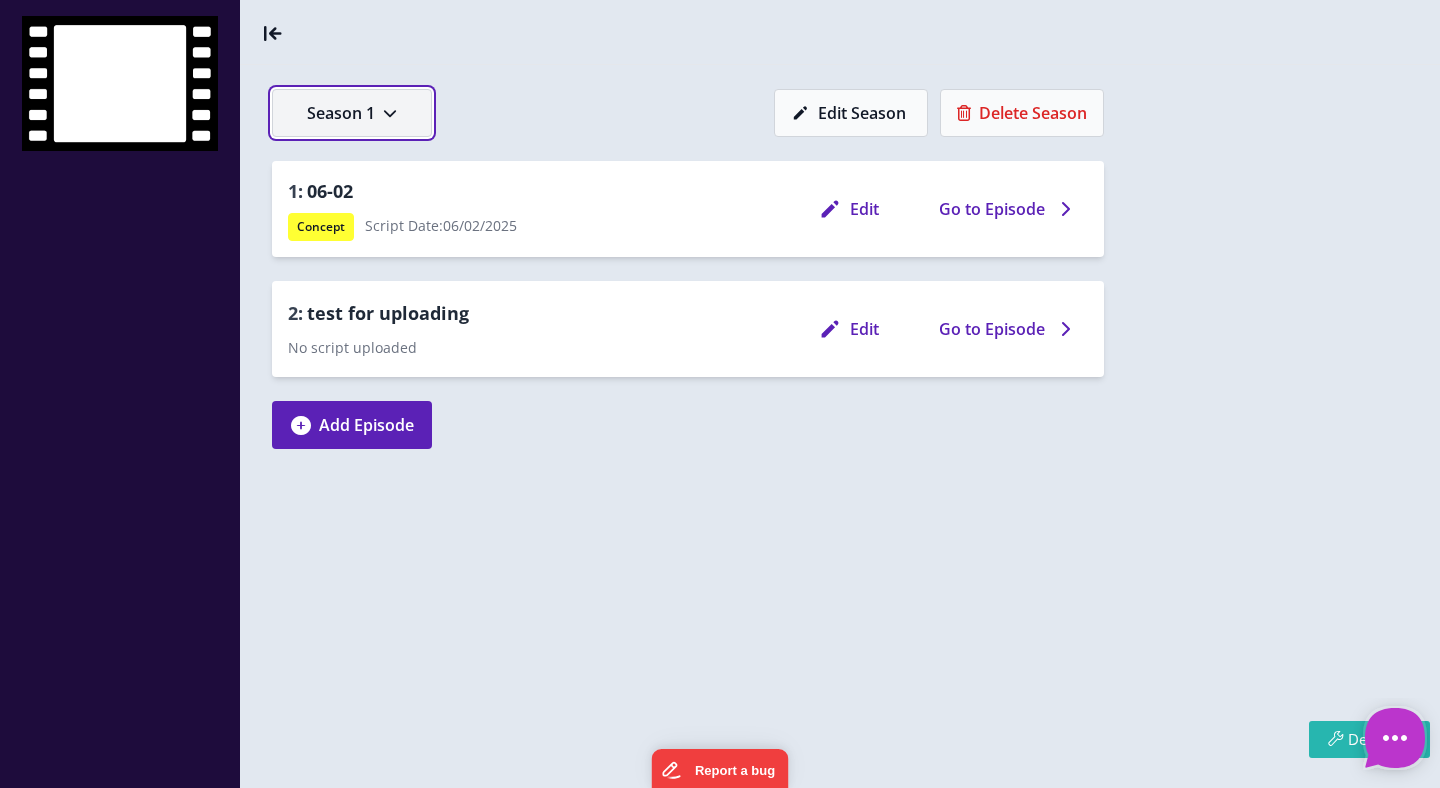 click on "Season 1" at bounding box center [352, 113] 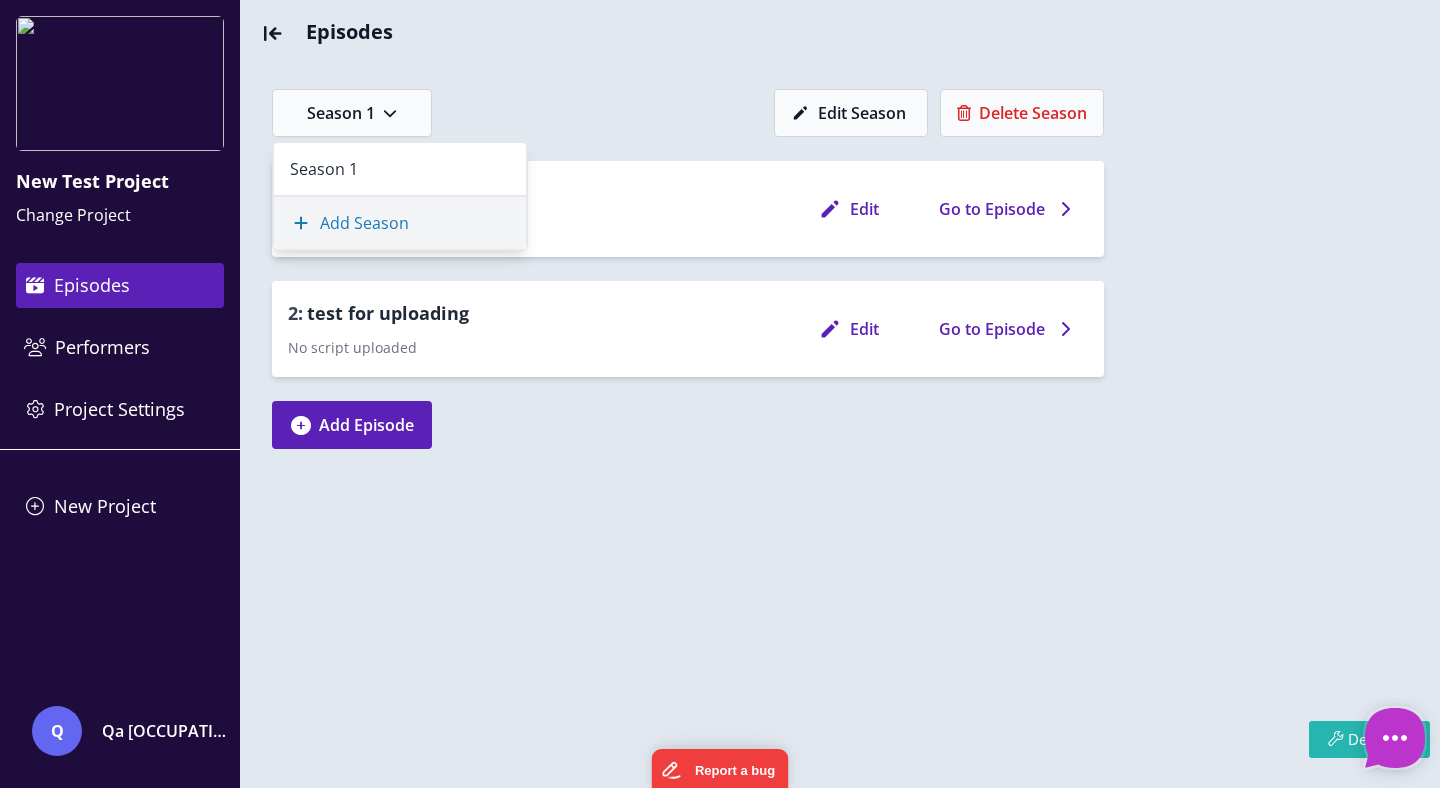 click on "Add Season" at bounding box center [400, 223] 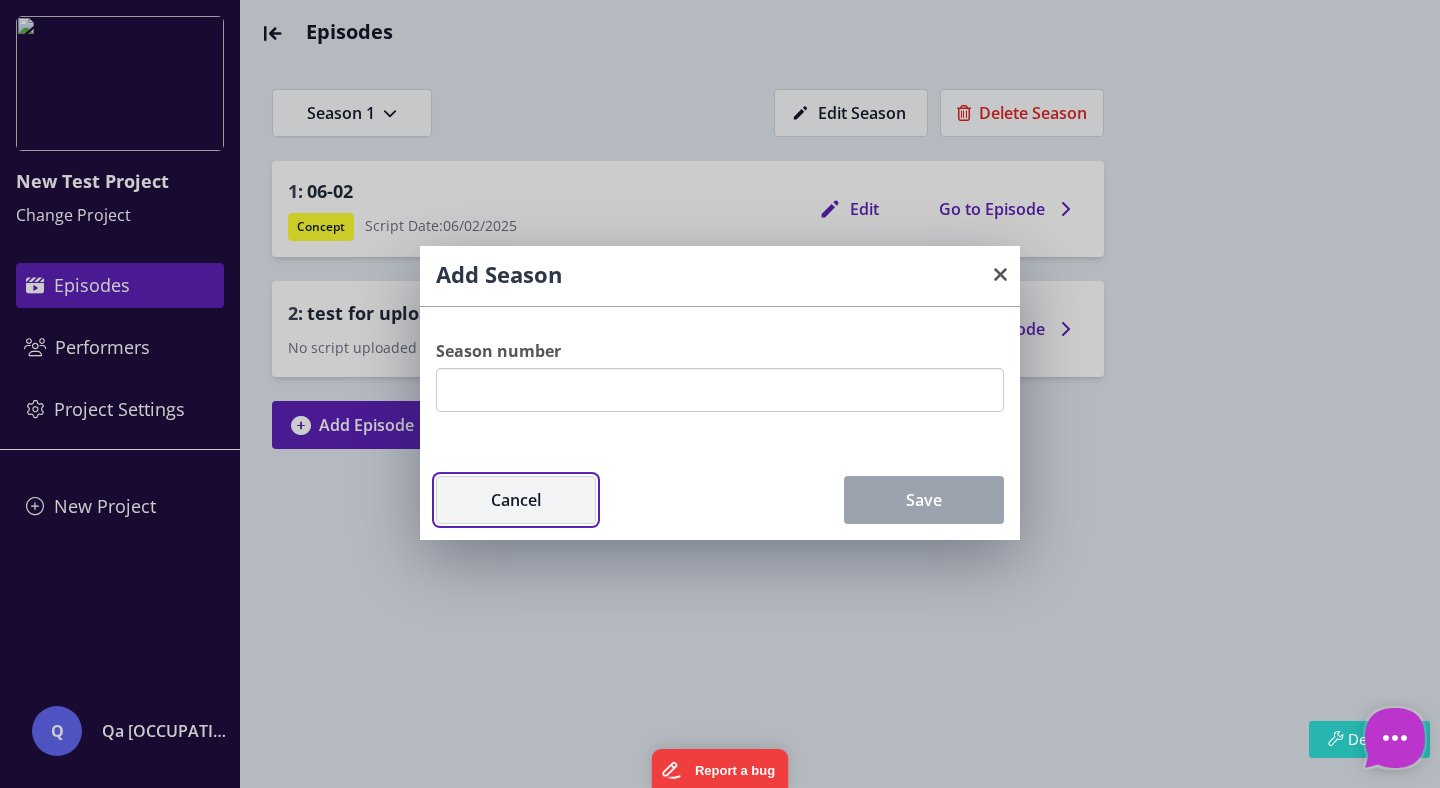 click on "Cancel" at bounding box center [516, 500] 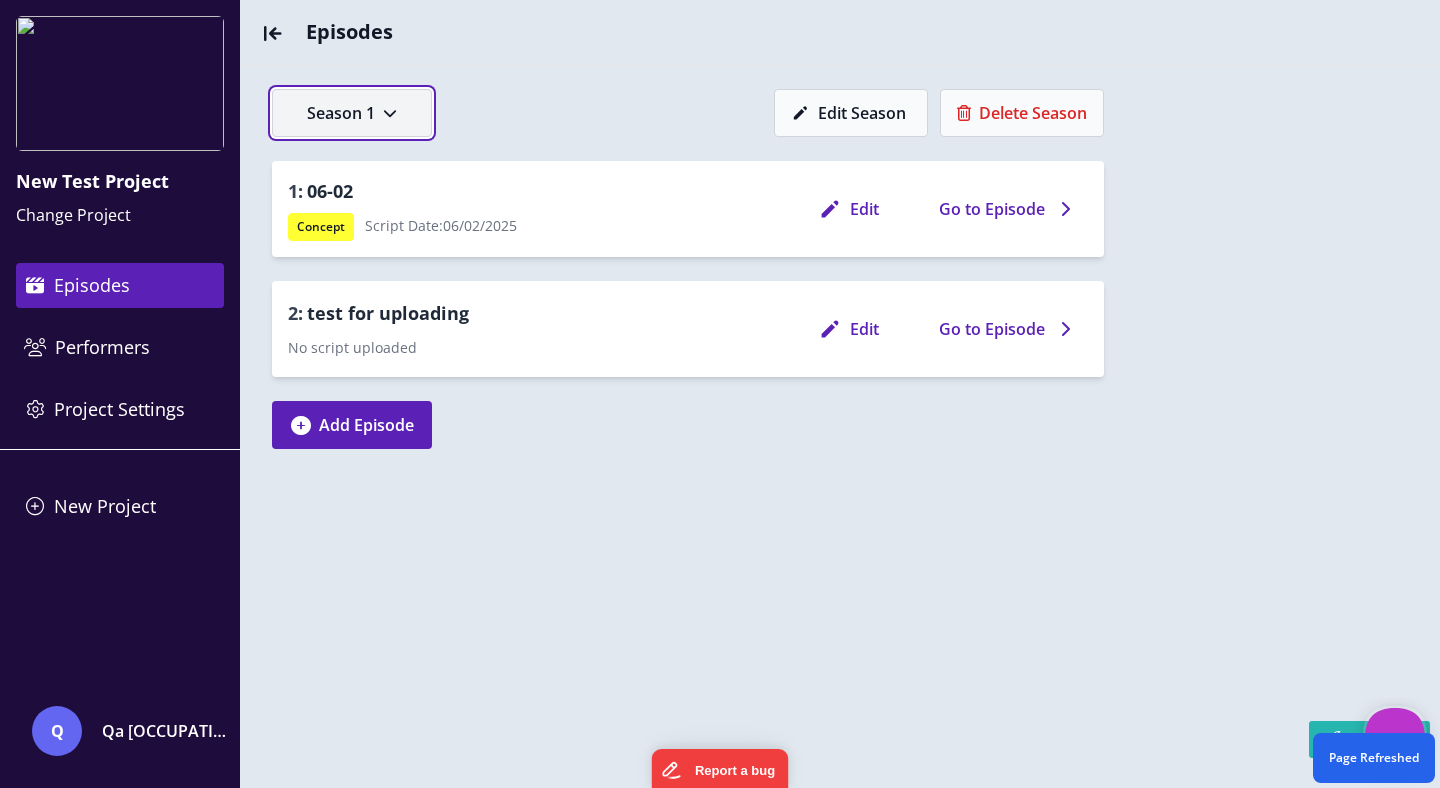 click on "Season 1" at bounding box center [352, 113] 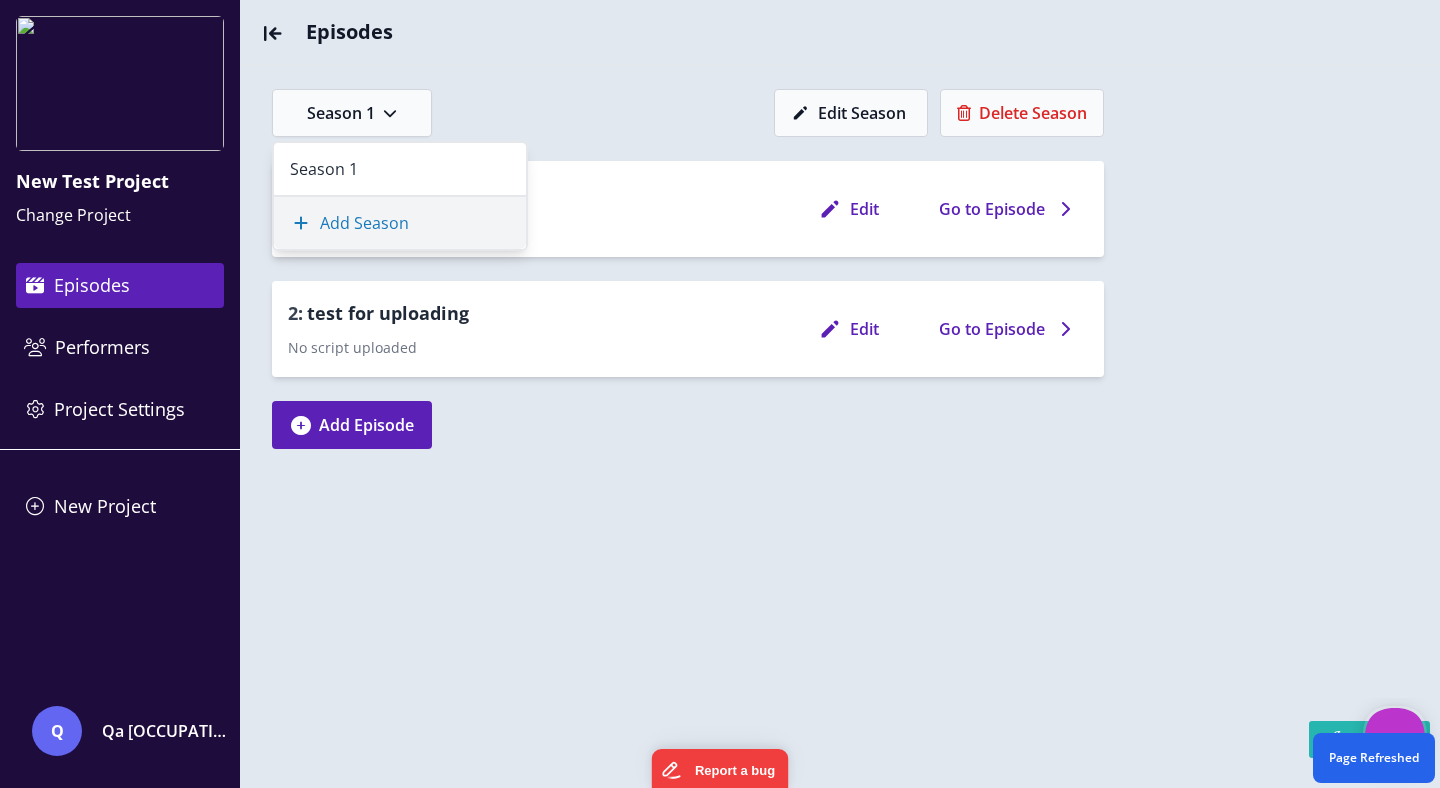 click on "Add Season" at bounding box center [400, 223] 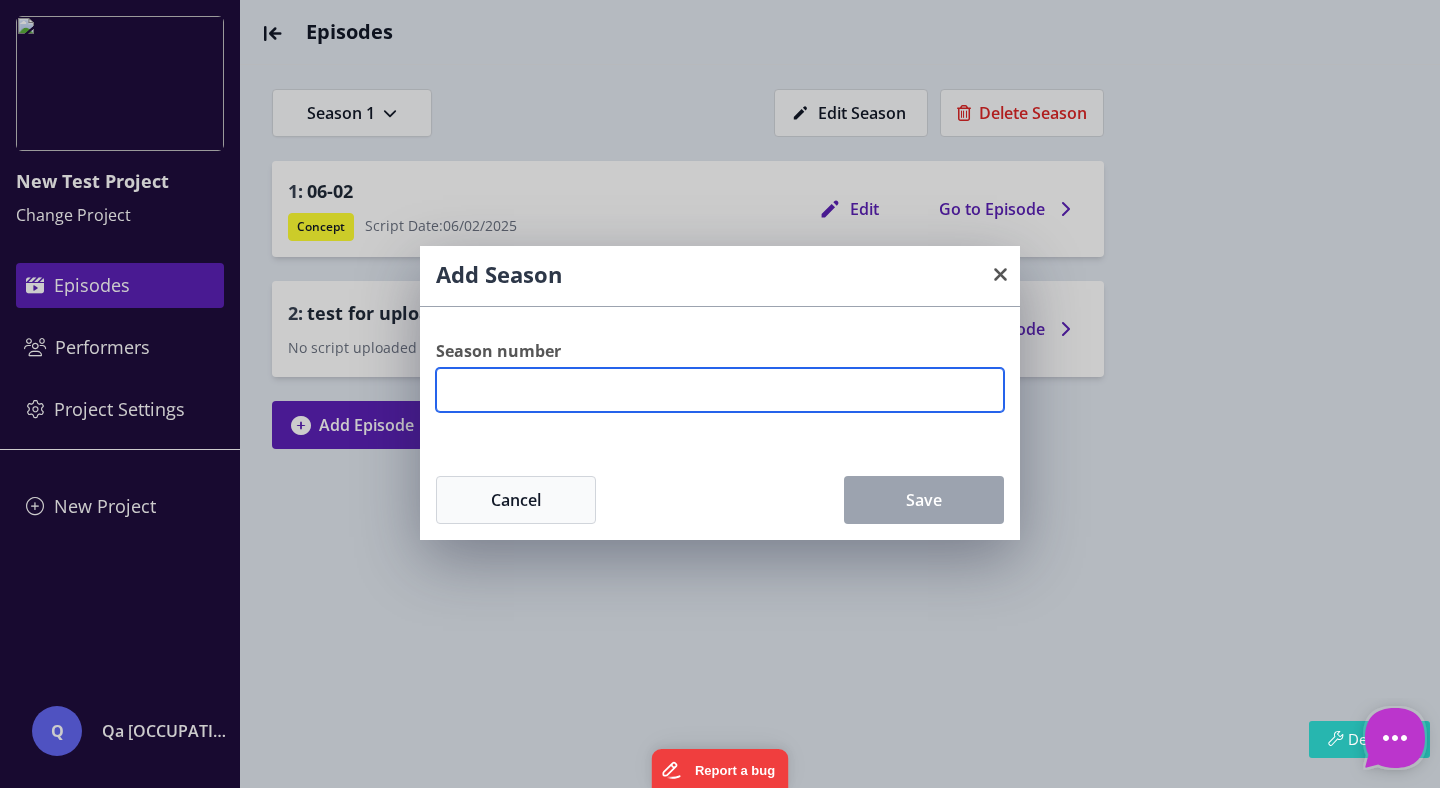 click on "Season number" at bounding box center (720, 390) 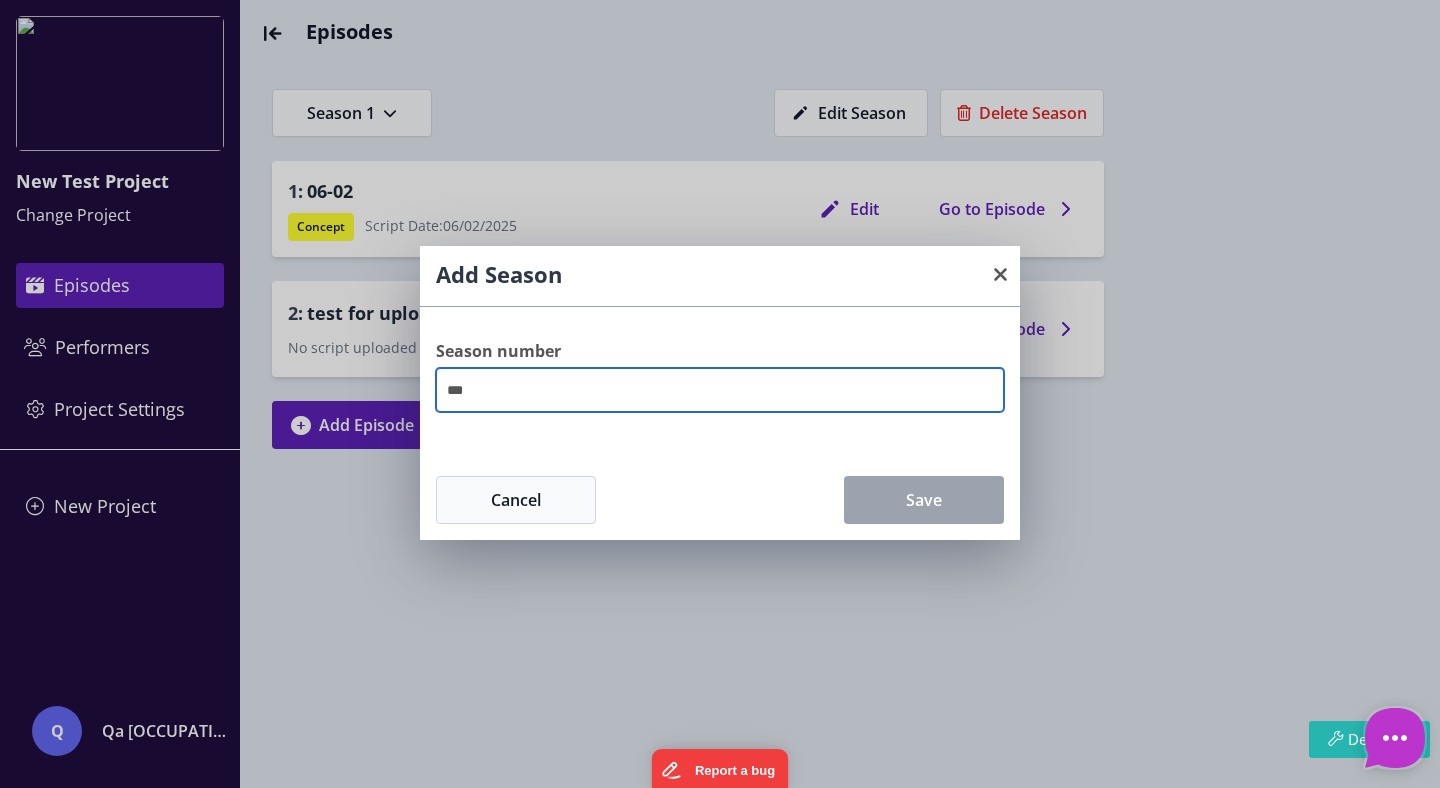 type on "***" 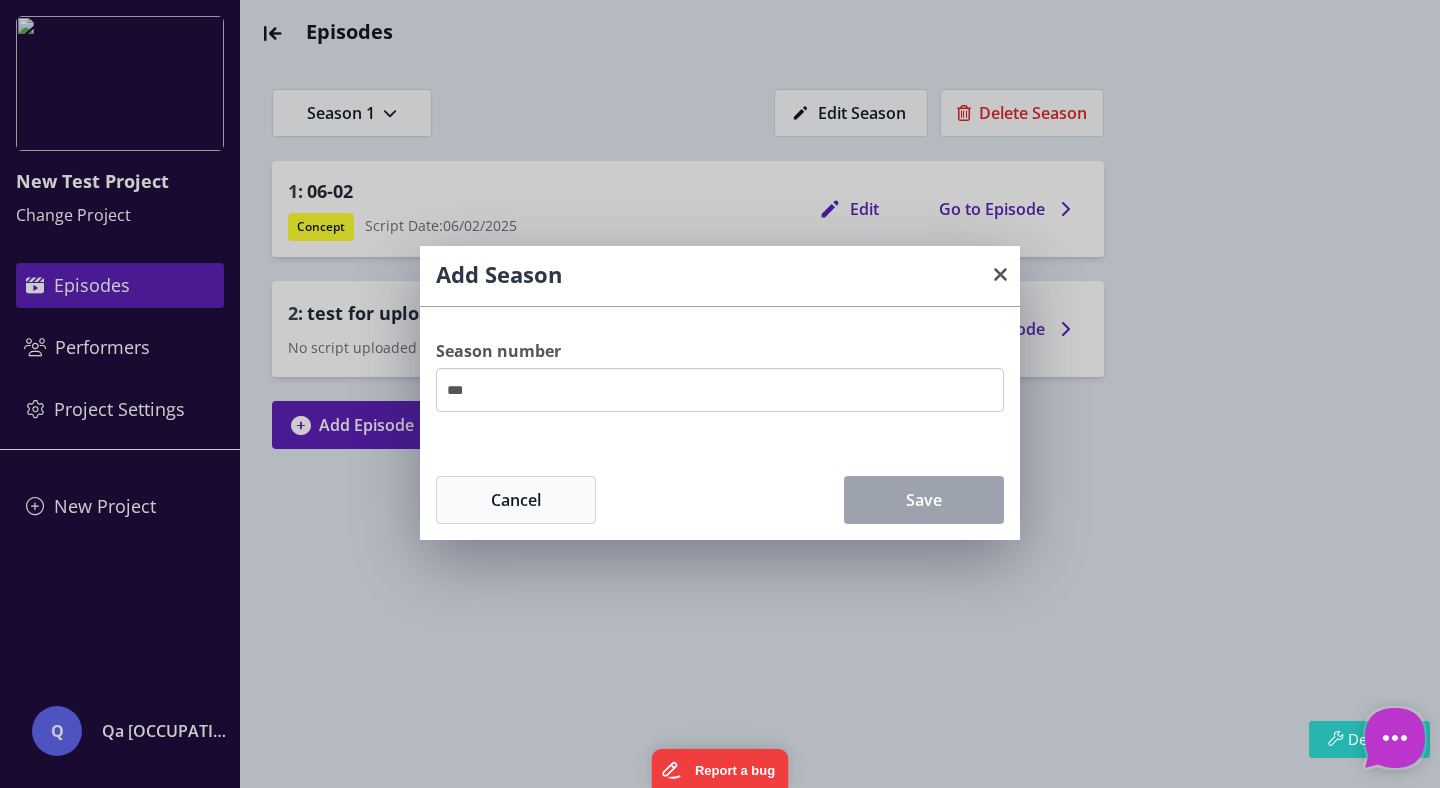 click on "Add Season" at bounding box center [720, 276] 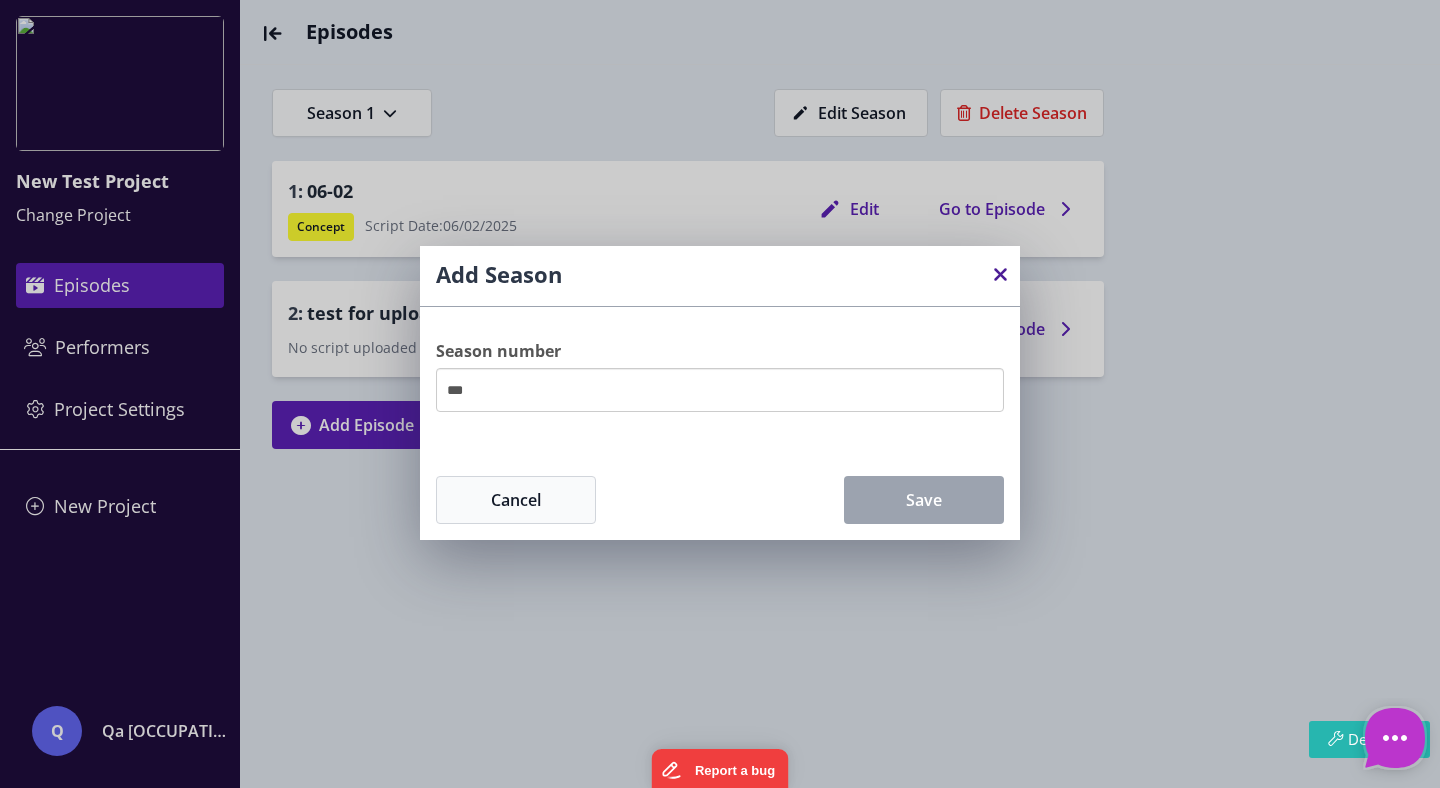 click at bounding box center [1000, 274] 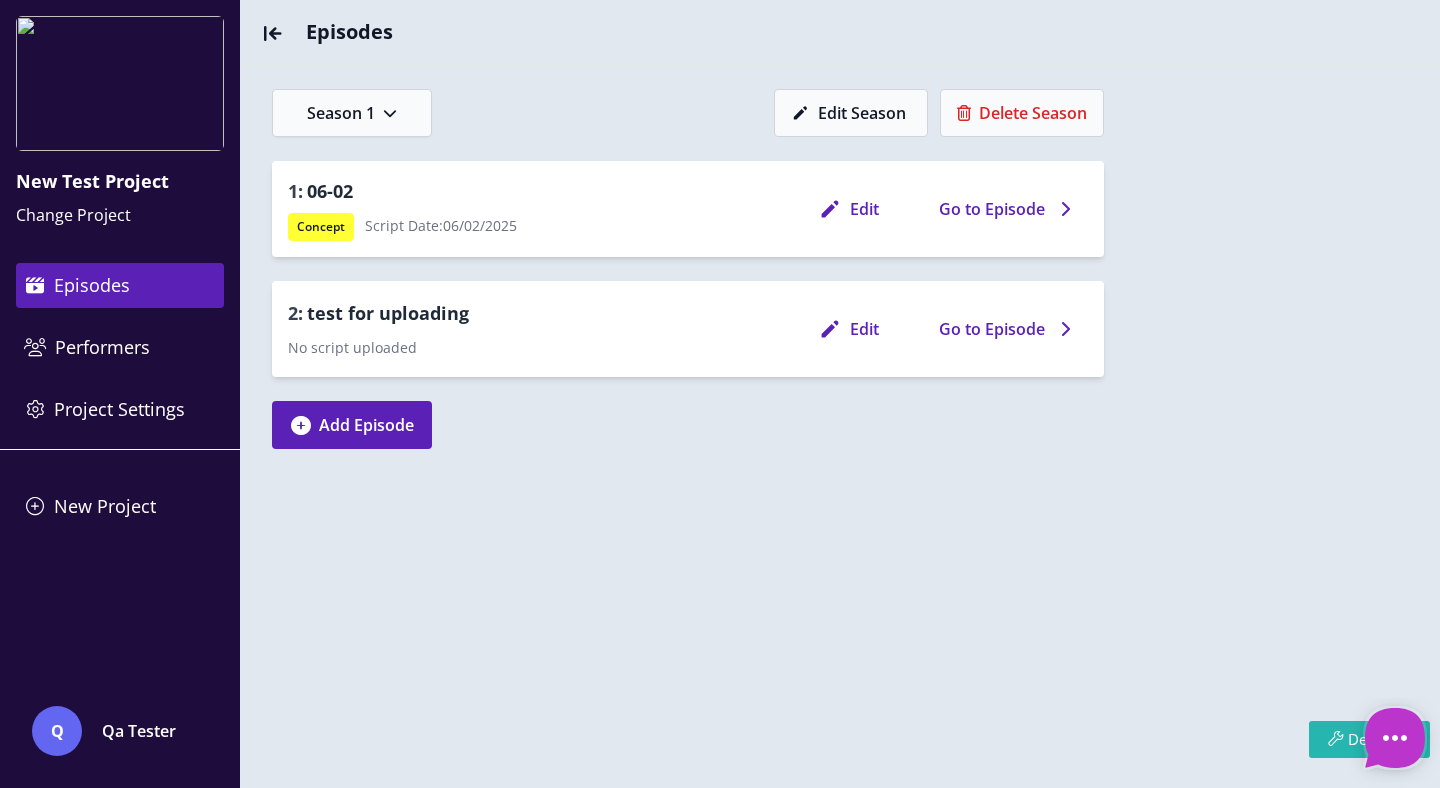 scroll, scrollTop: 0, scrollLeft: 0, axis: both 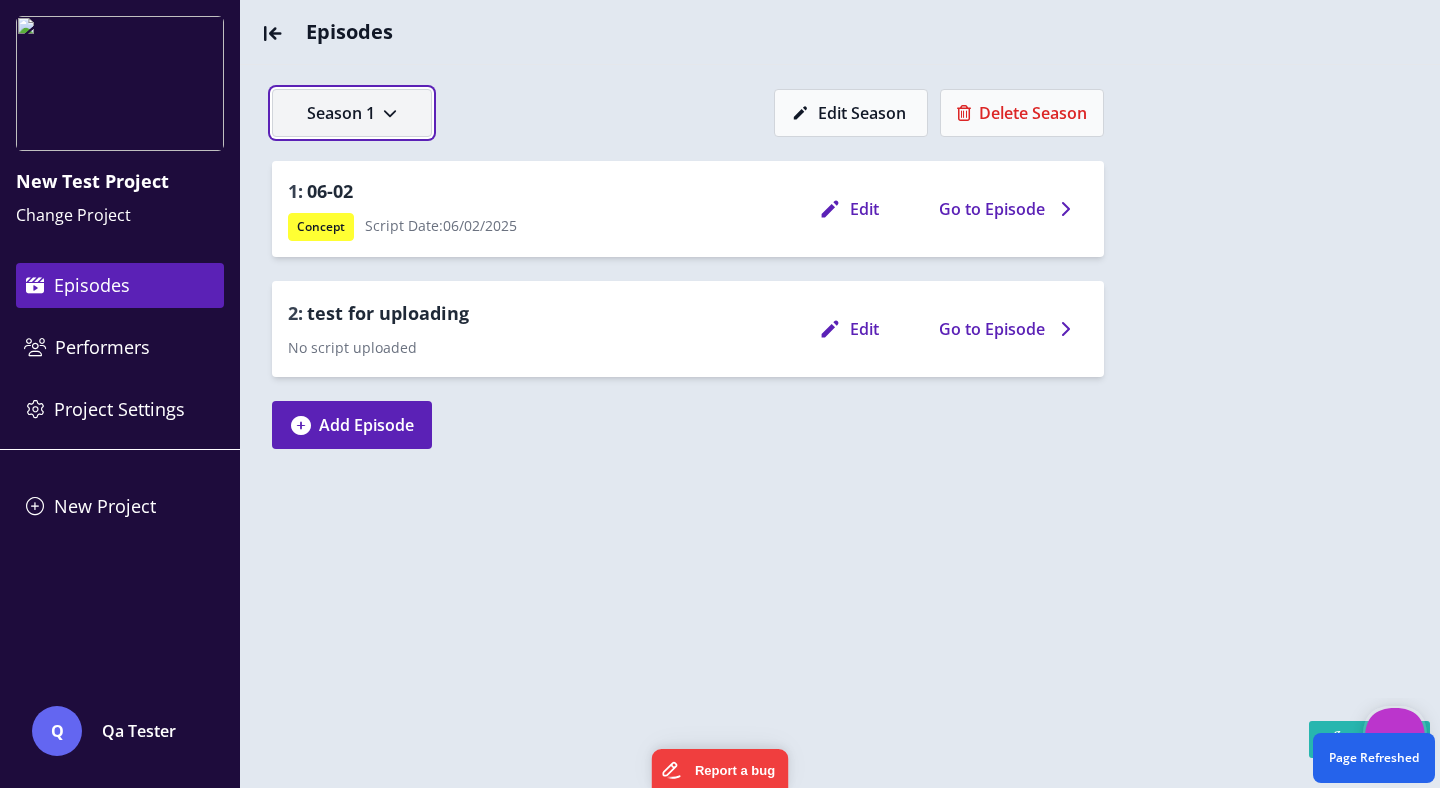 click on "Season 1" at bounding box center [352, 113] 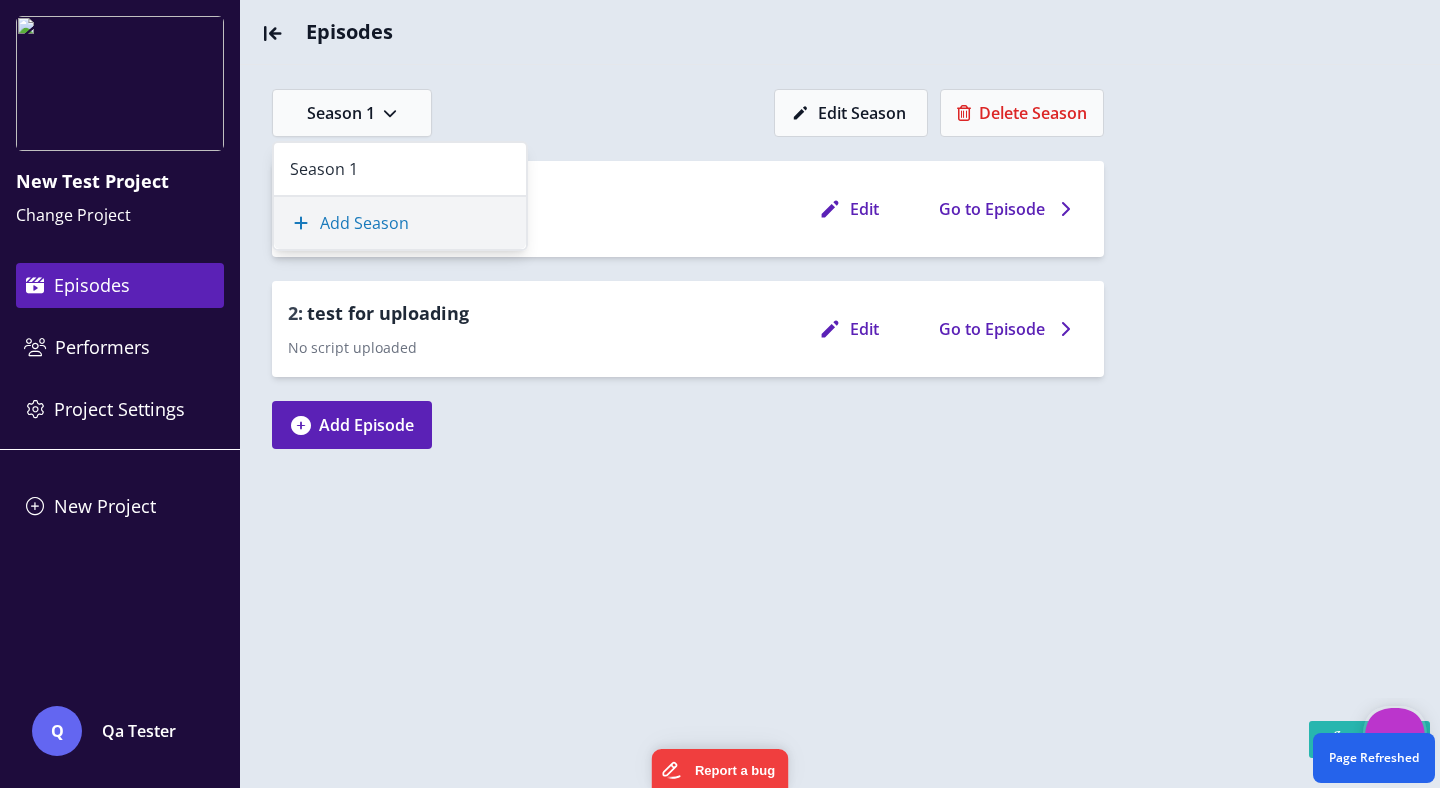 click on "Add Season" at bounding box center (400, 223) 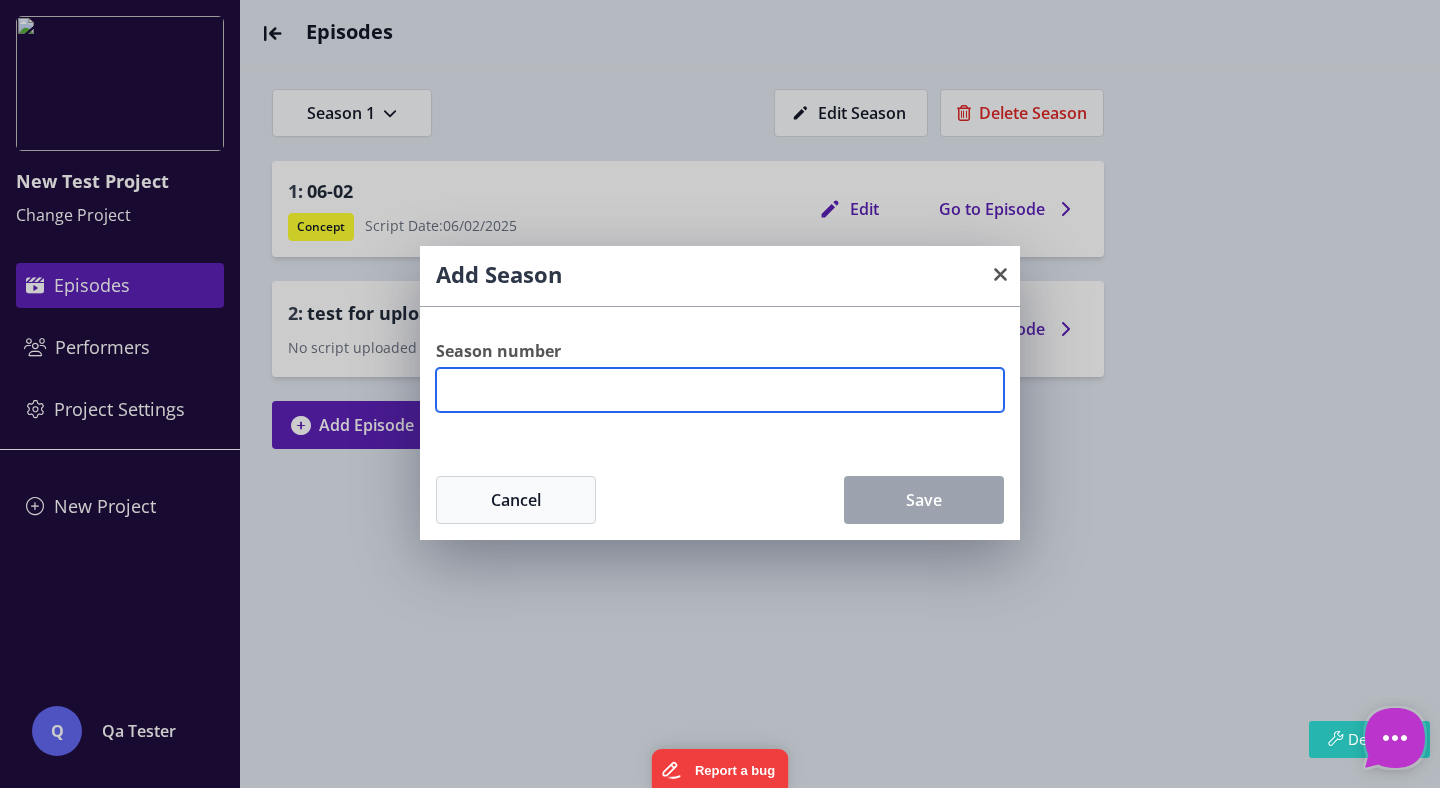 click on "Season number" at bounding box center (720, 390) 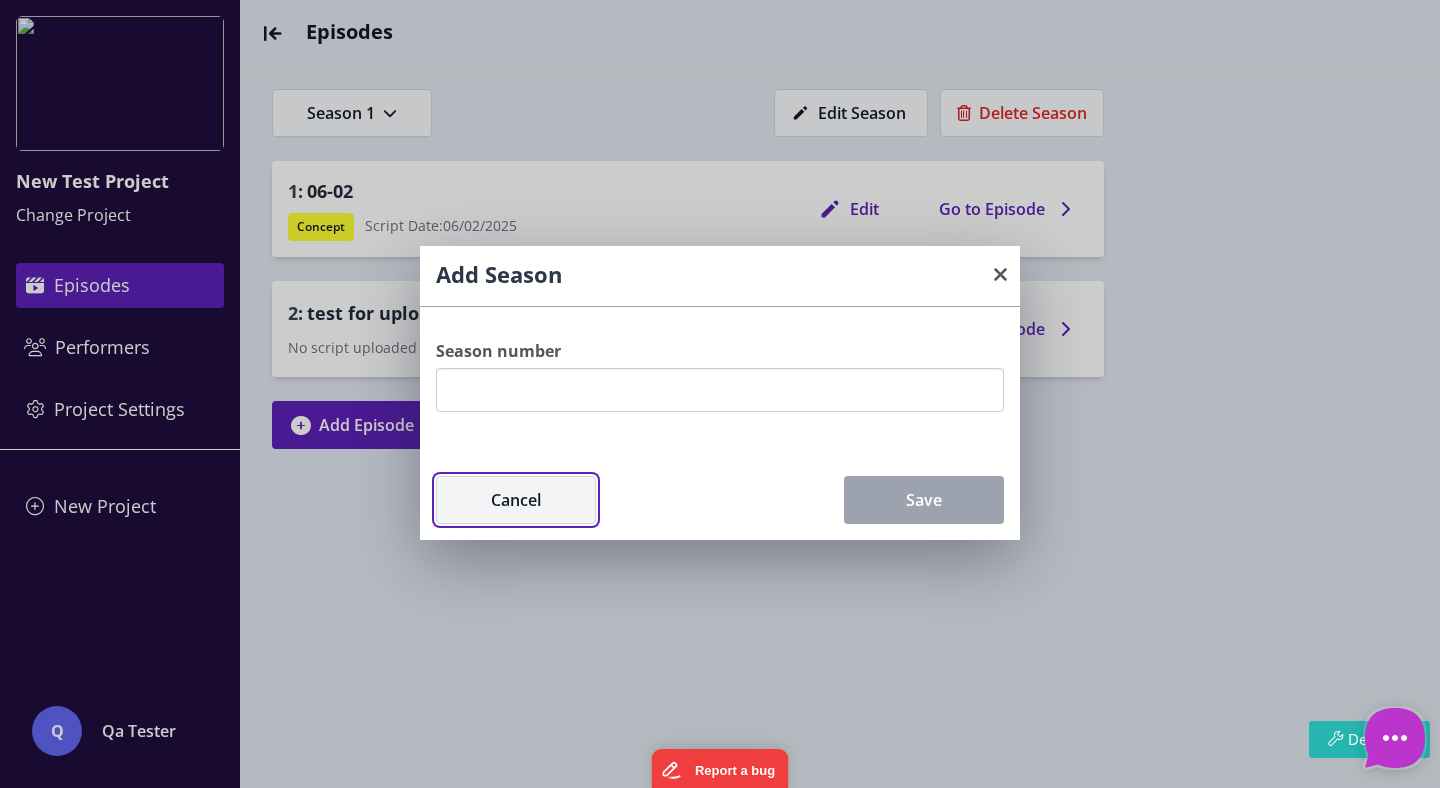 click on "Cancel" at bounding box center (516, 500) 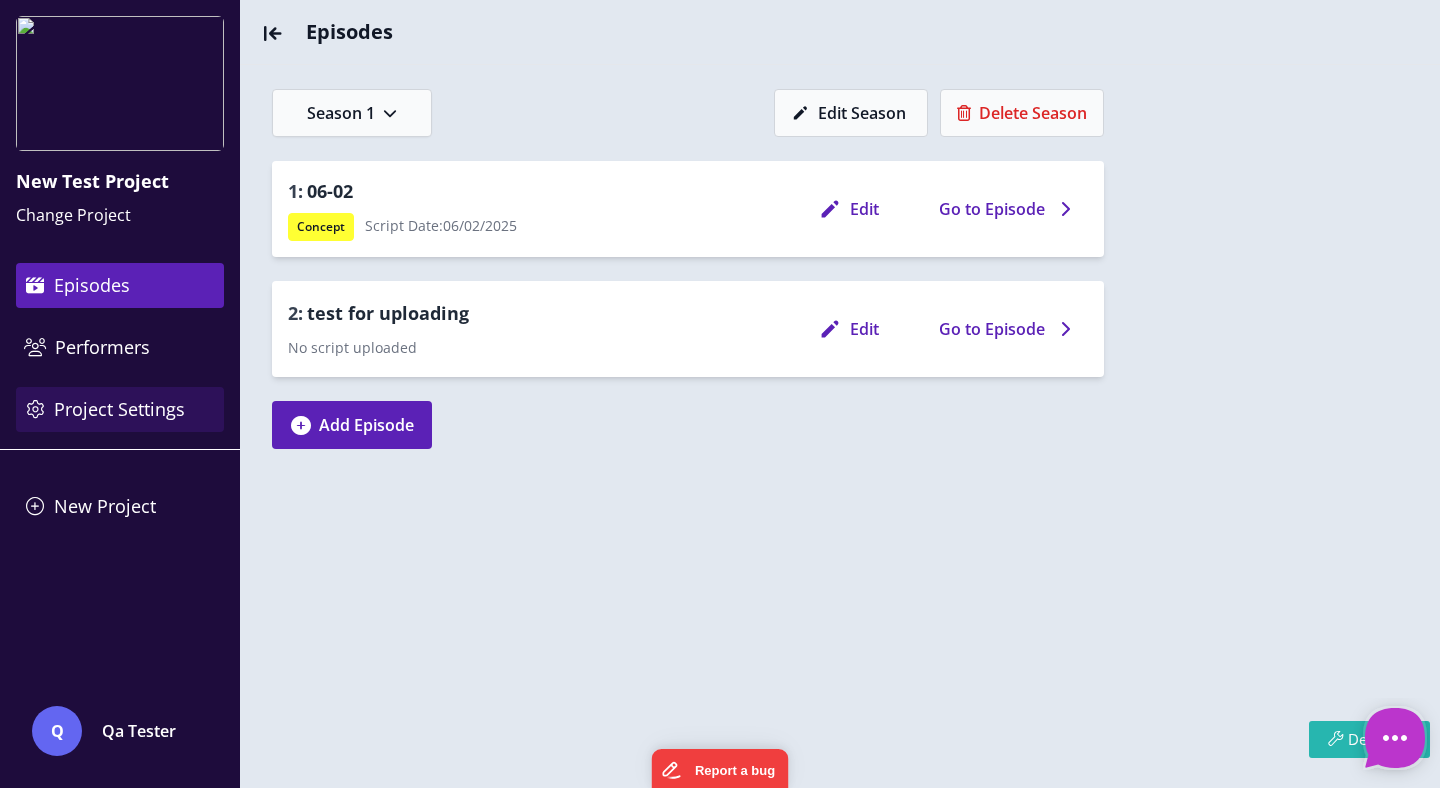 click on "Project Settings" at bounding box center (120, 409) 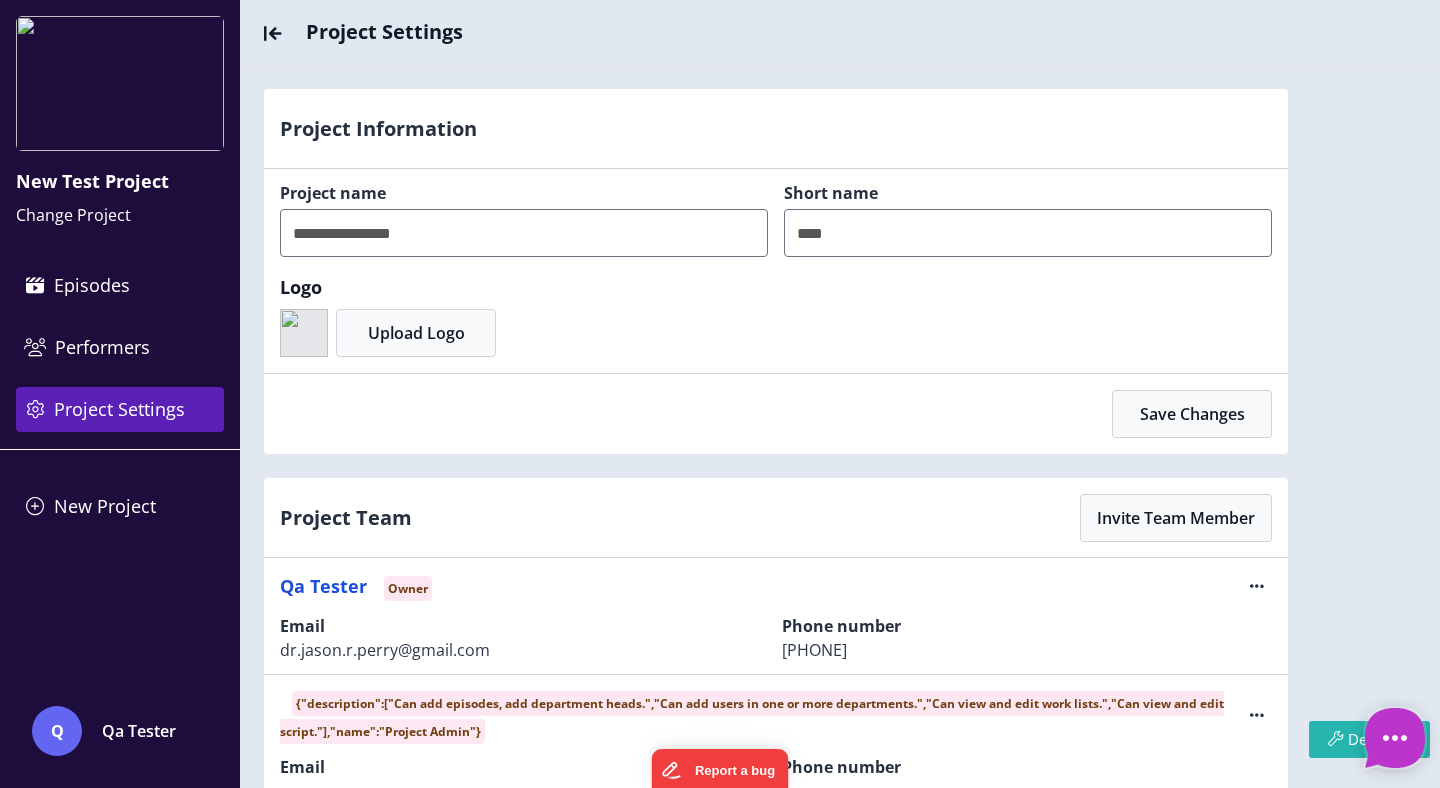 scroll, scrollTop: 551, scrollLeft: 0, axis: vertical 